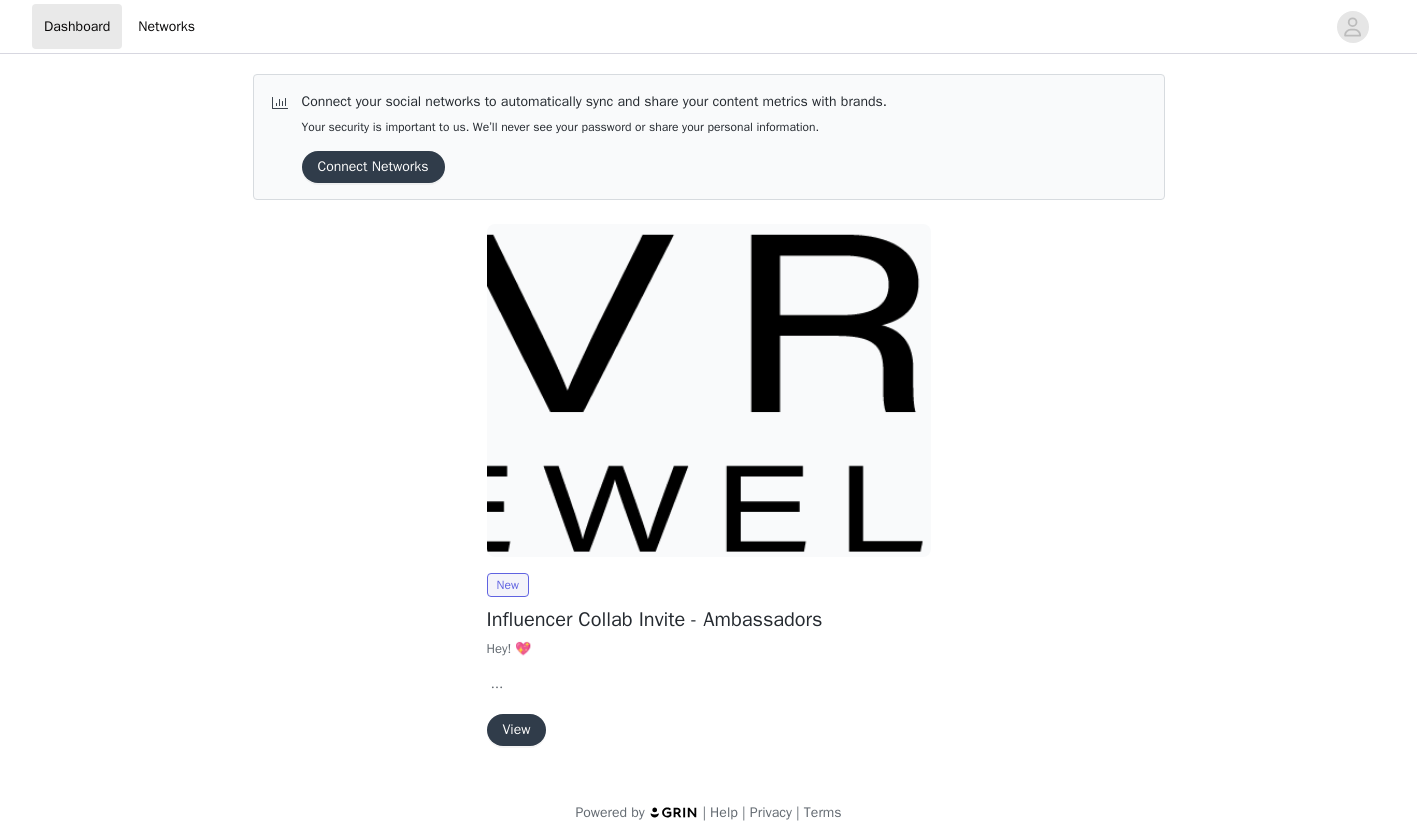 scroll, scrollTop: 0, scrollLeft: 0, axis: both 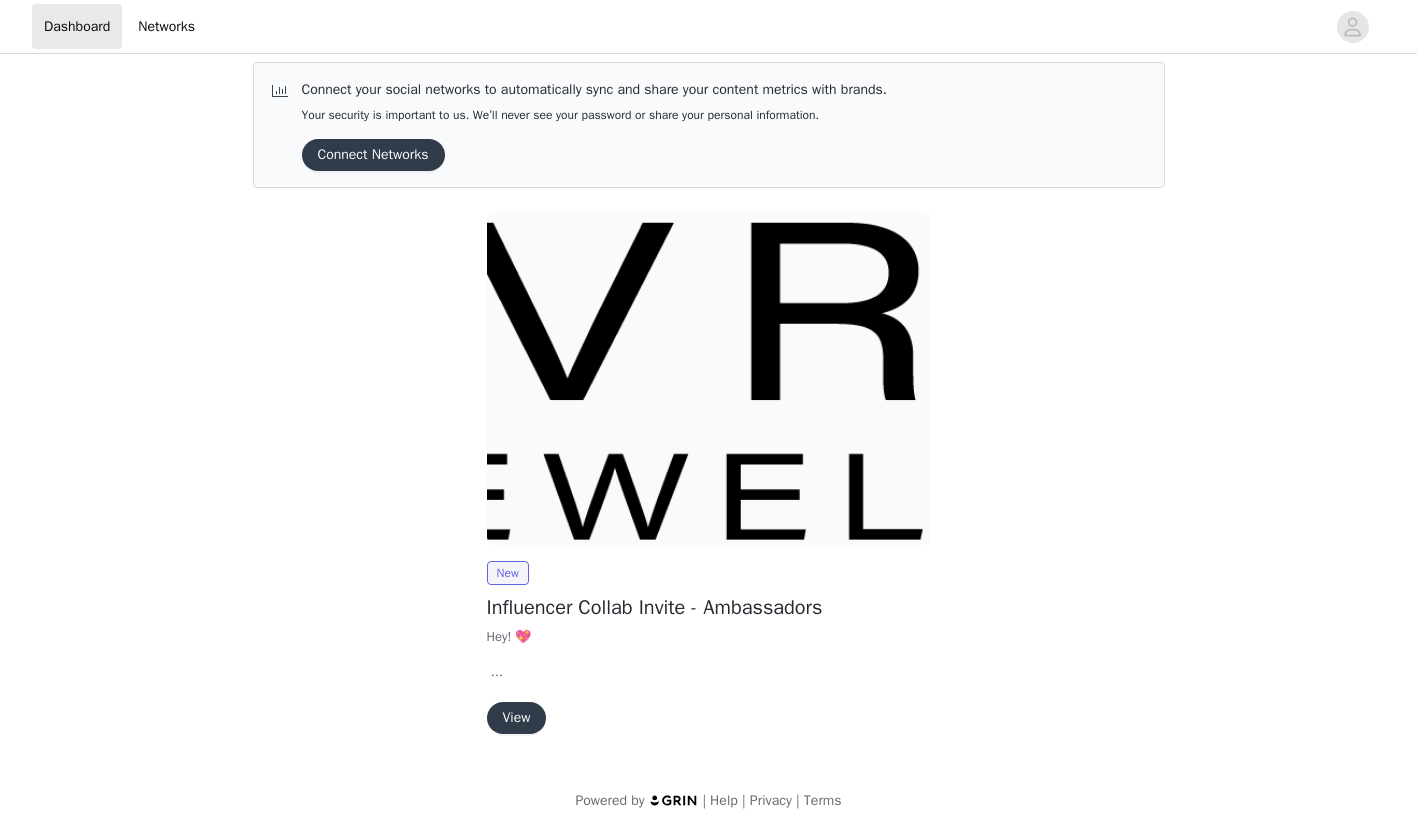 click on "View" at bounding box center (517, 718) 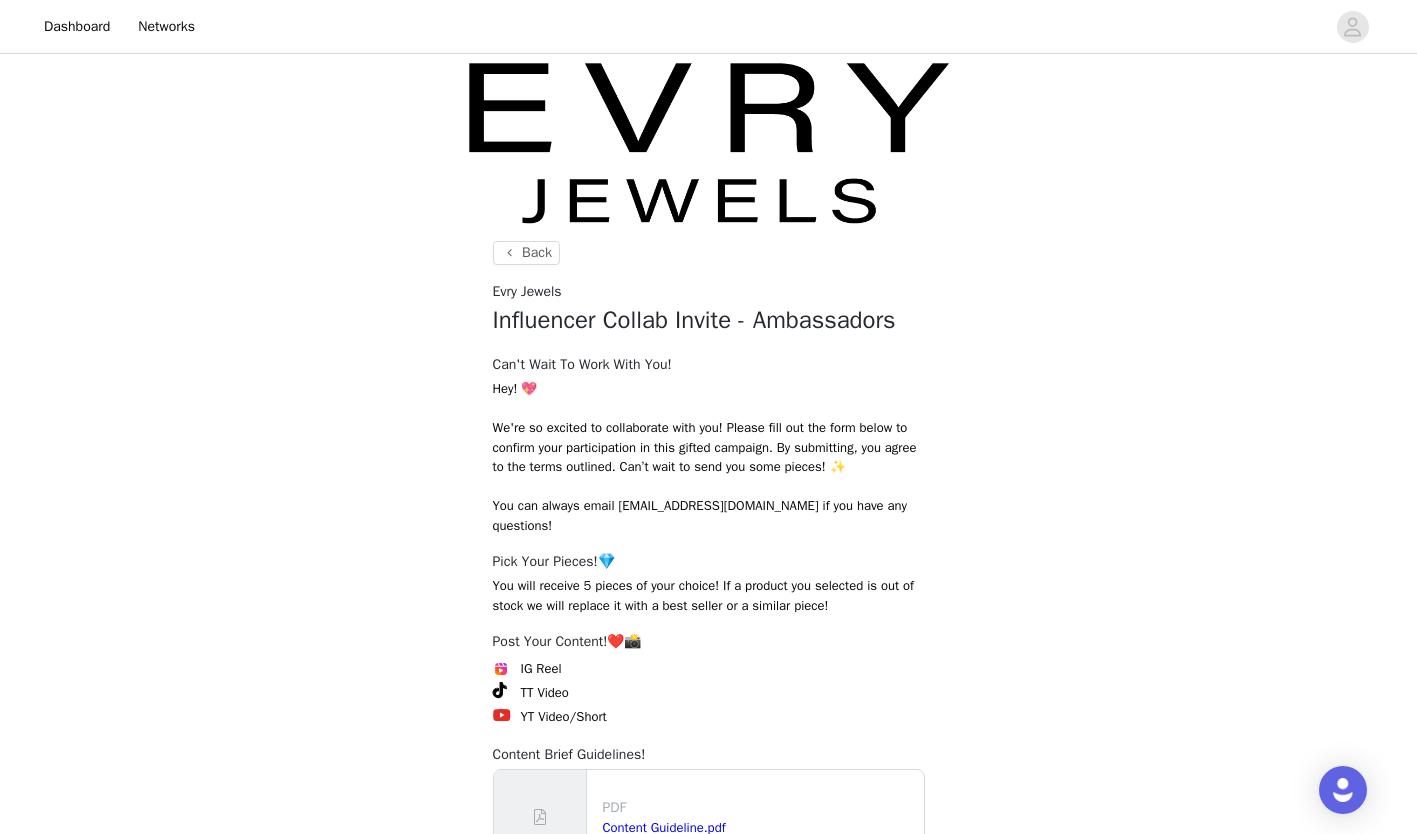 scroll, scrollTop: 166, scrollLeft: 0, axis: vertical 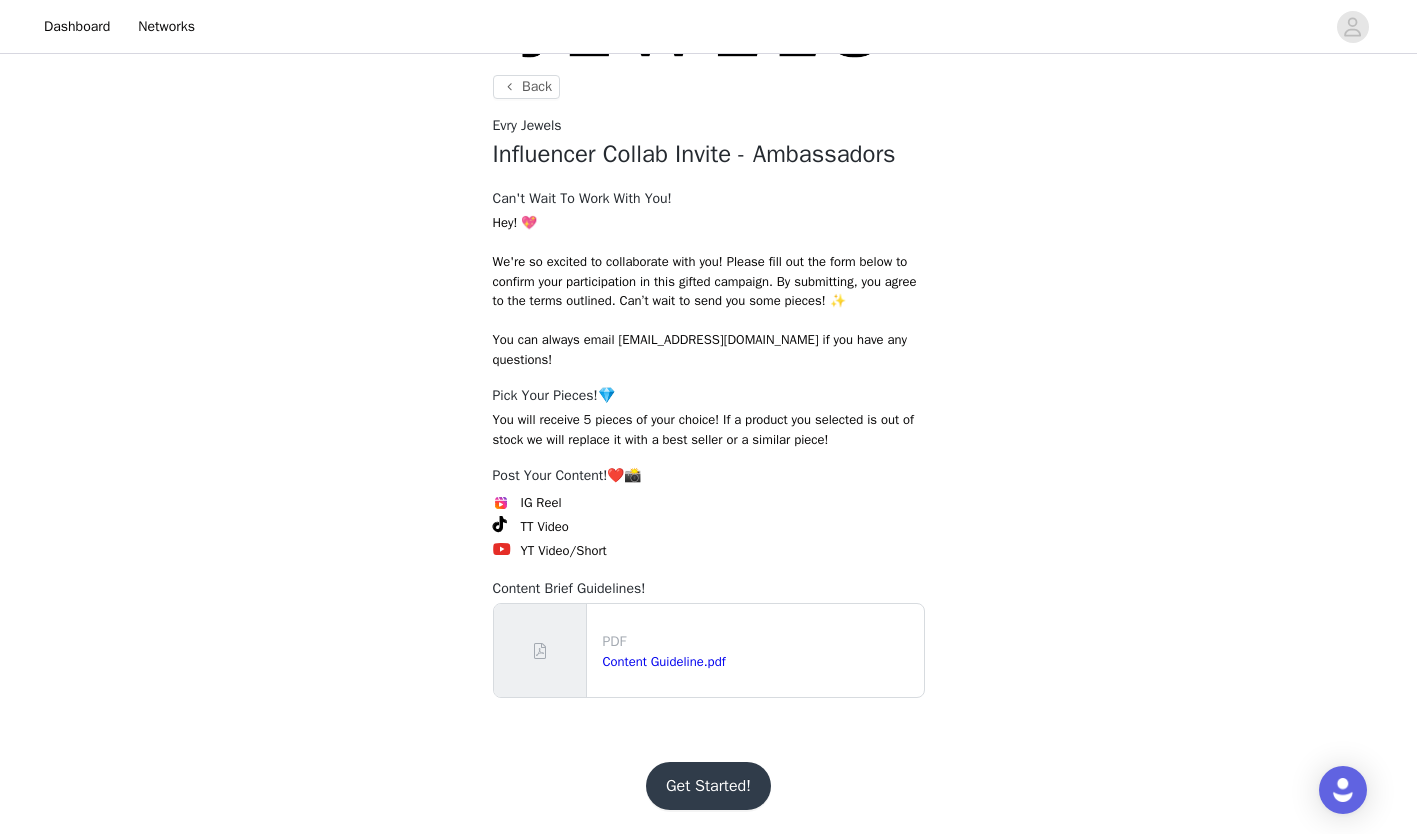 click on "Get Started!" at bounding box center [708, 786] 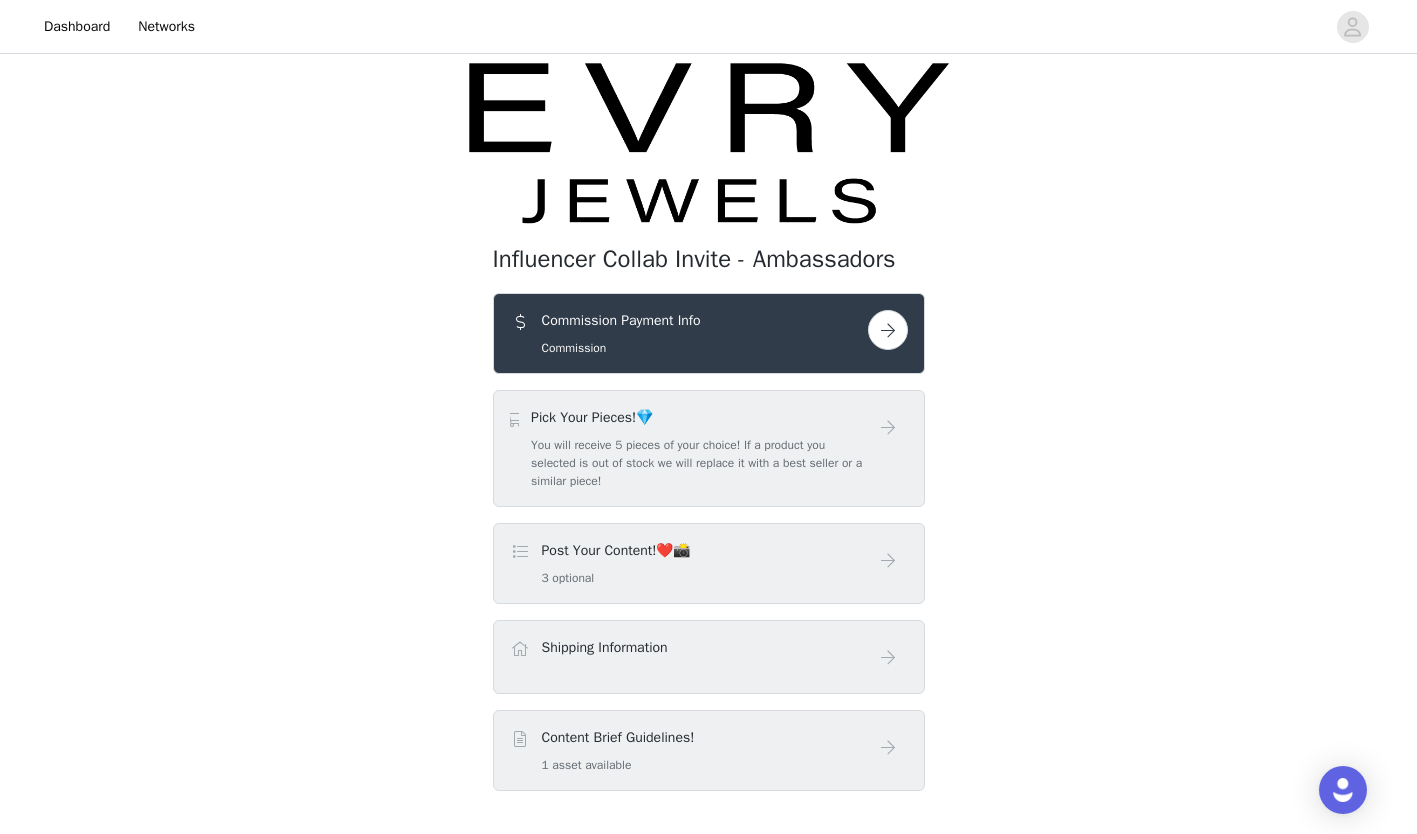 scroll, scrollTop: 59, scrollLeft: 0, axis: vertical 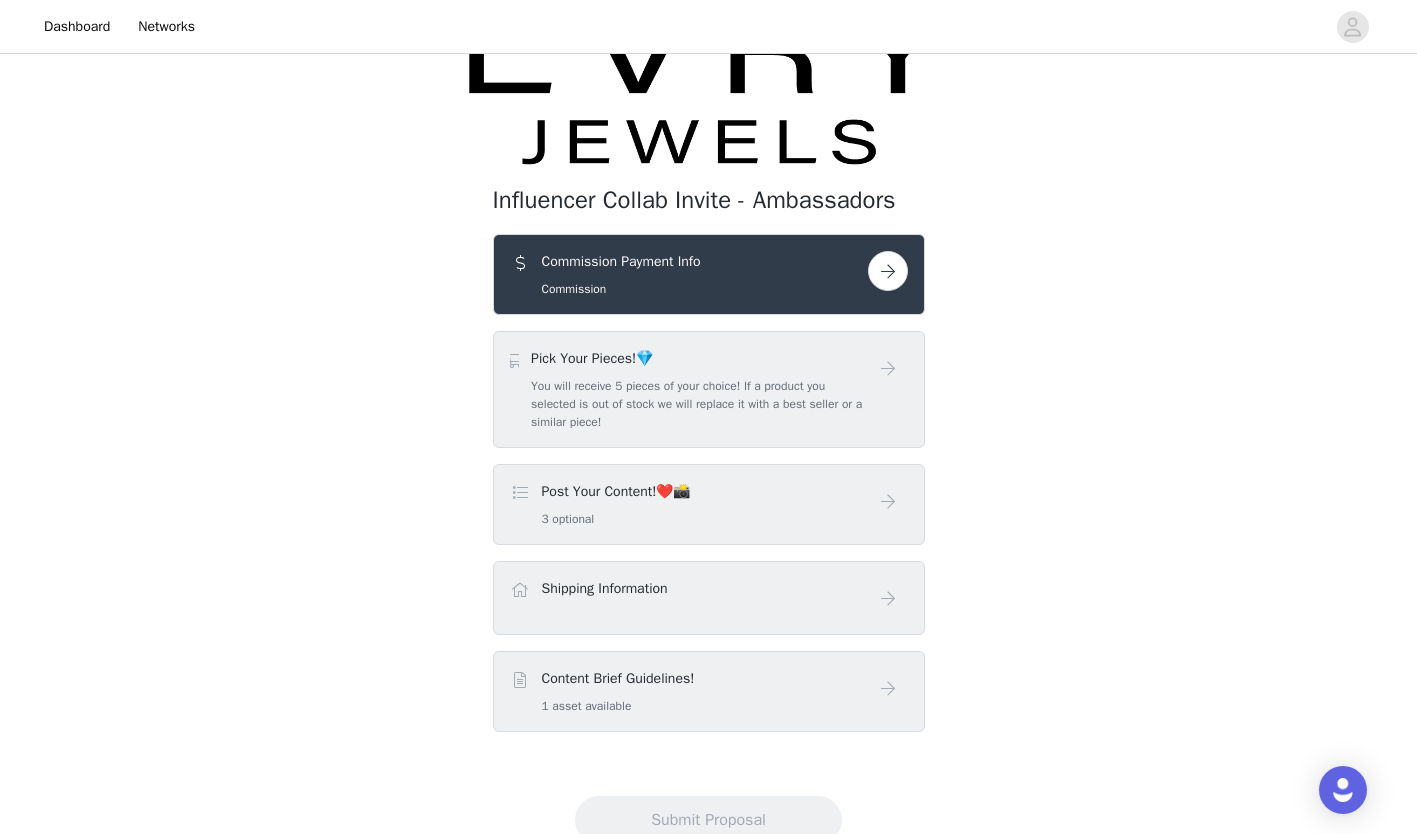 click at bounding box center (888, 271) 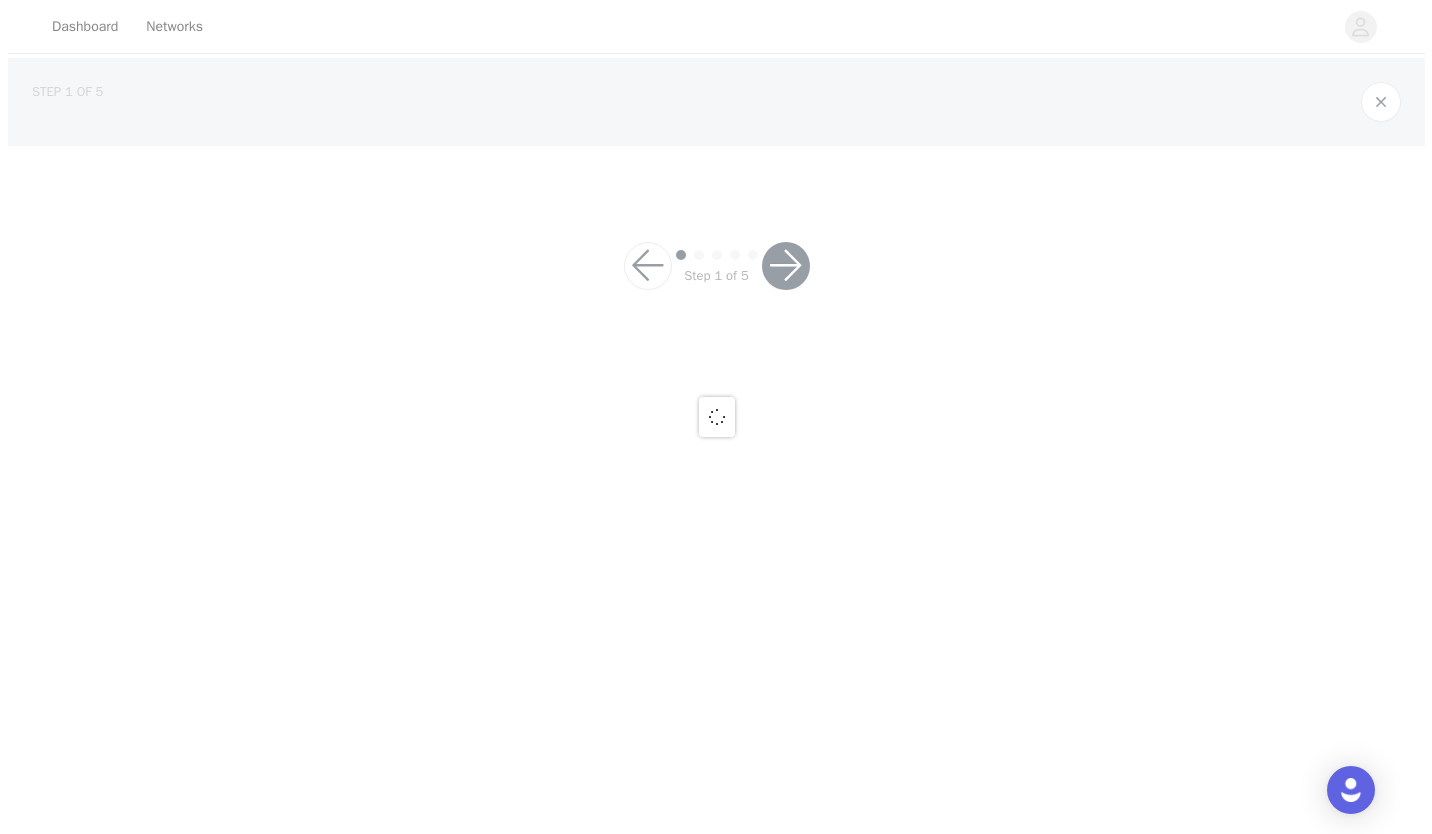 scroll, scrollTop: 0, scrollLeft: 0, axis: both 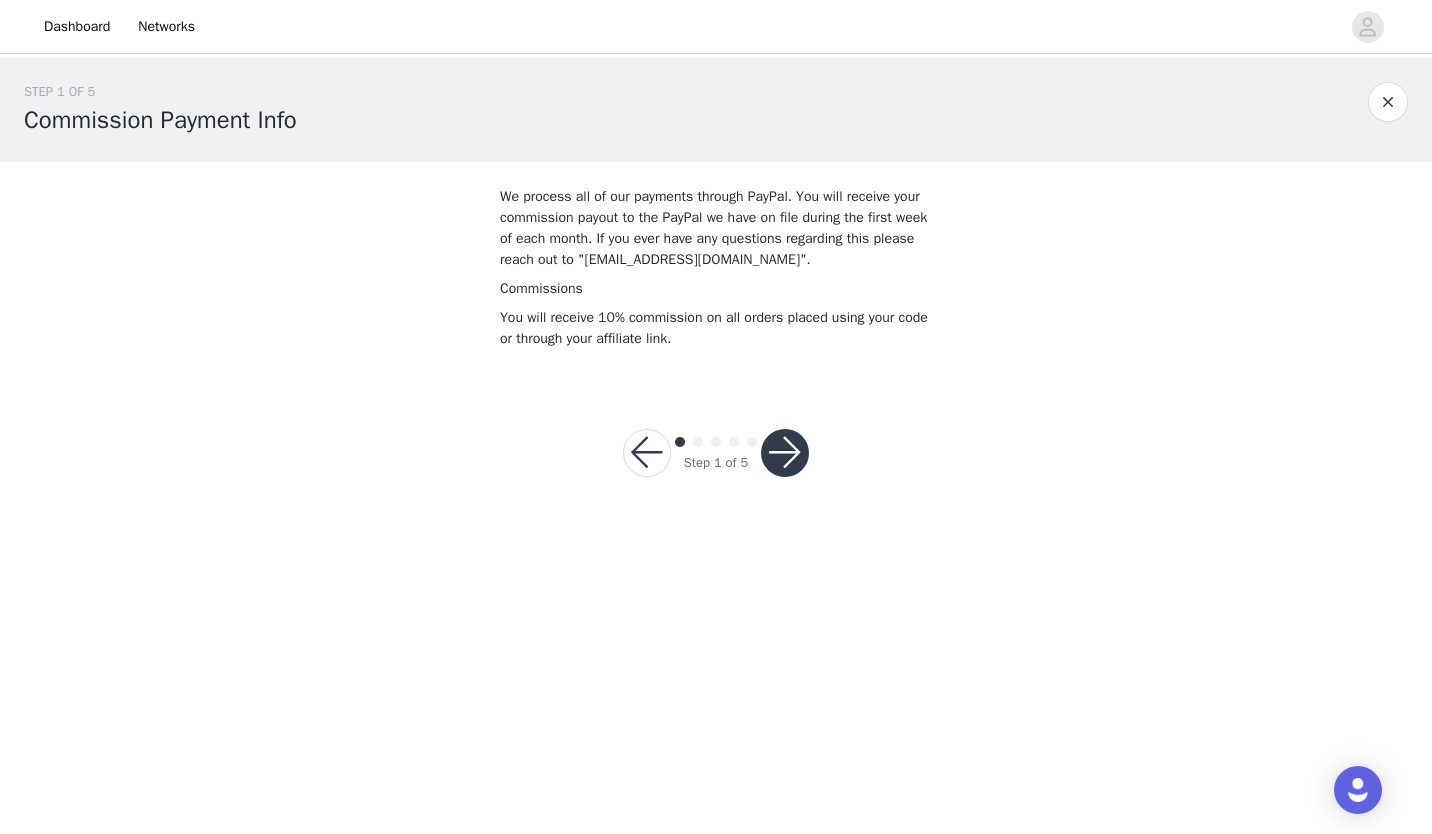 click at bounding box center (785, 453) 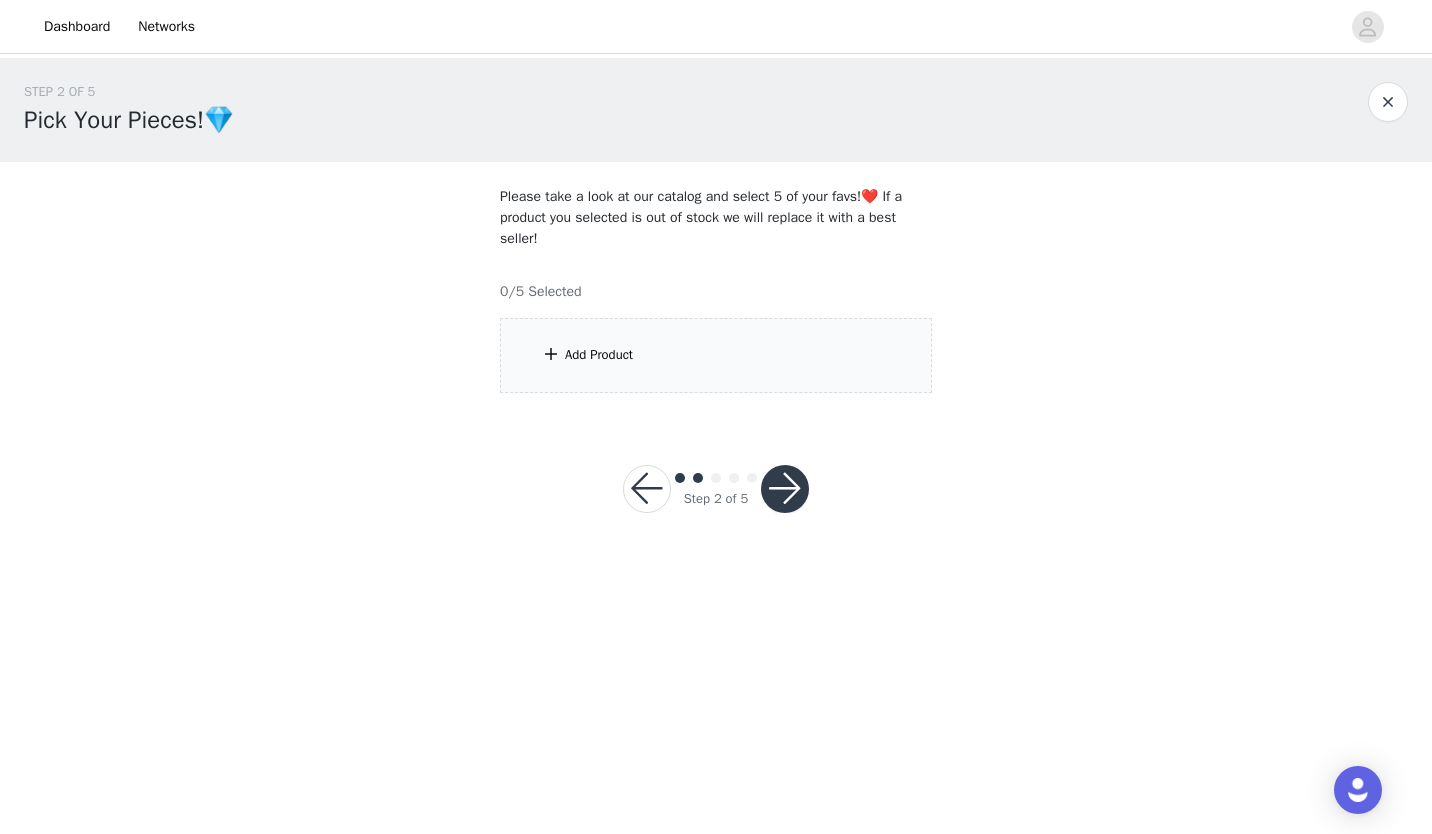 click on "Add Product" at bounding box center (716, 355) 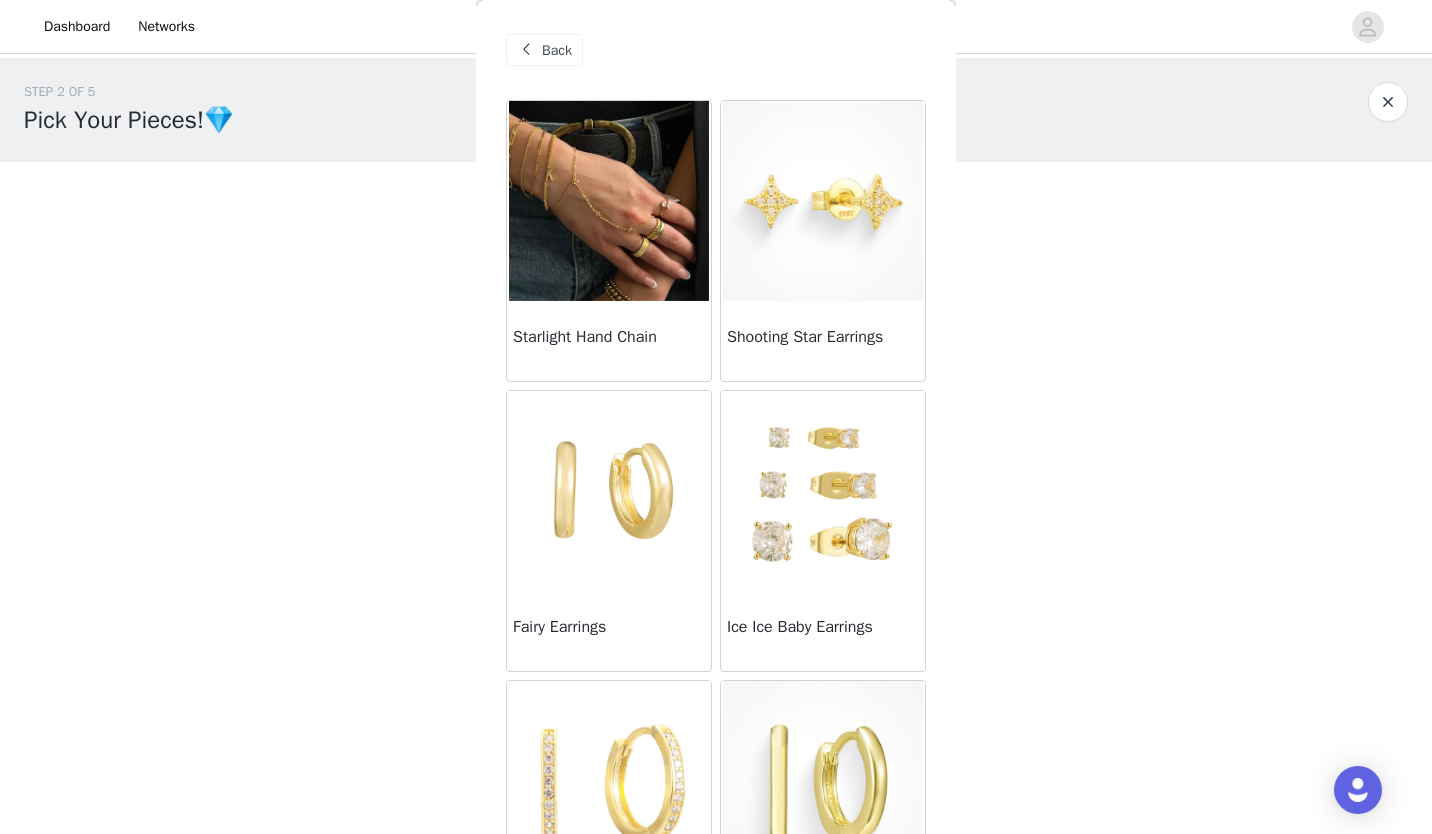 click on "STEP 2 OF 5
Pick Your Pieces!💎
Please take a look at our catalog and select 5 of your favs!❤️  If a product you selected is out of stock we will replace it with a best seller!       0/5 Selected           Add Product       Back       Starlight Hand Chain       Shooting Star Earrings       Fairy Earrings       Ice Ice Baby Earrings       Eternity Earrings       Itty Bitty Hoops       Don't Get It Twisted Necklace       Link Up Necklace" at bounding box center (716, 237) 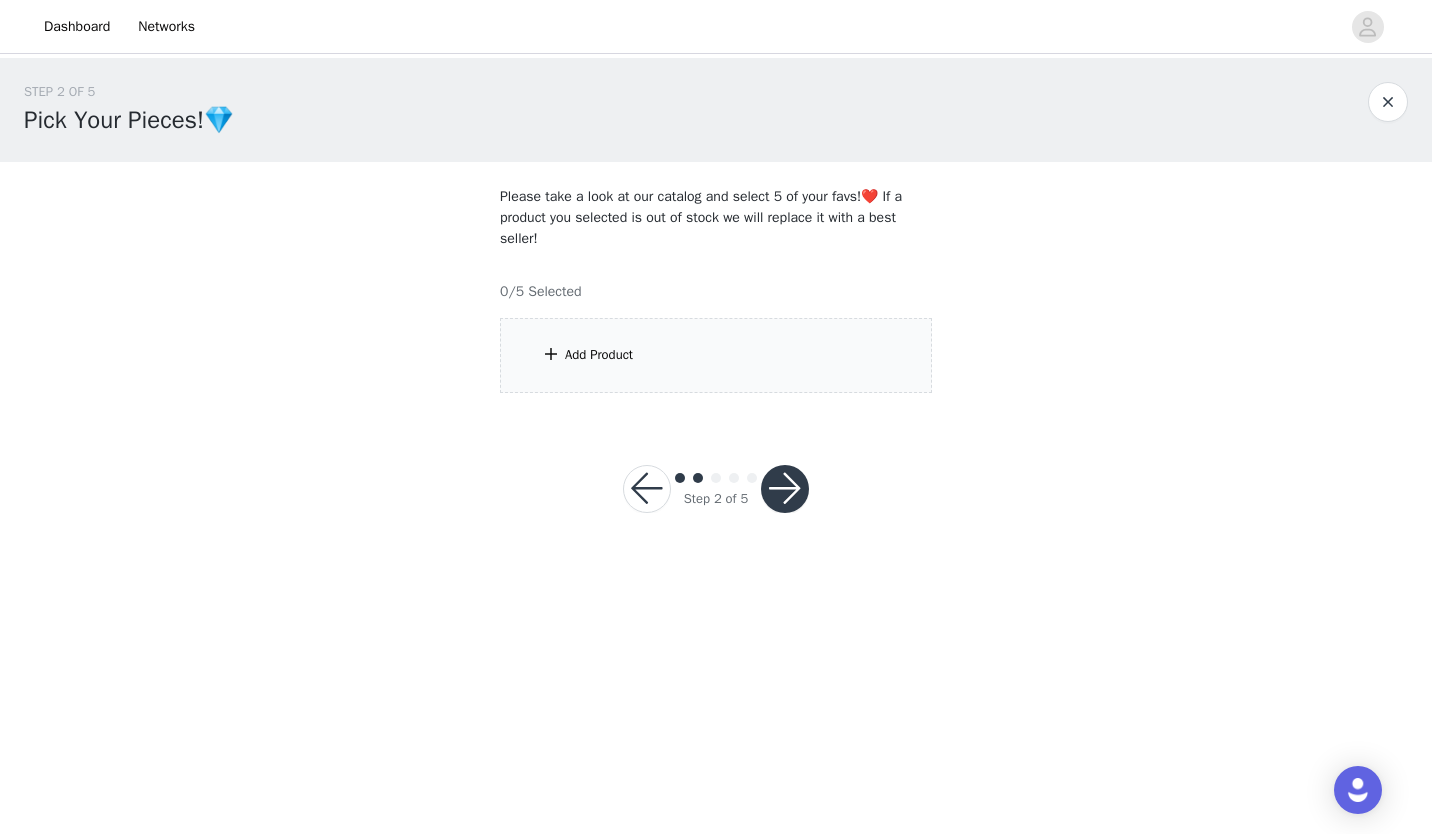 click on "Add Product" at bounding box center [716, 355] 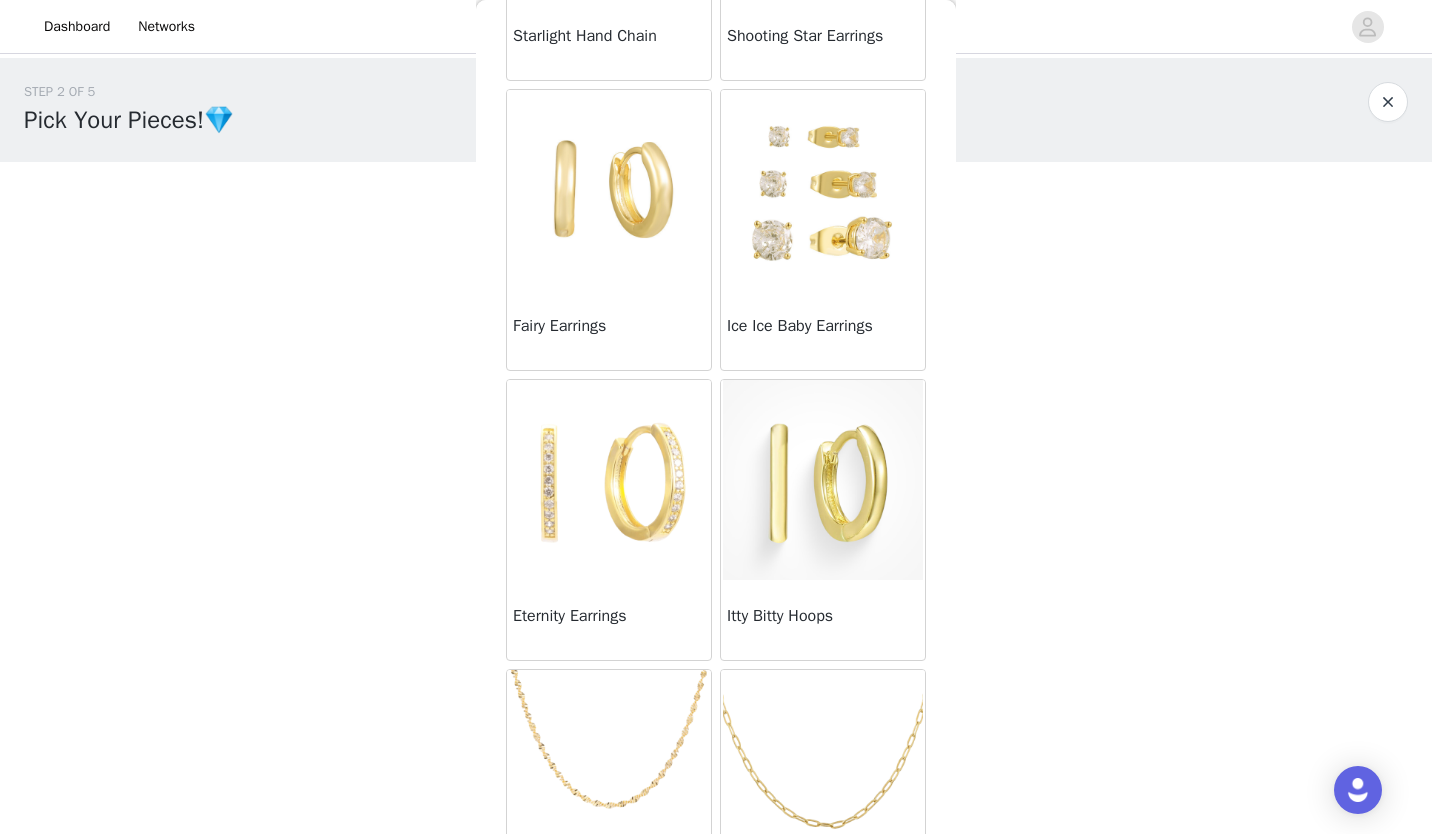 scroll, scrollTop: 422, scrollLeft: 0, axis: vertical 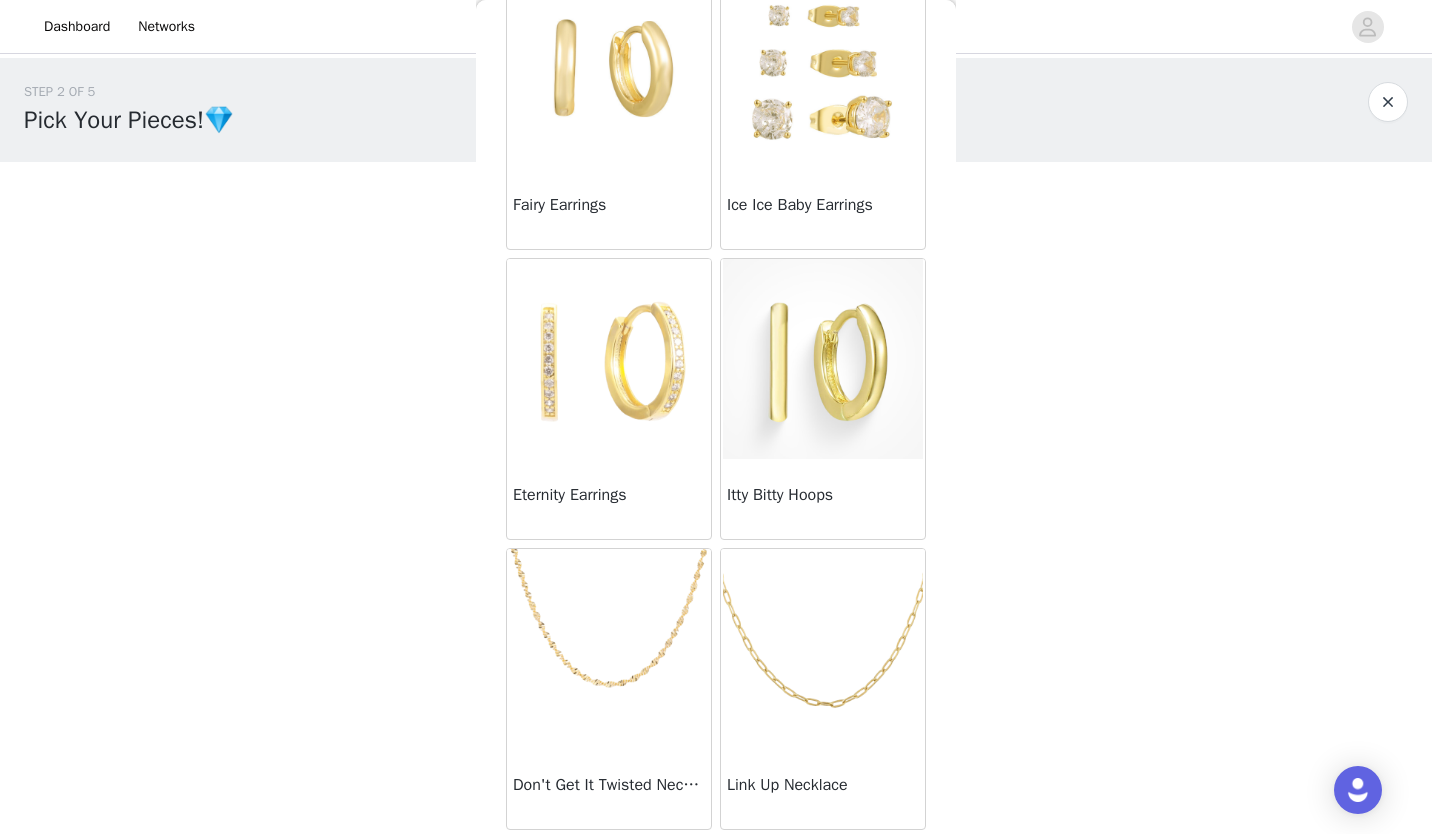 click at bounding box center [609, 649] 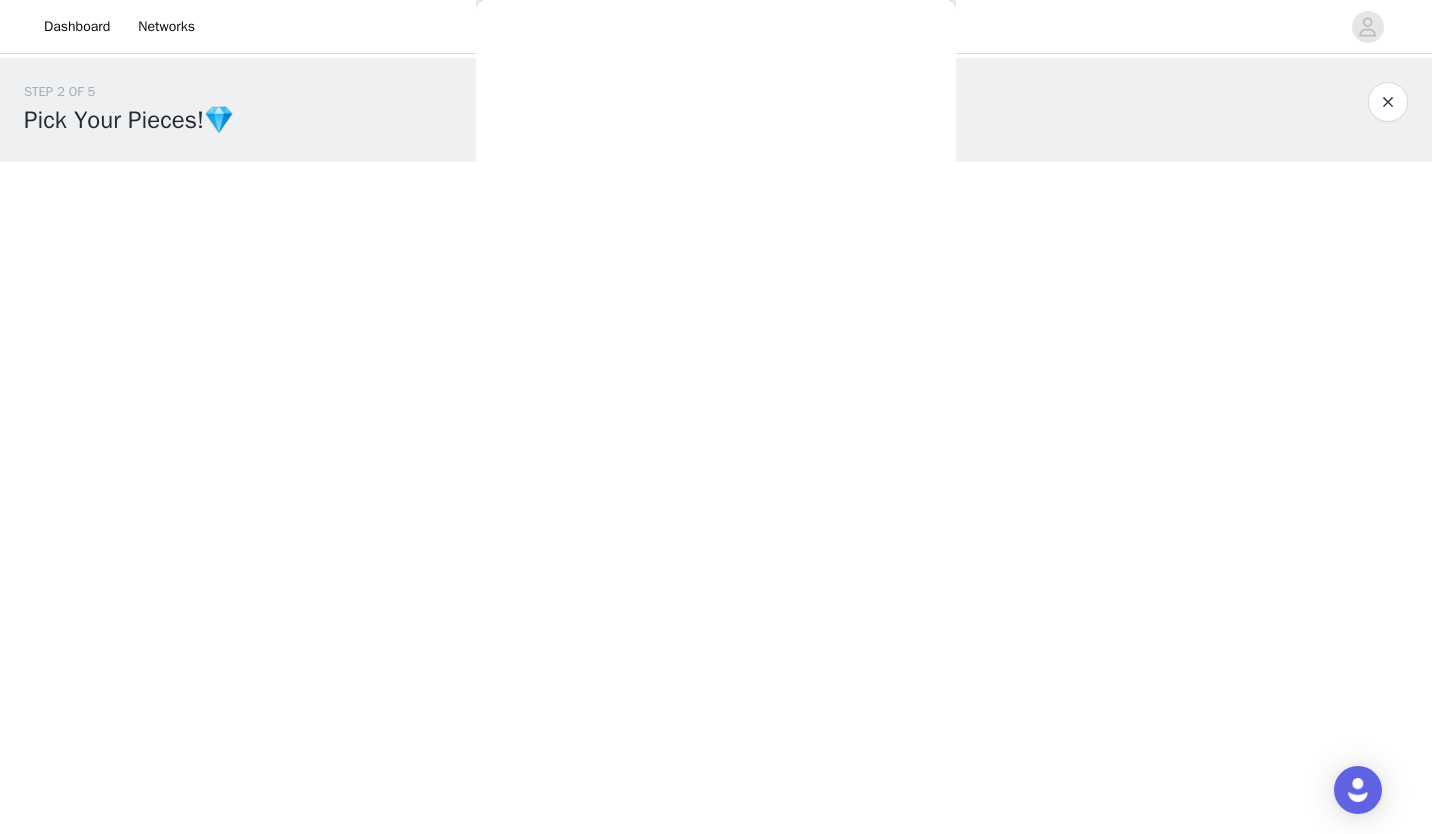 scroll, scrollTop: 24, scrollLeft: 0, axis: vertical 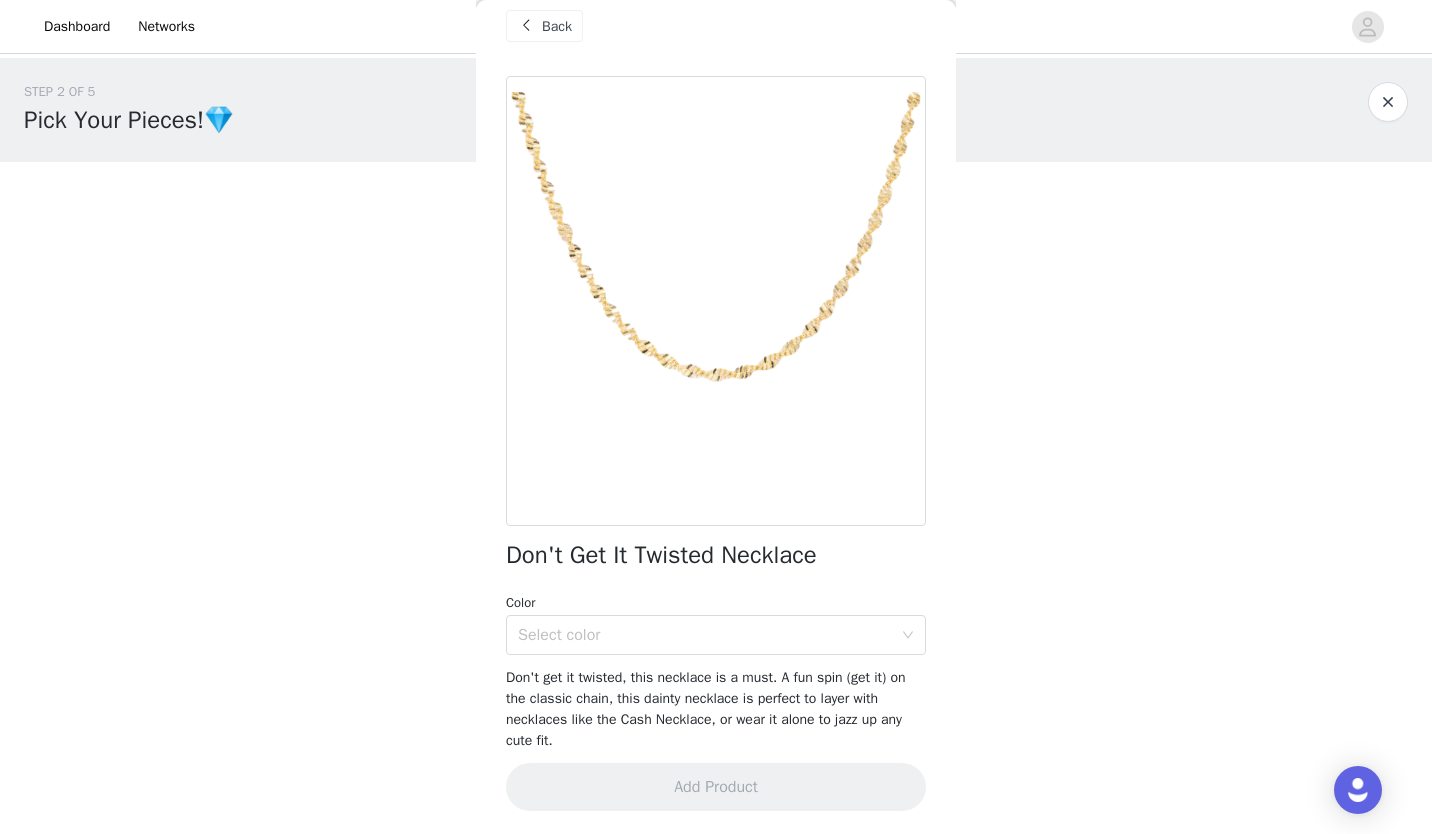 click on "Select color" at bounding box center [705, 635] 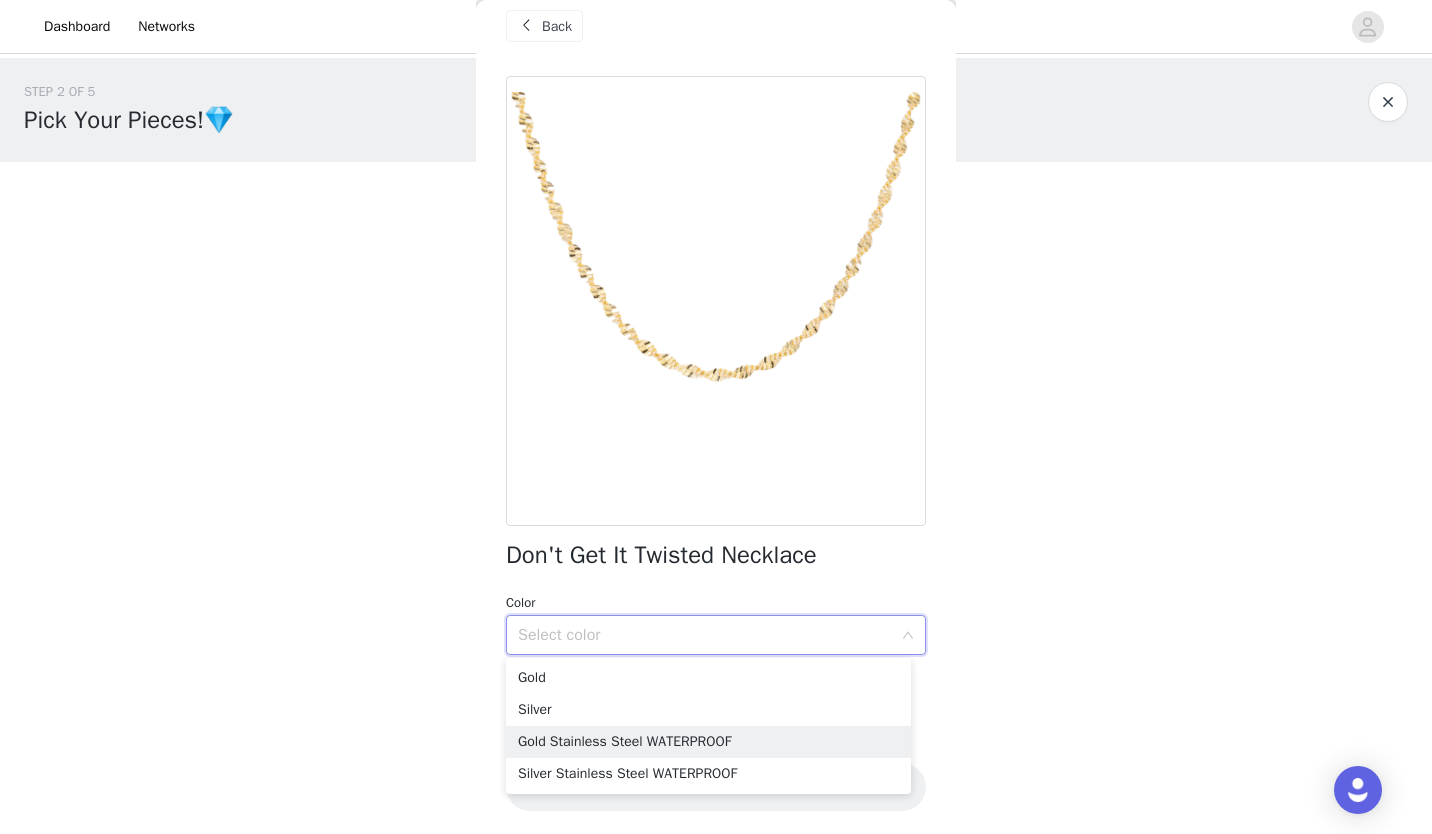 click on "Gold Stainless Steel WATERPROOF" at bounding box center (708, 742) 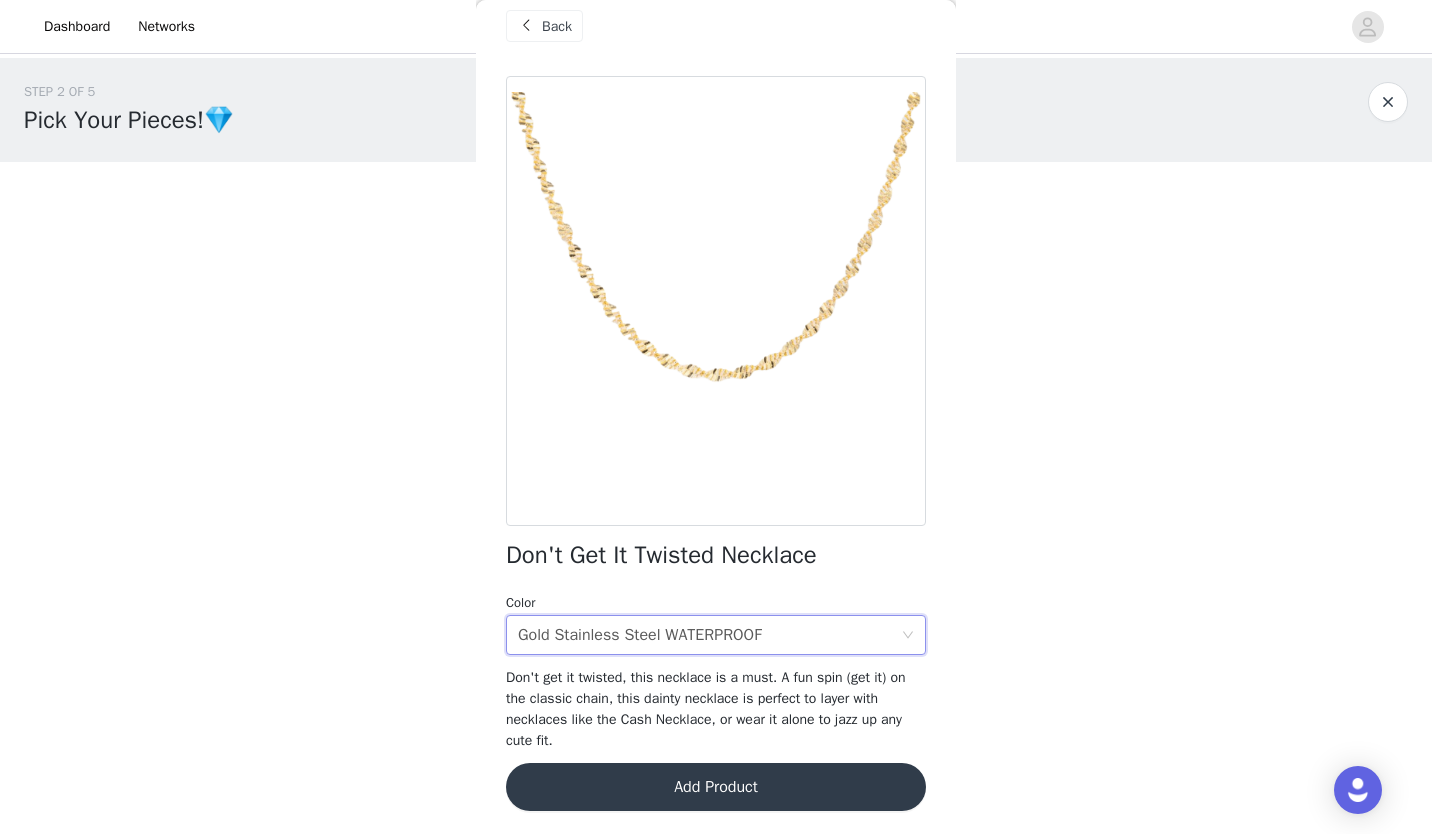 click on "Add Product" at bounding box center [716, 787] 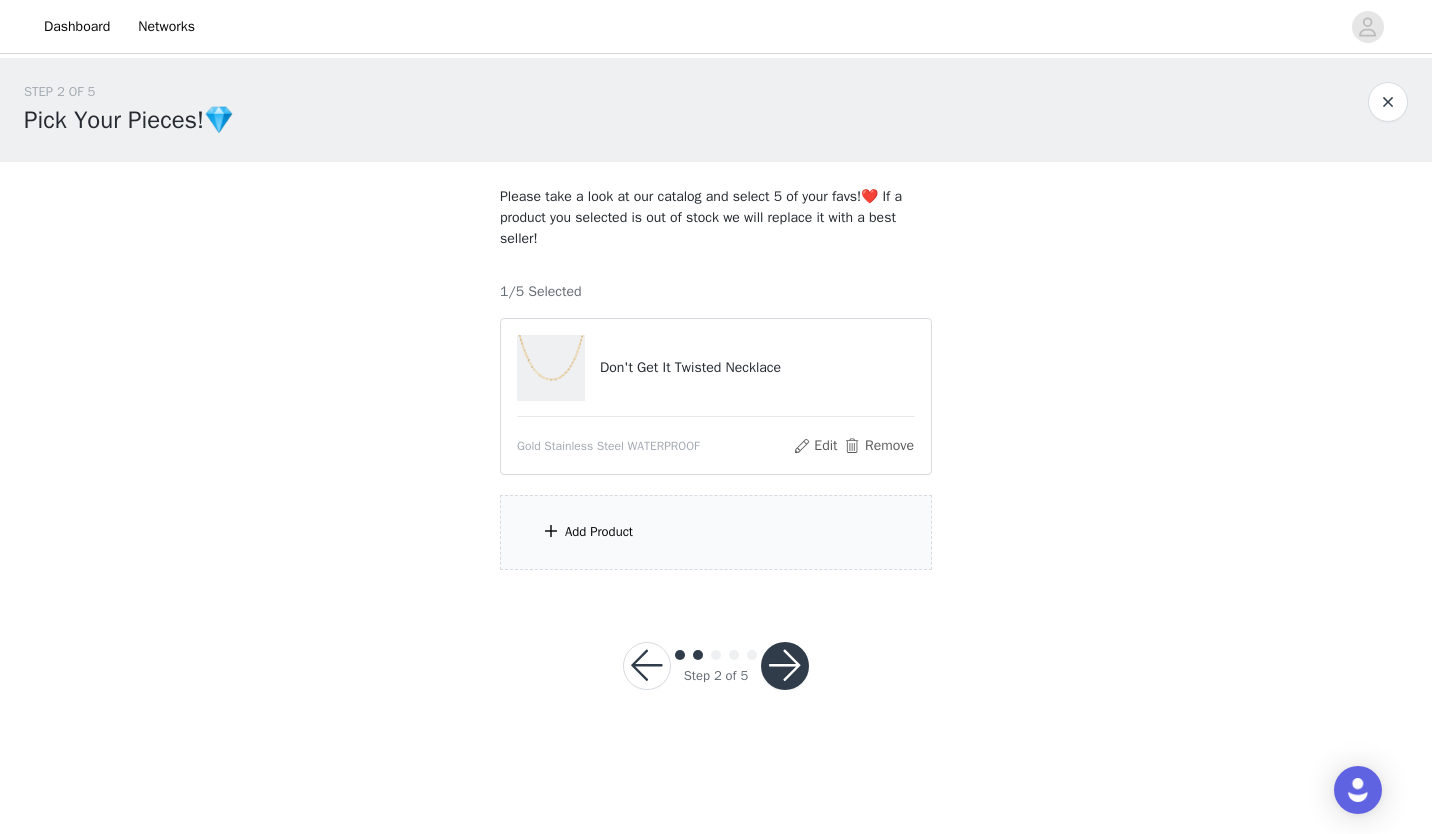 click on "Add Product" at bounding box center [716, 532] 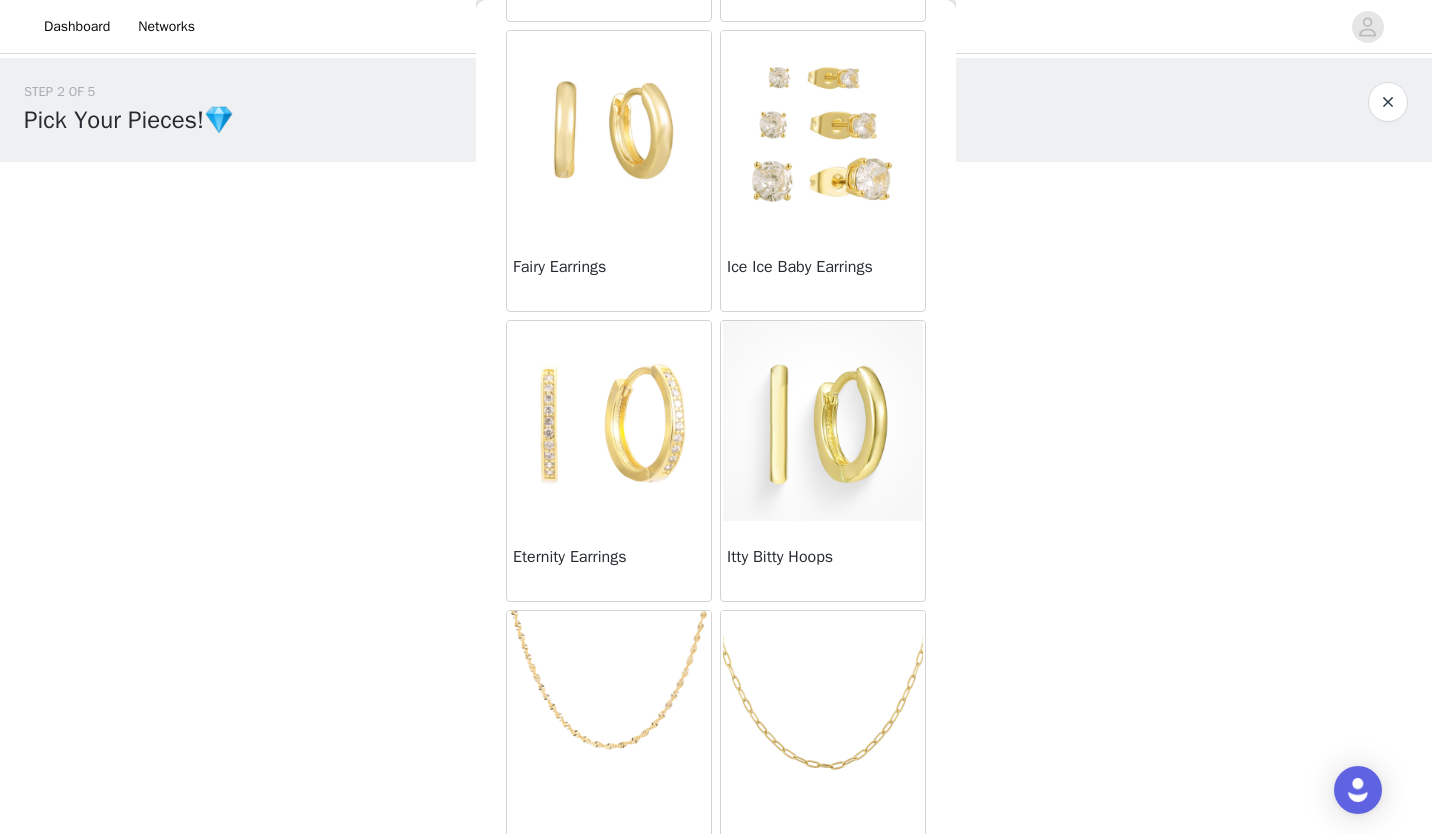 scroll, scrollTop: 422, scrollLeft: 0, axis: vertical 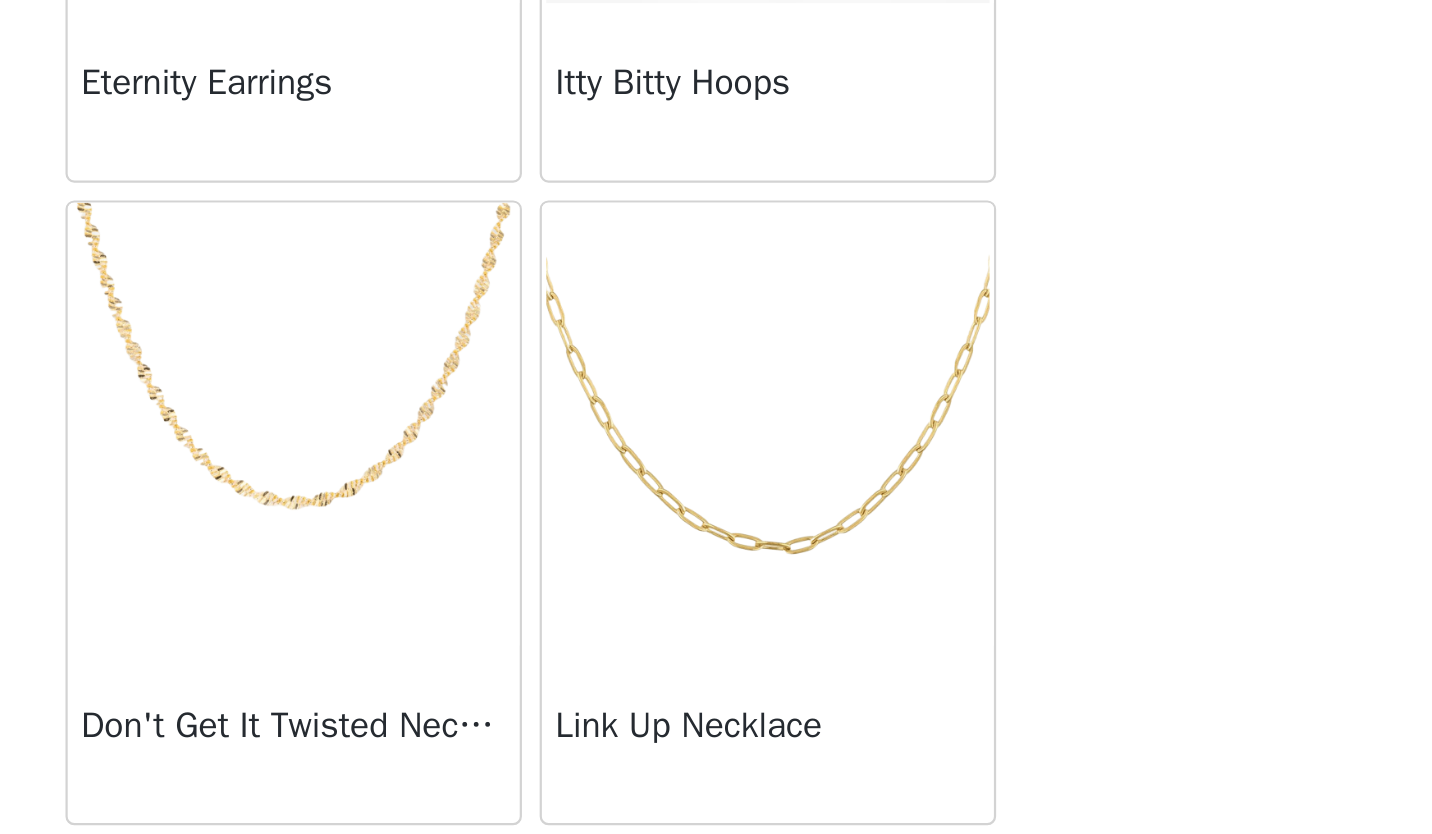 click at bounding box center [823, 649] 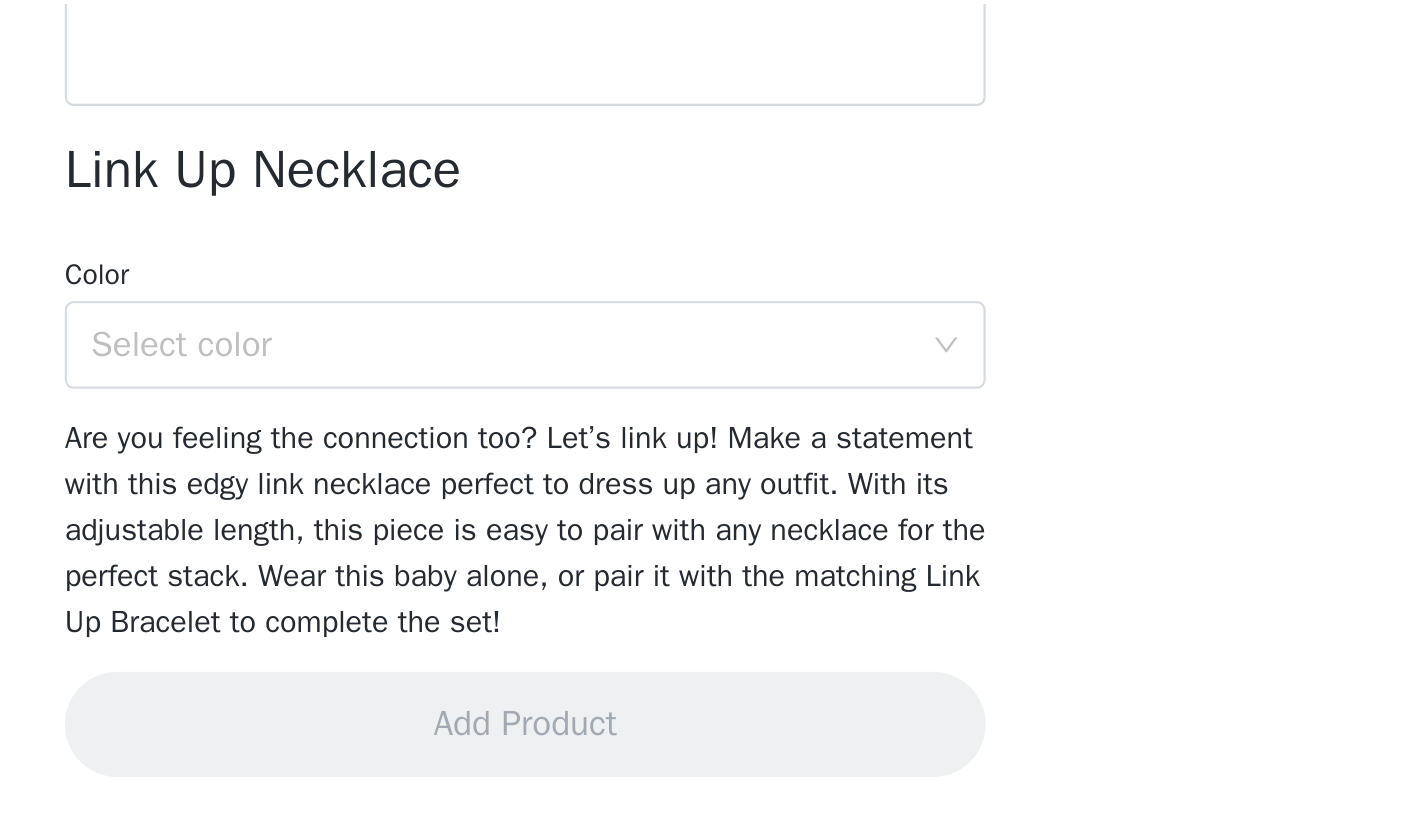 scroll, scrollTop: 45, scrollLeft: 0, axis: vertical 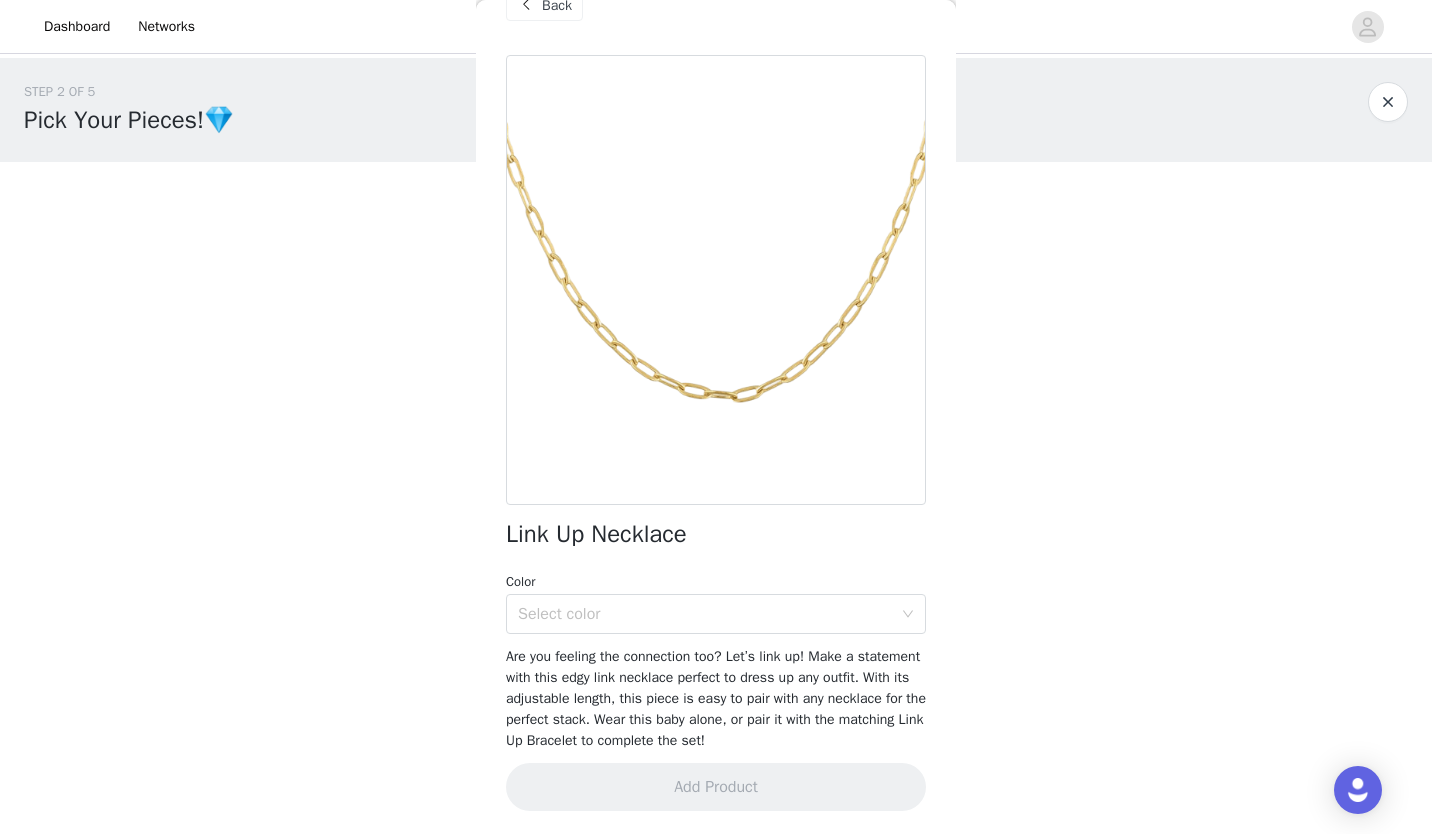 click on "Select color" at bounding box center [705, 614] 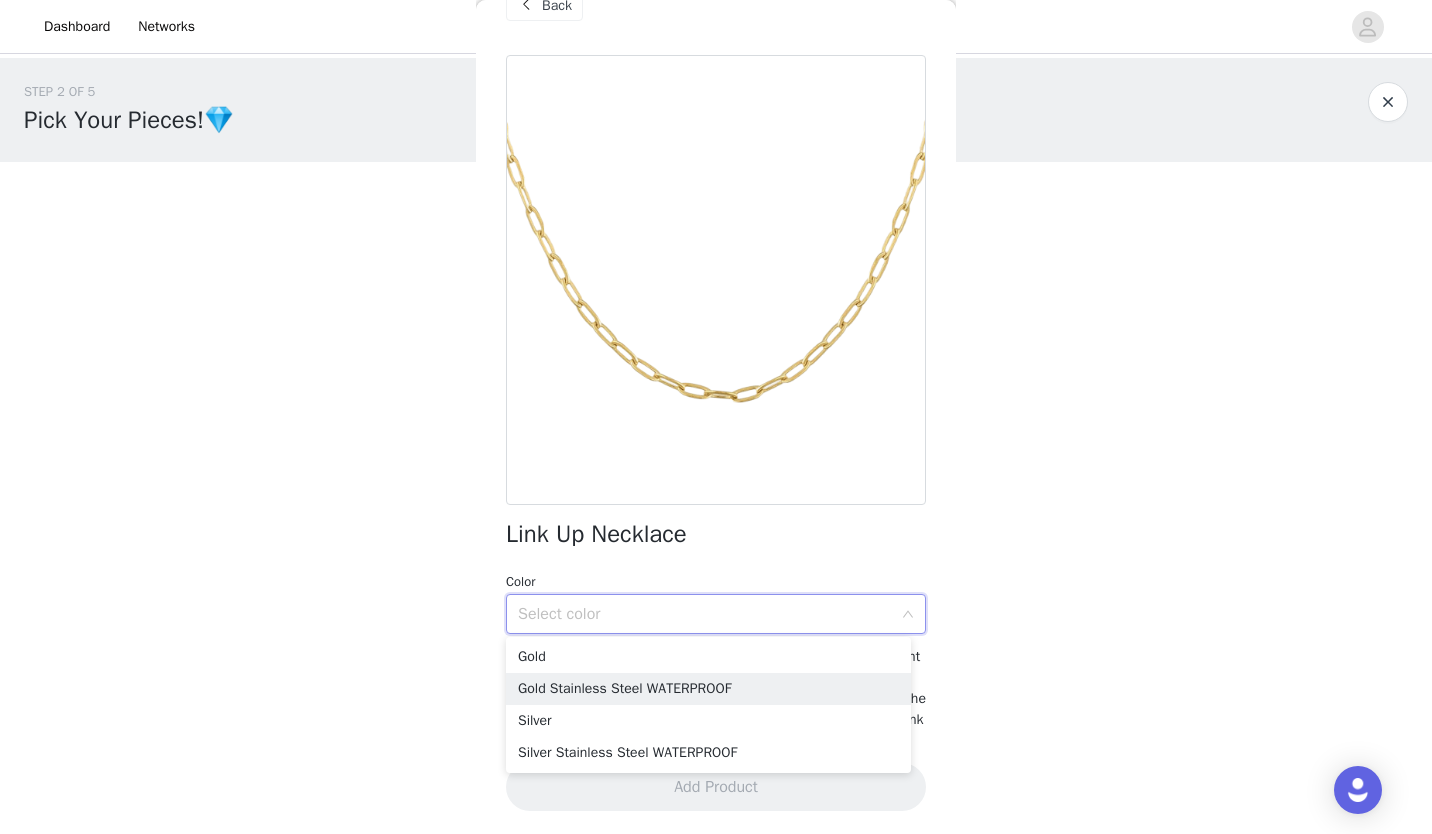 click on "Gold Stainless Steel WATERPROOF" at bounding box center [708, 689] 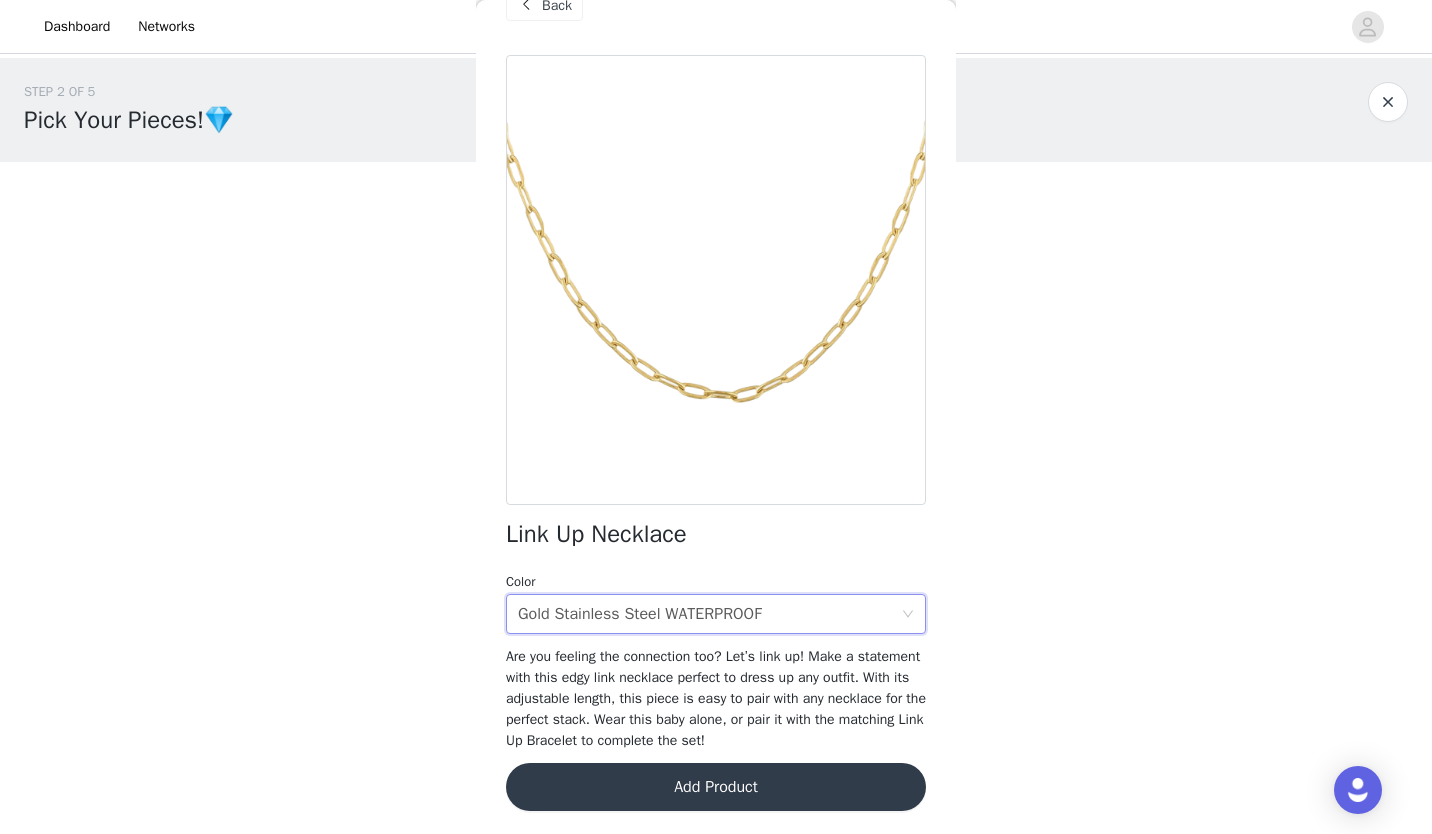 click on "Add Product" at bounding box center [716, 787] 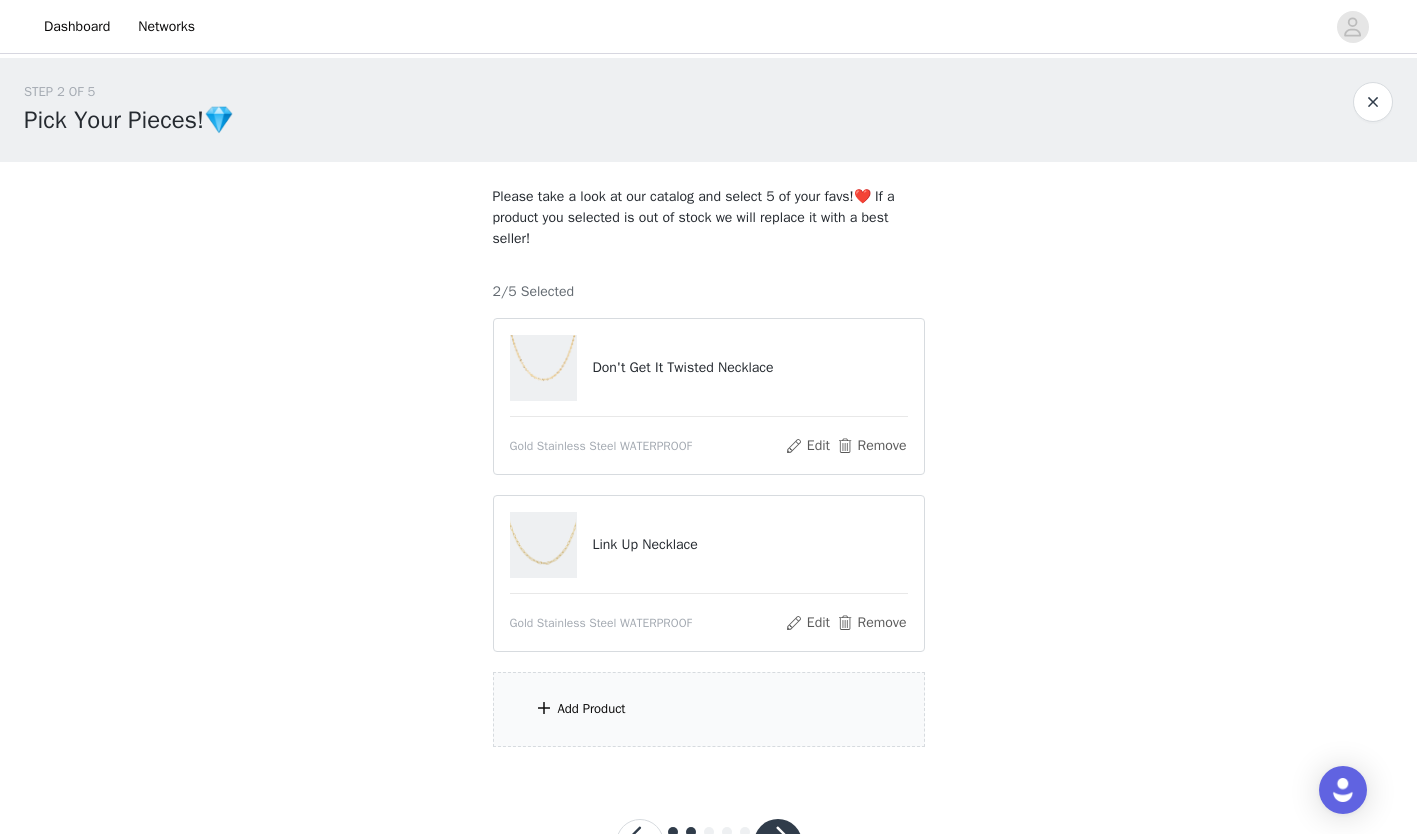 click on "Add Product" at bounding box center [709, 709] 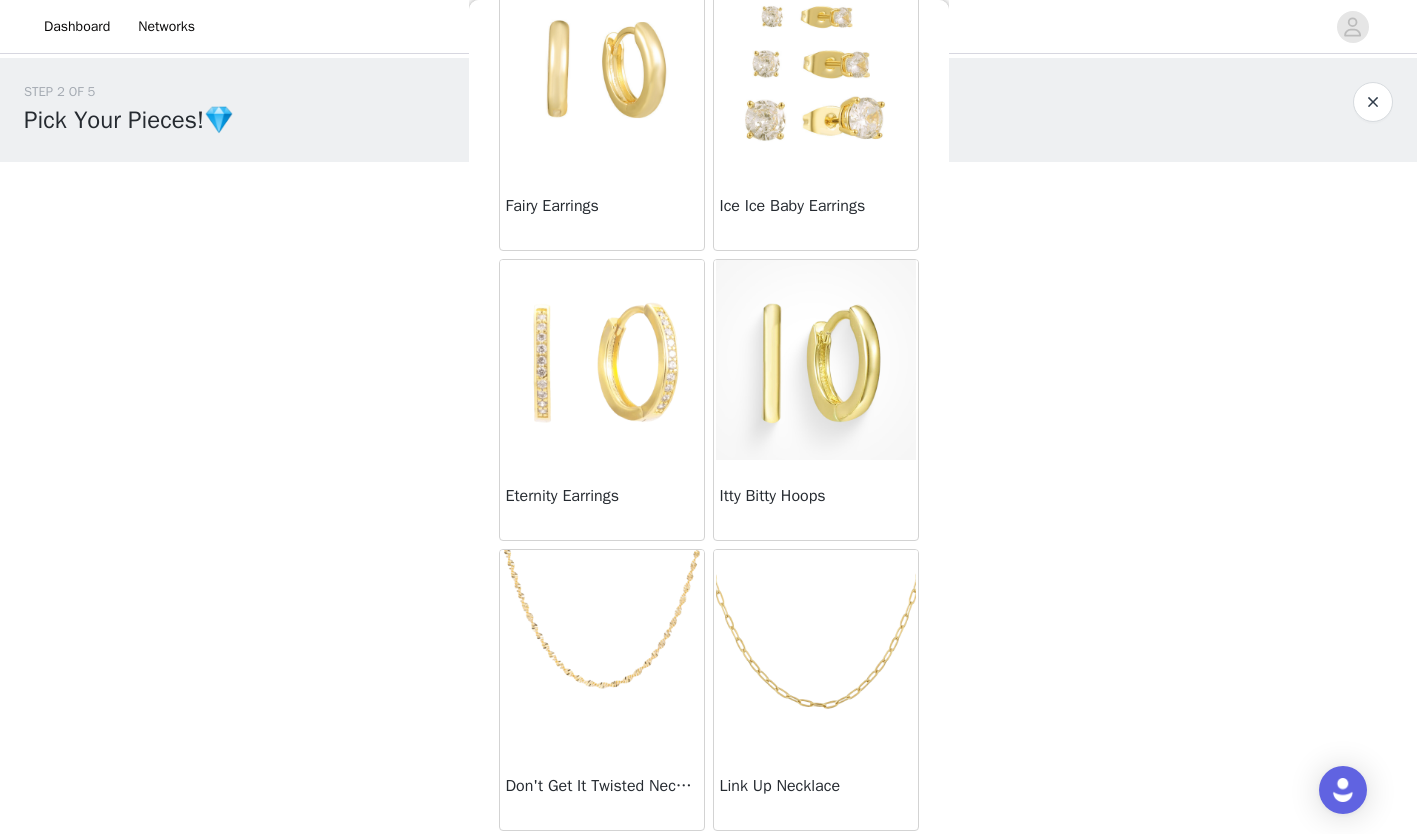 click at bounding box center [602, 650] 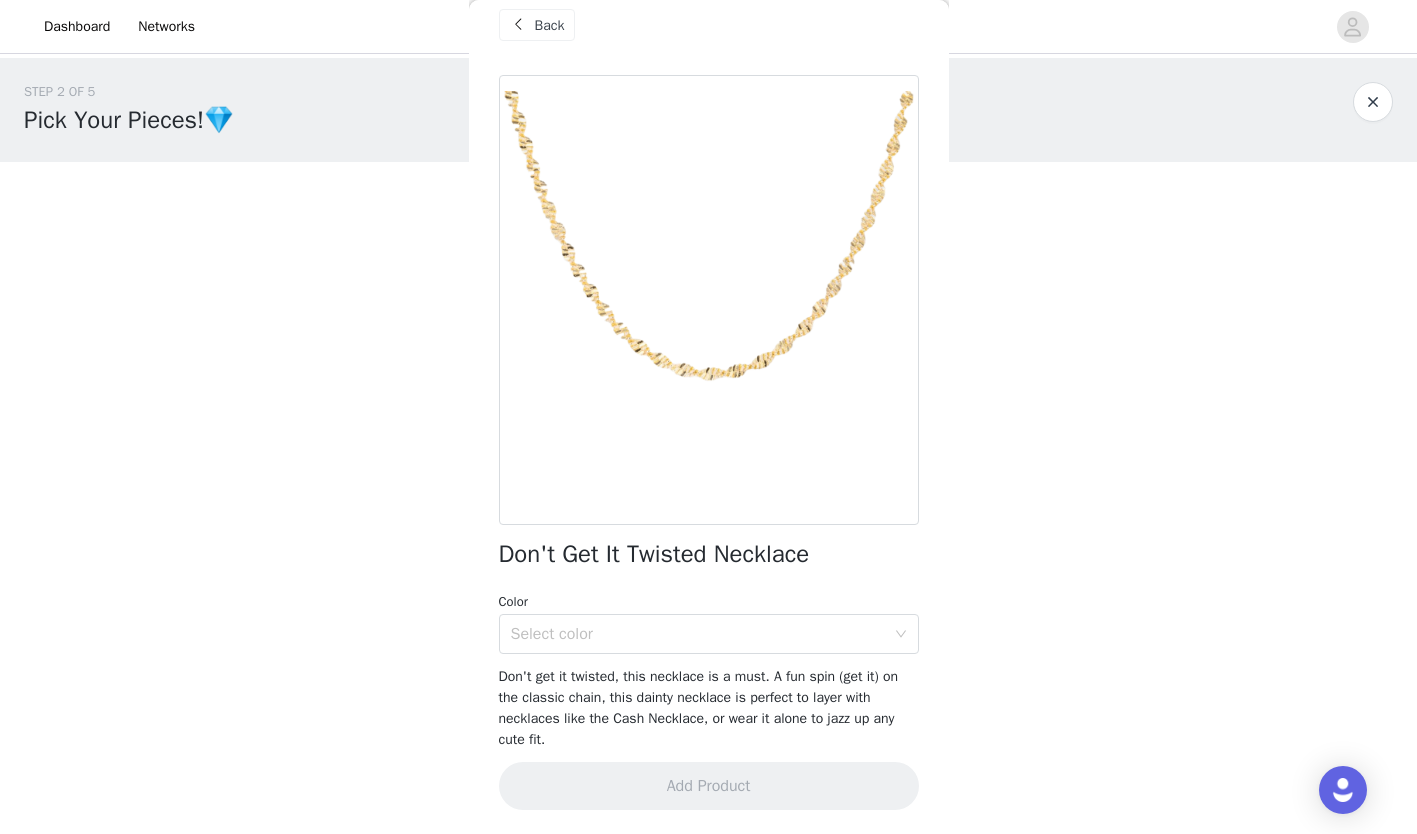scroll, scrollTop: 24, scrollLeft: 0, axis: vertical 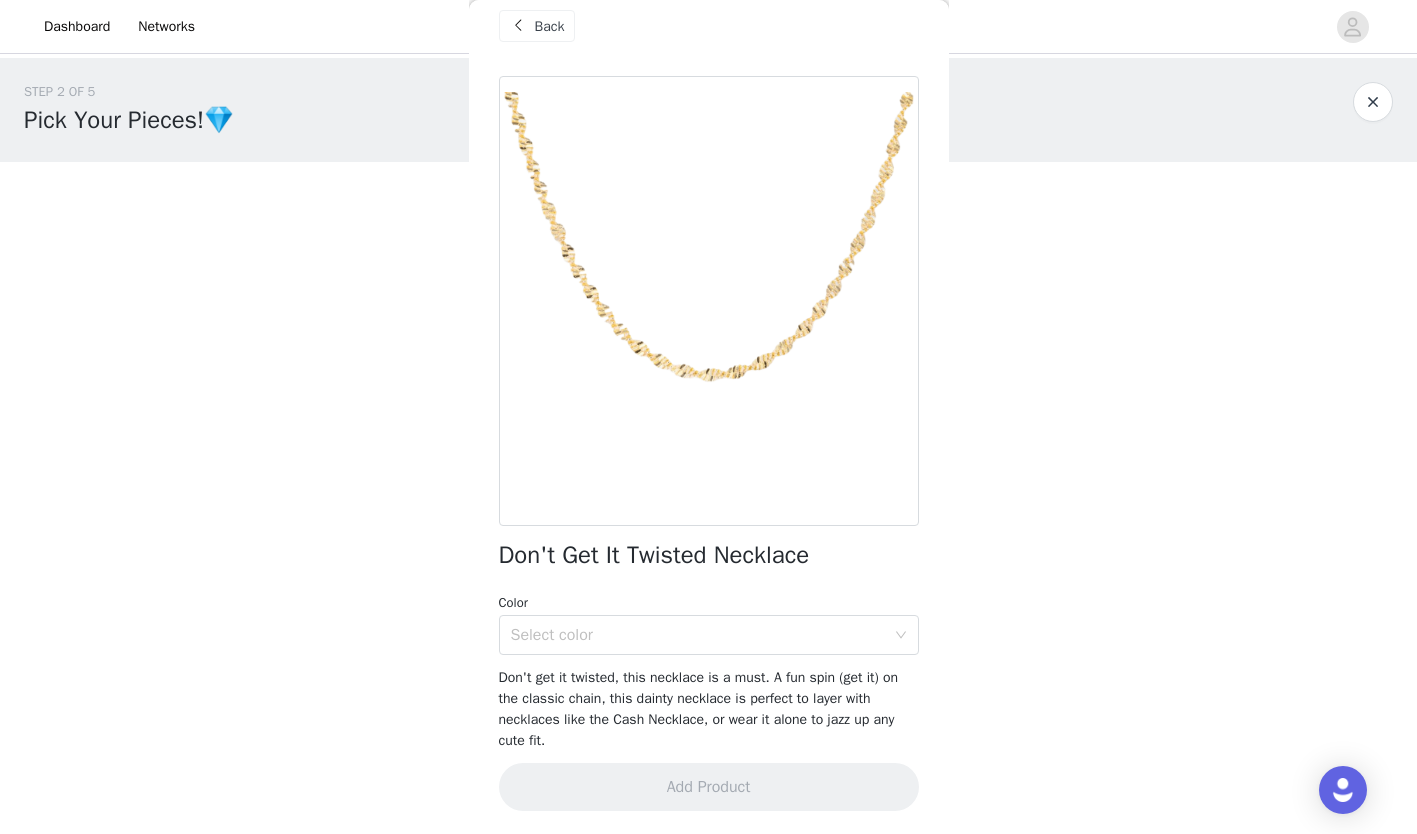 click on "Select color" at bounding box center (702, 635) 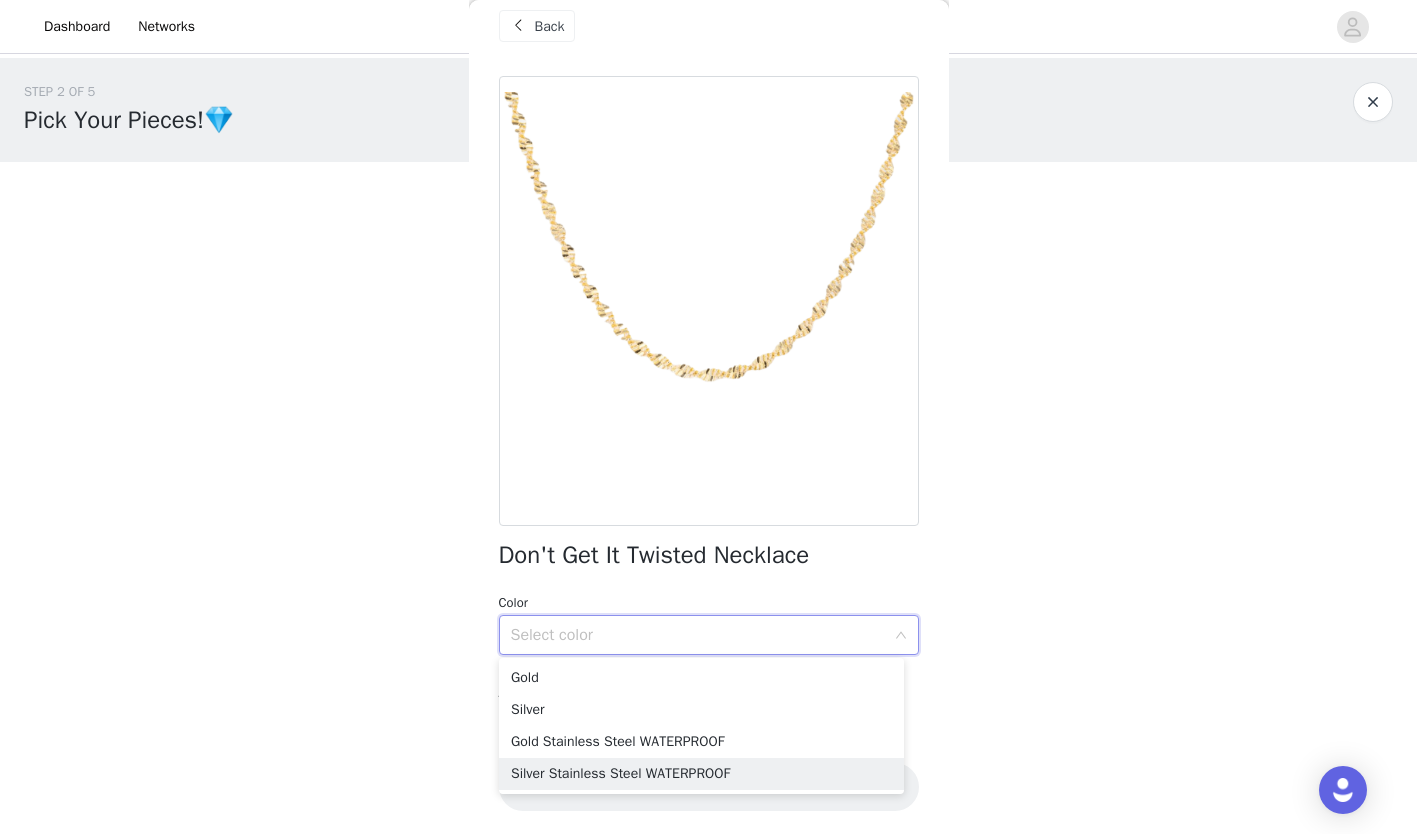 click on "Silver Stainless Steel WATERPROOF" at bounding box center (701, 774) 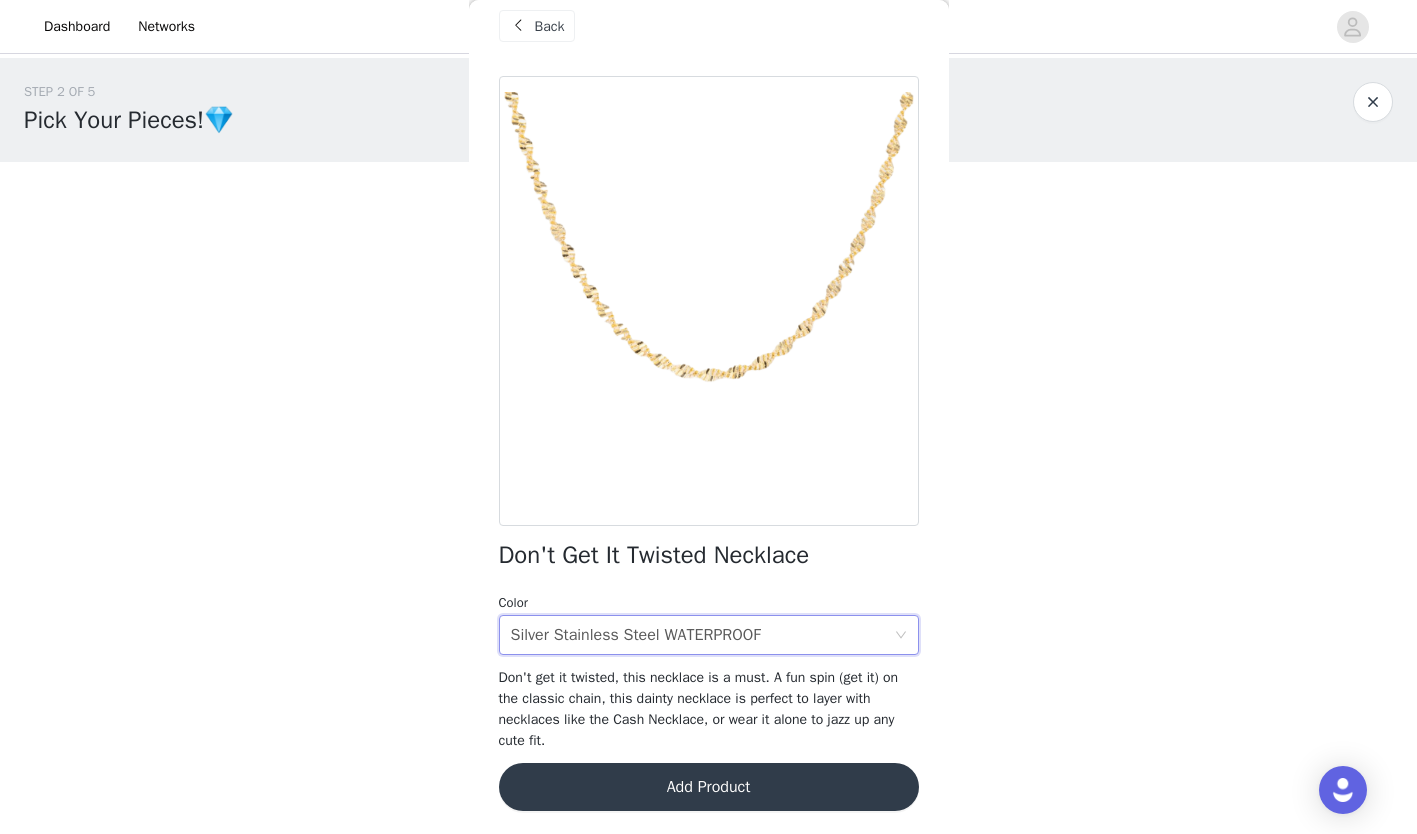 click at bounding box center [519, 26] 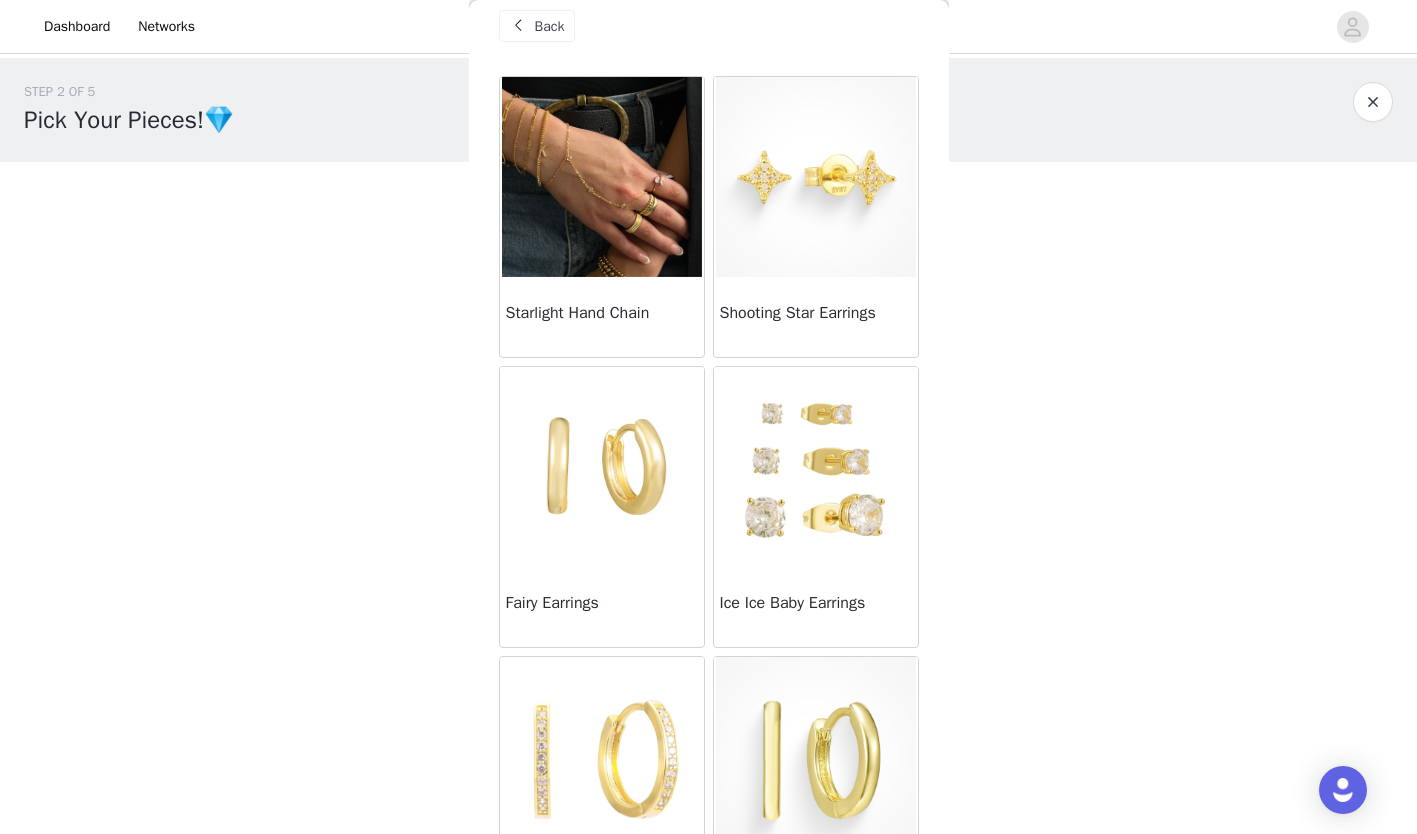 click at bounding box center [816, 467] 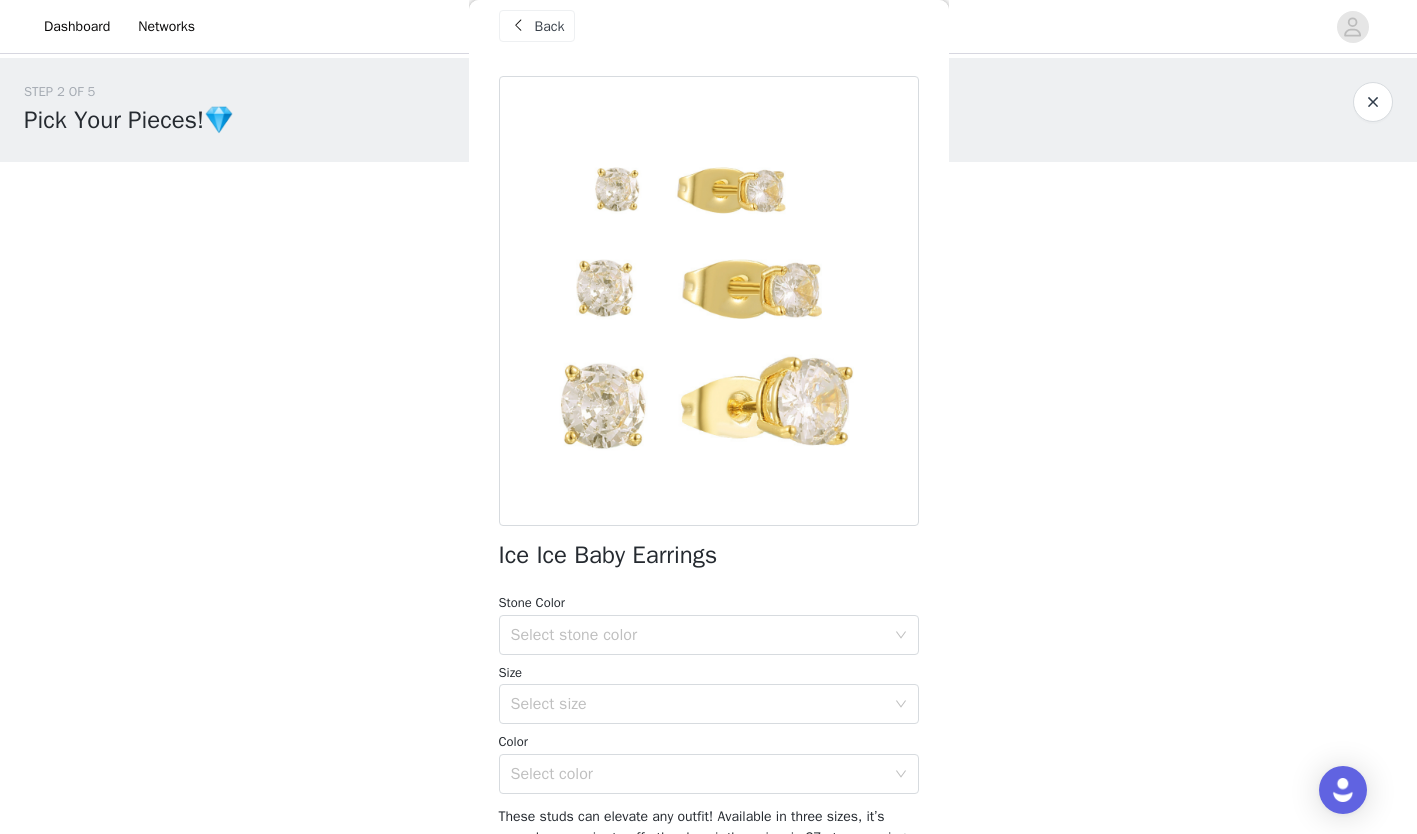 click on "Select stone color" at bounding box center (698, 635) 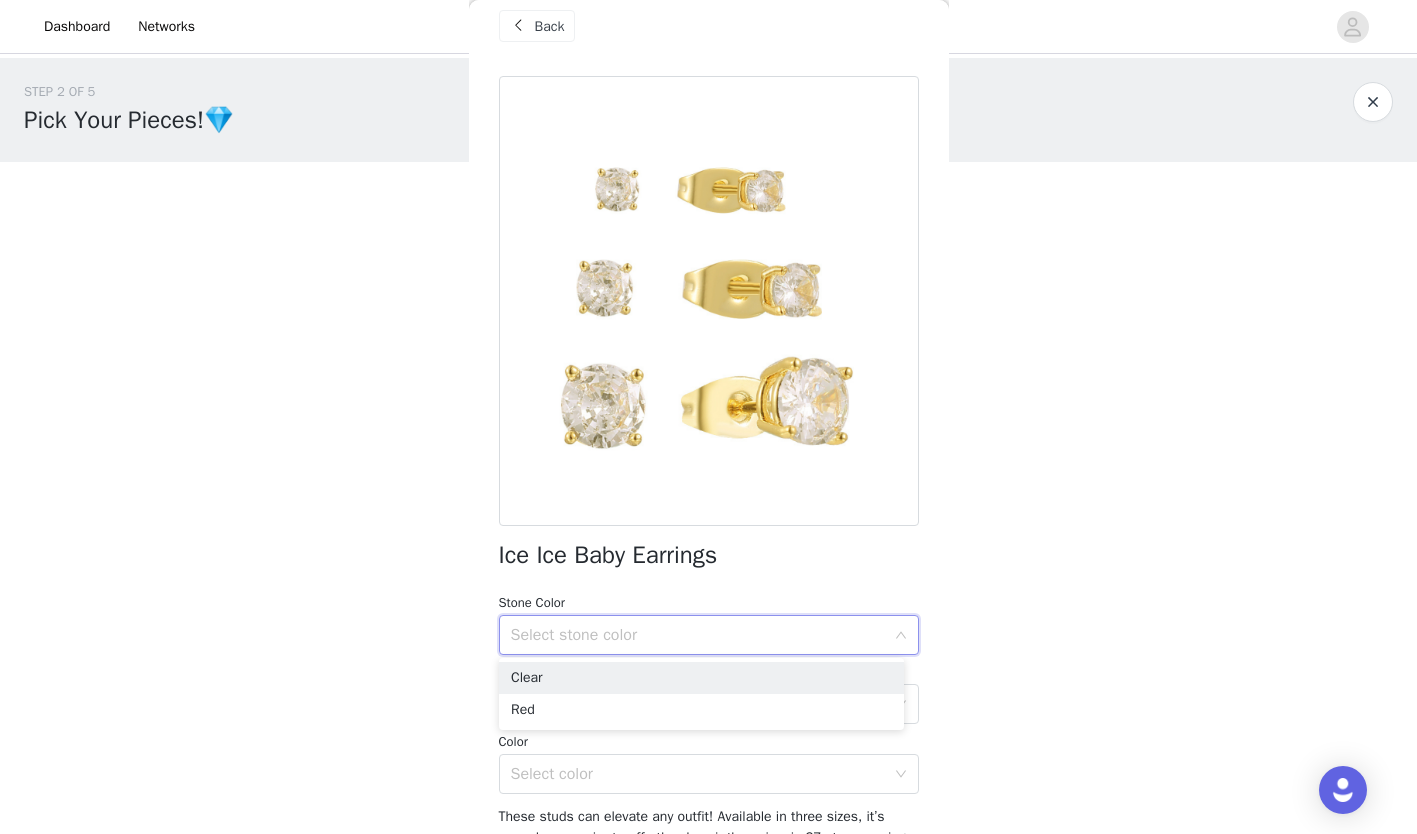 click on "Clear" at bounding box center [701, 678] 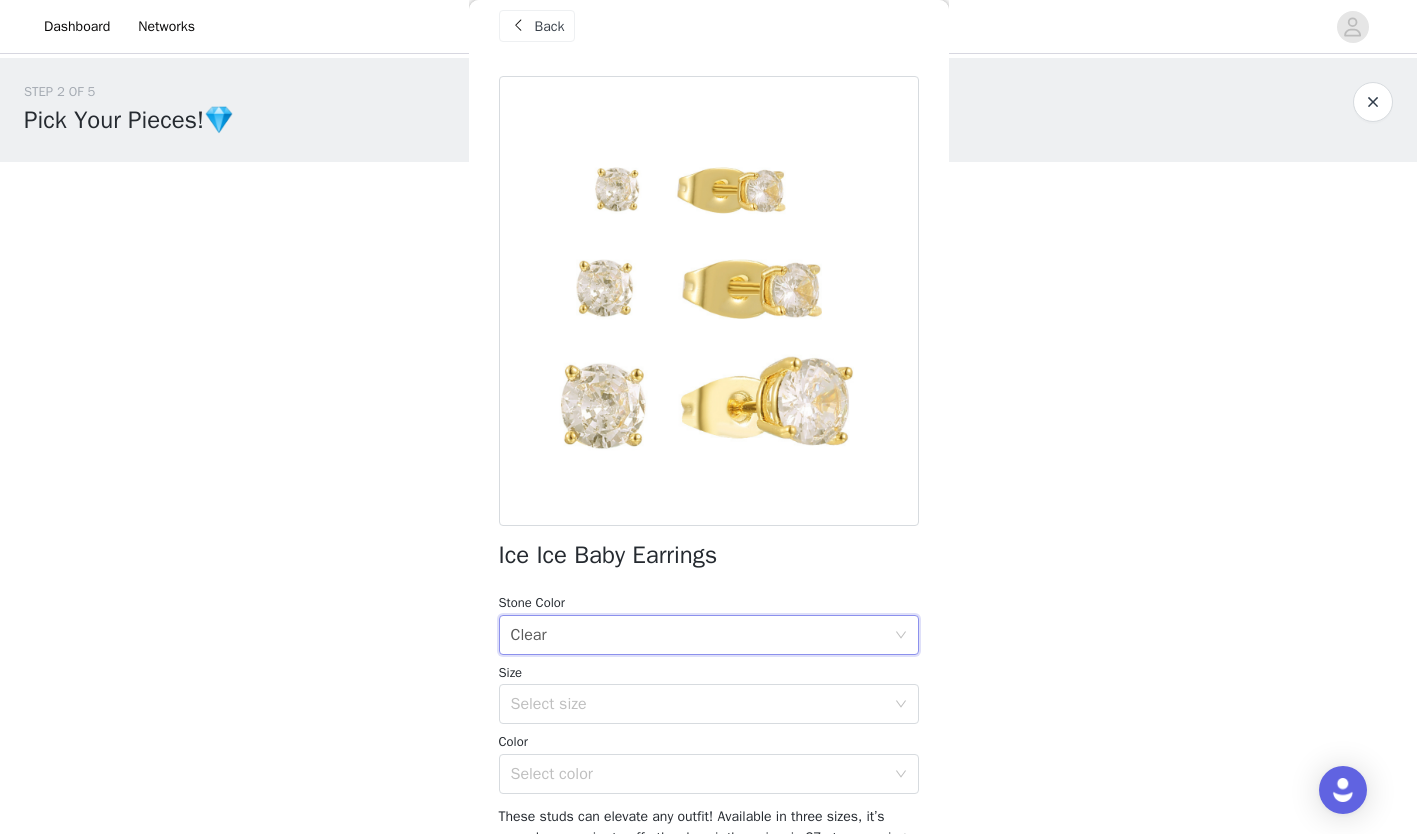 click on "Select size" at bounding box center (698, 704) 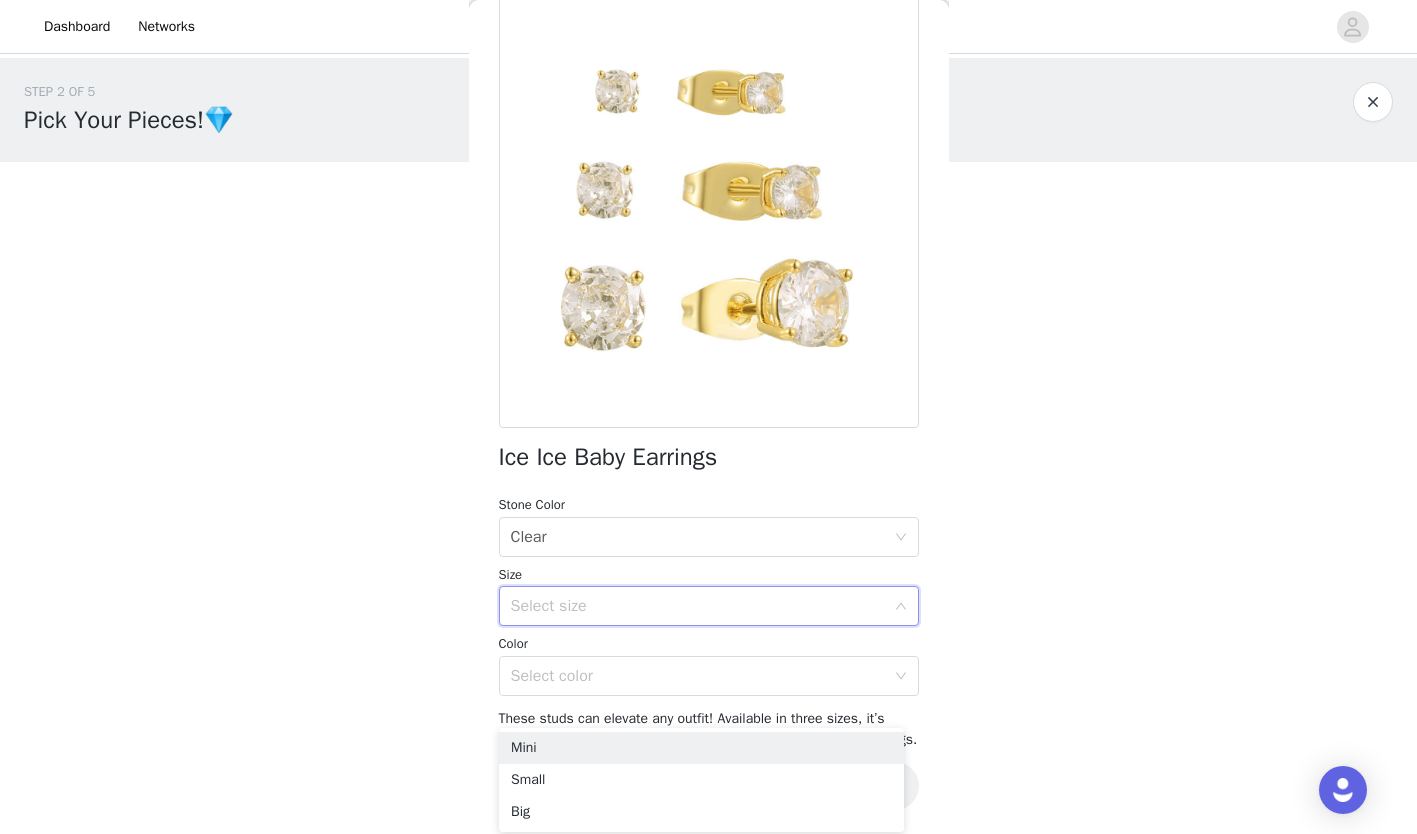 scroll, scrollTop: 142, scrollLeft: 0, axis: vertical 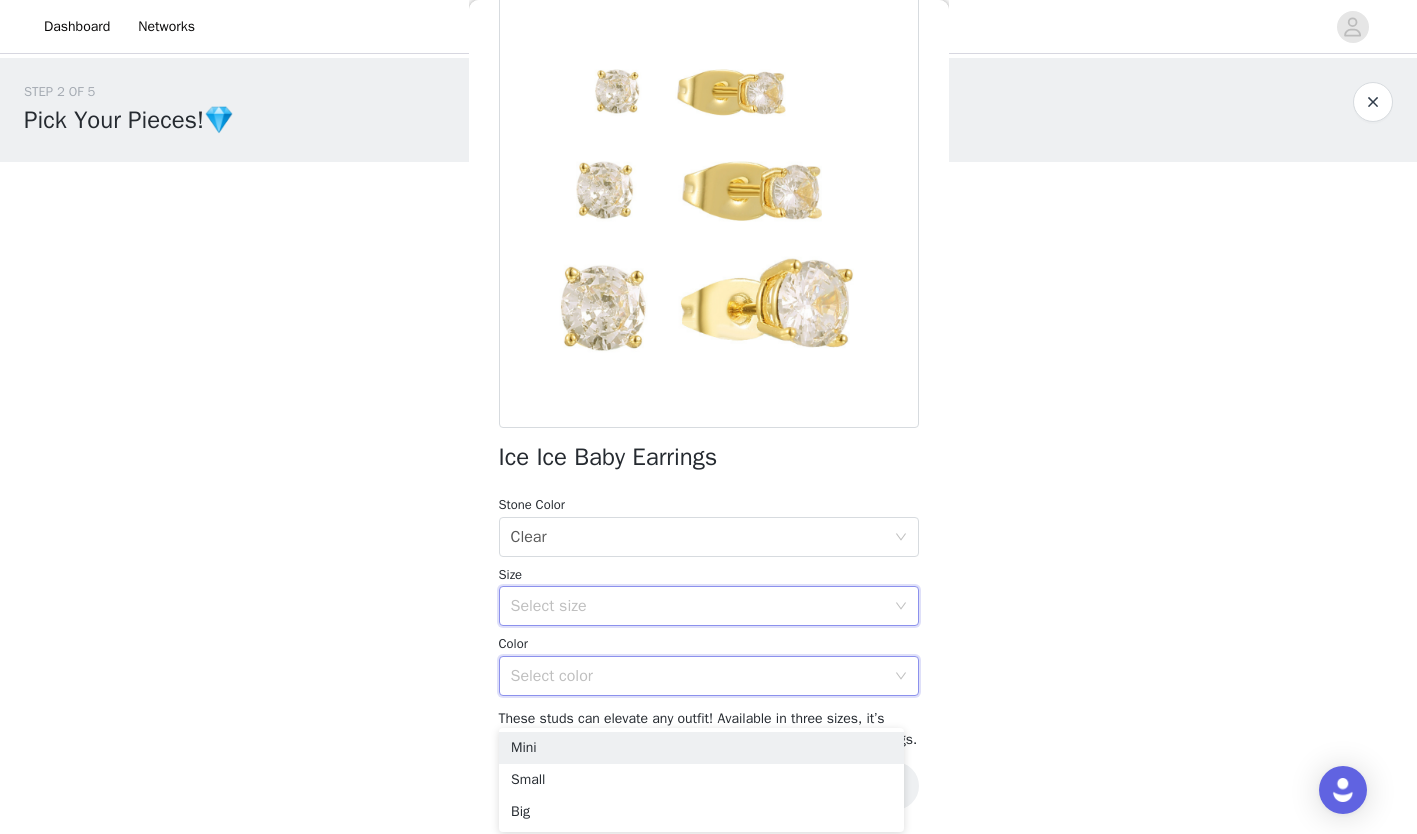 click on "Select color" at bounding box center [702, 676] 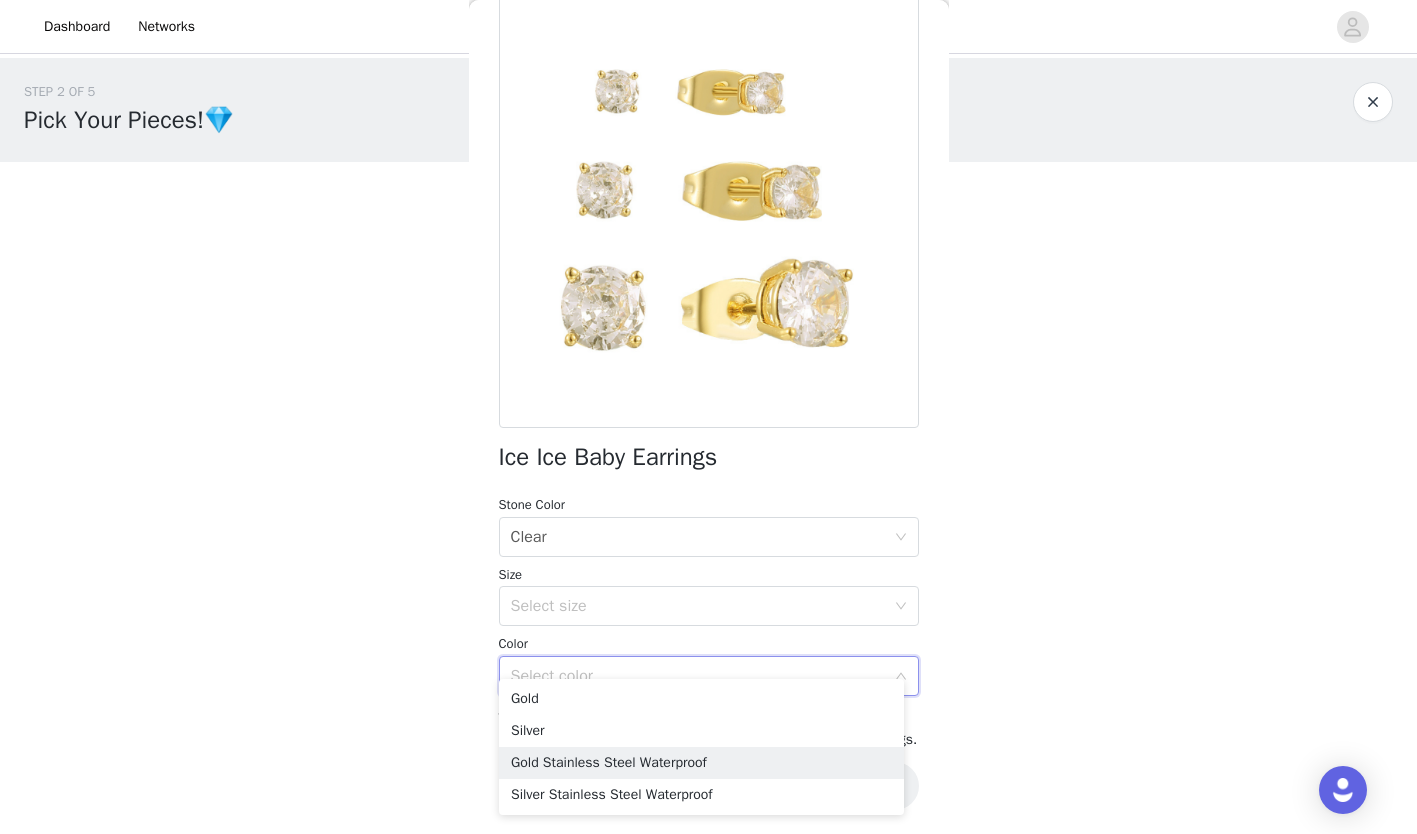 click on "Gold Stainless Steel Waterproof" at bounding box center (701, 763) 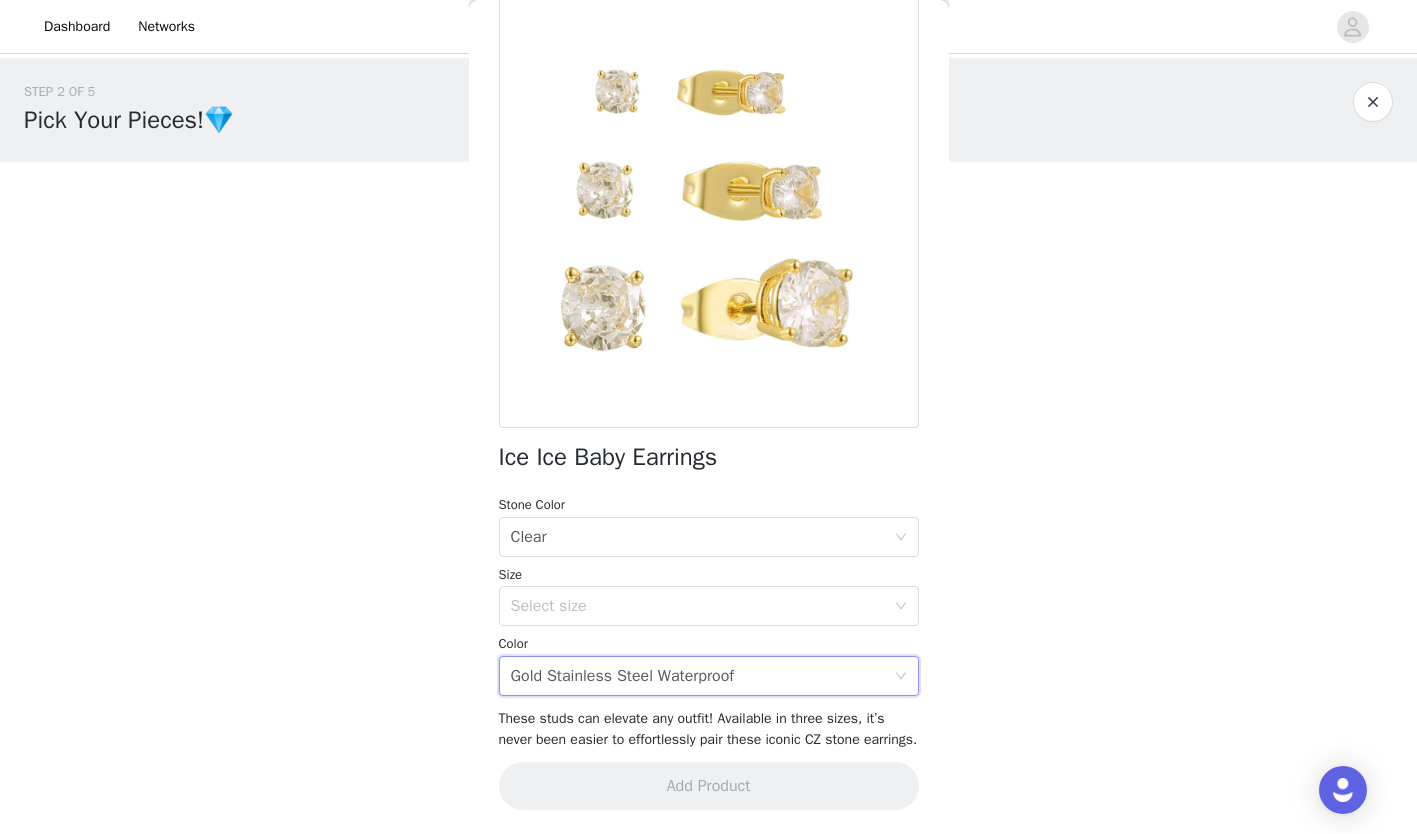 click on "Select size" at bounding box center (698, 606) 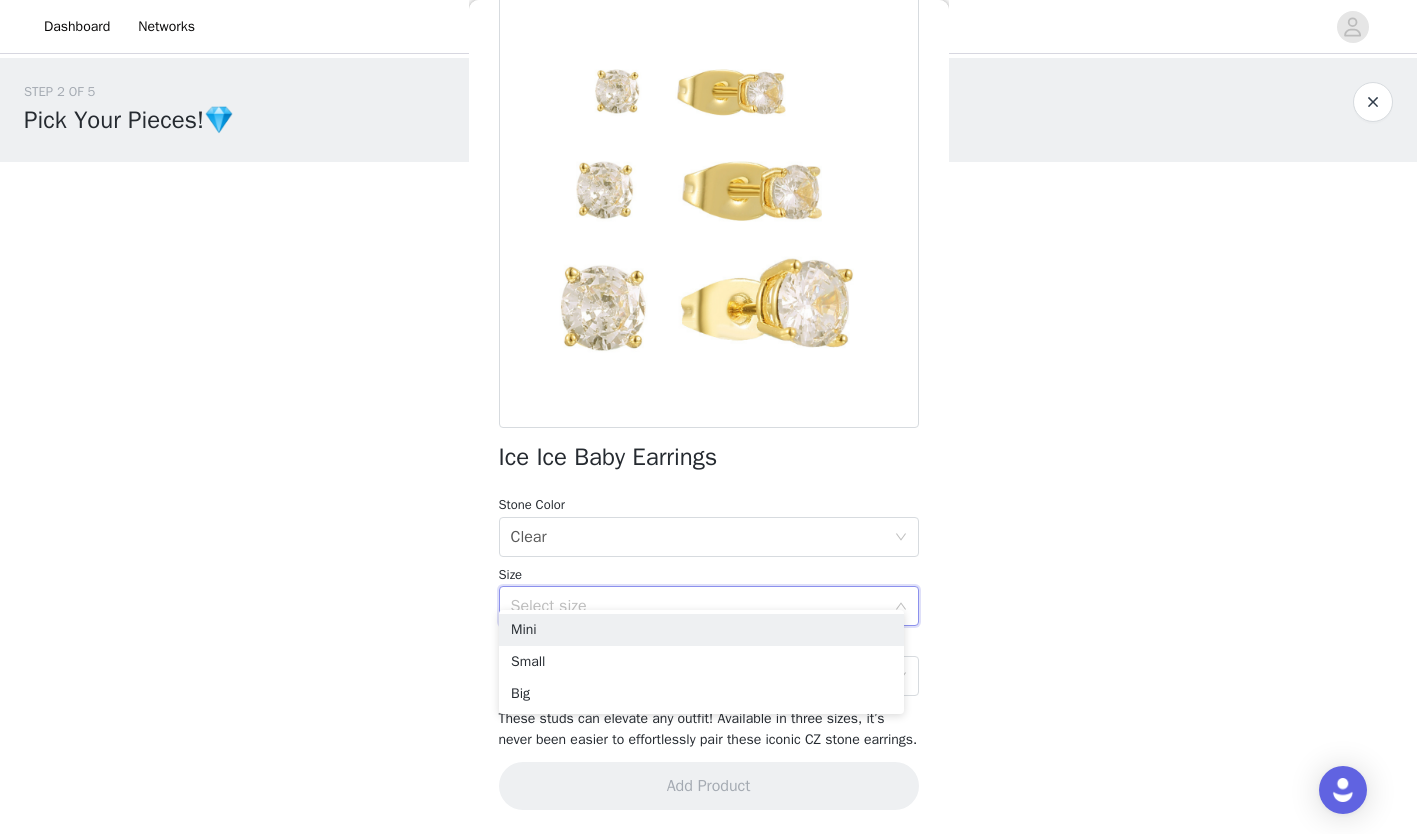 click on "Mini" at bounding box center [701, 630] 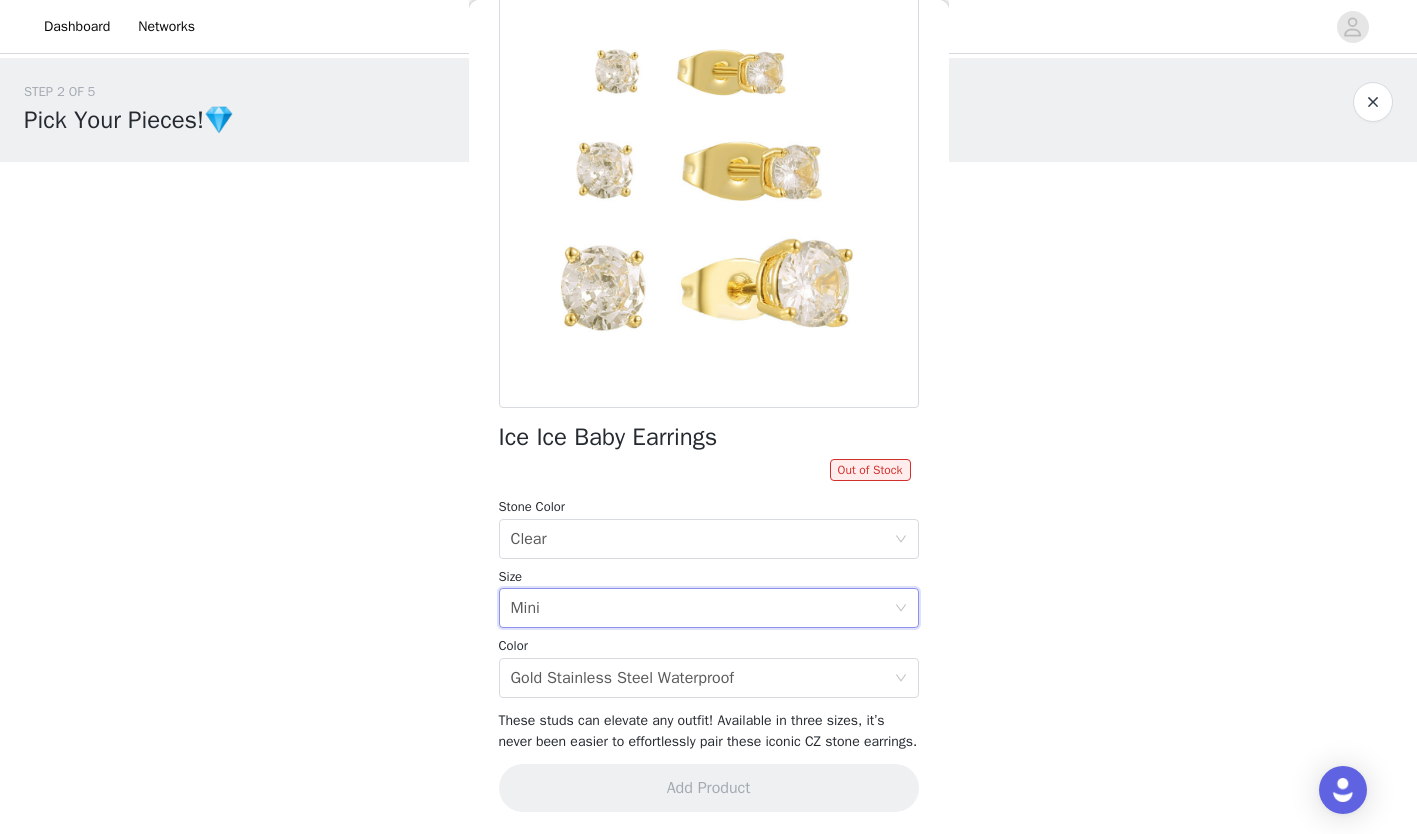 click on "Select size Mini" at bounding box center [702, 608] 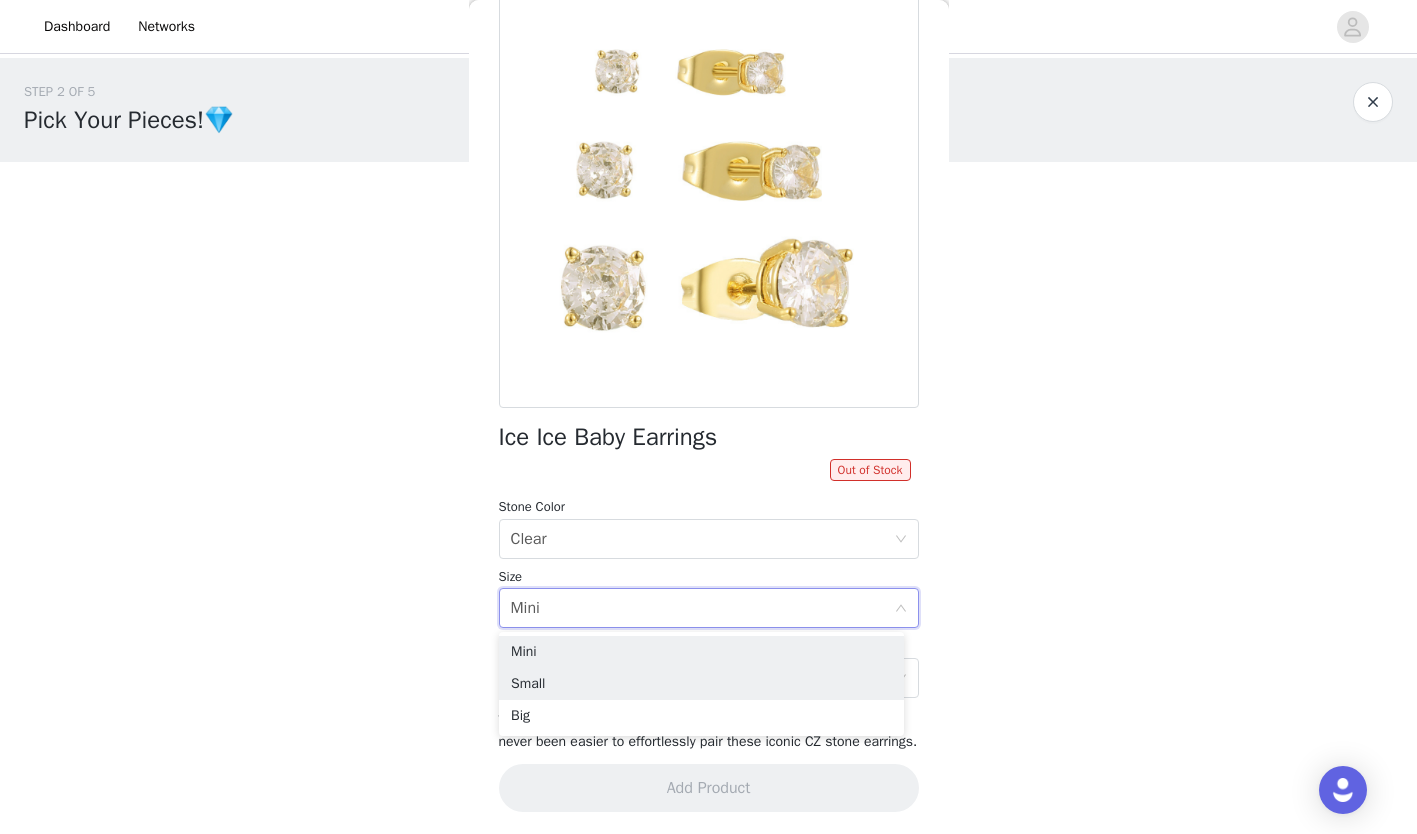 click on "Small" at bounding box center [701, 684] 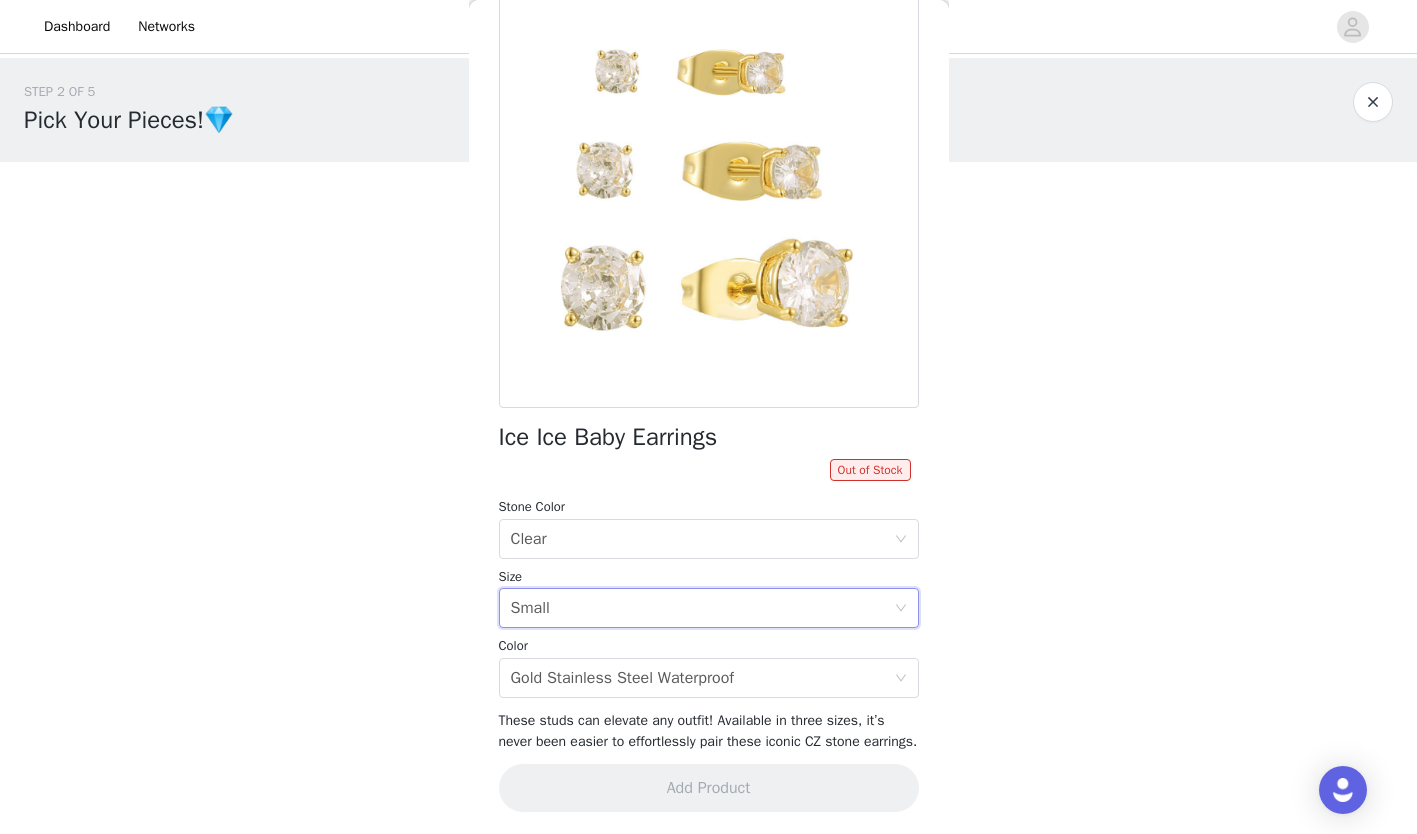click on "Select size Small" at bounding box center (702, 608) 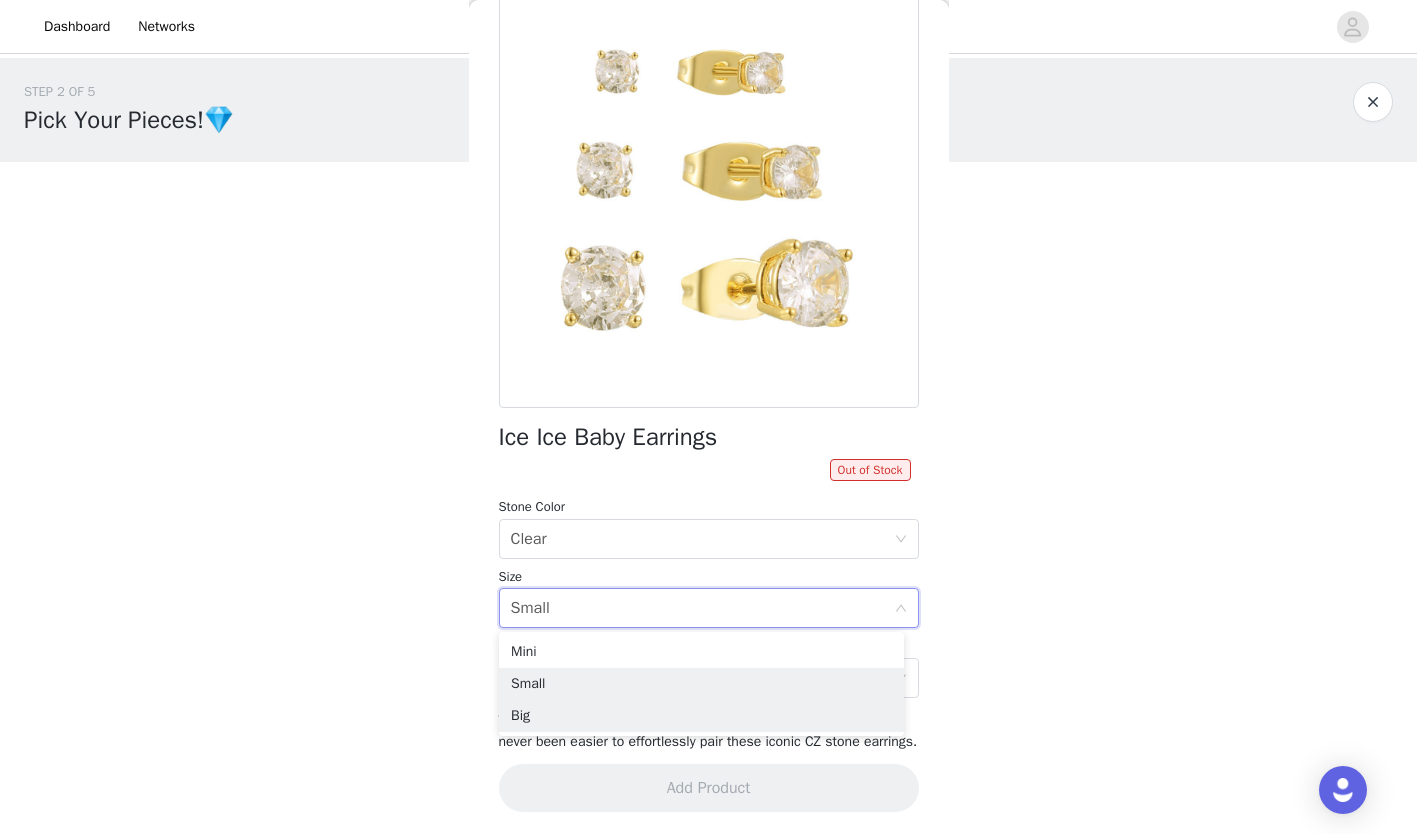click on "Big" at bounding box center (701, 716) 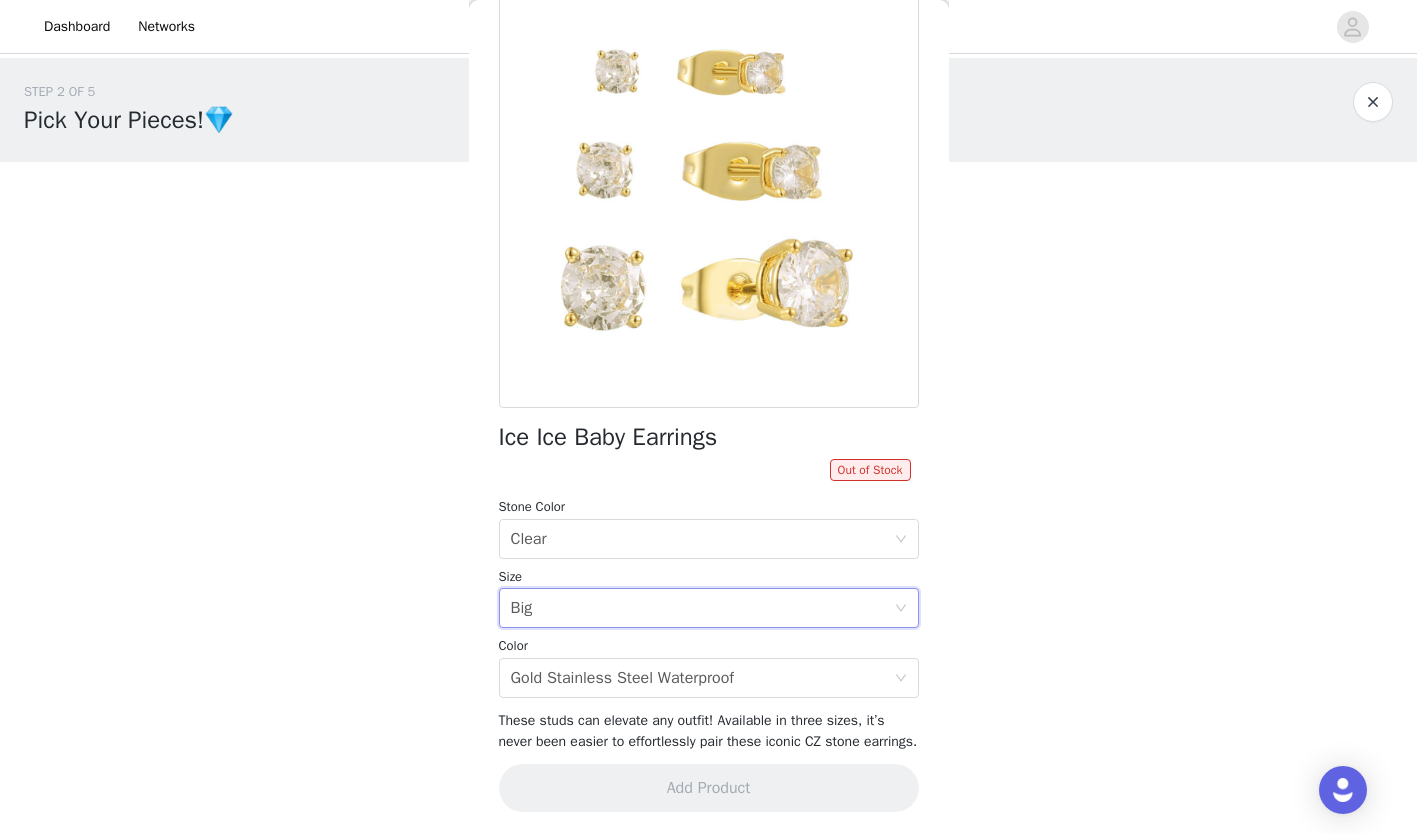 click on "Select size Big" at bounding box center [702, 608] 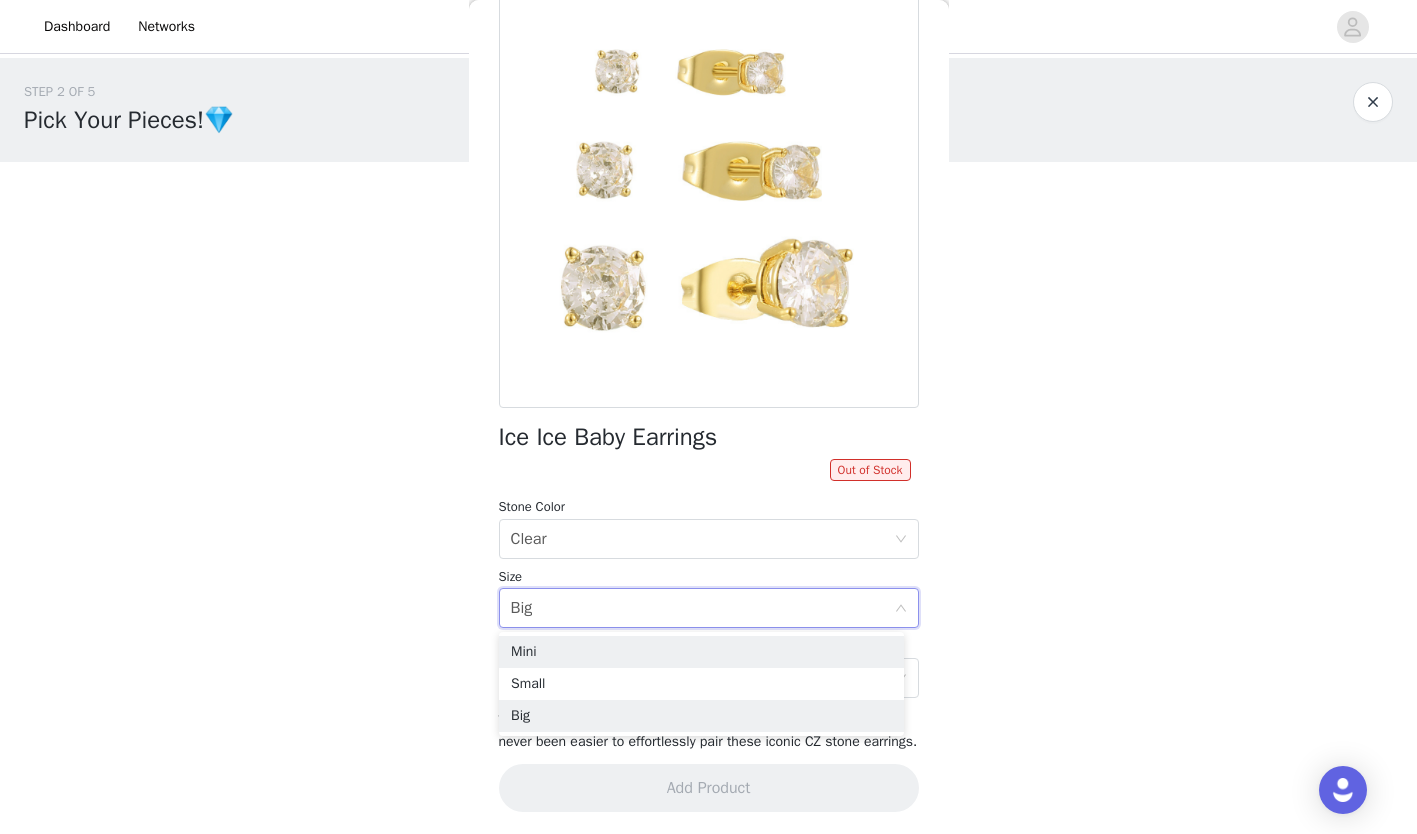 click on "Mini" at bounding box center (701, 652) 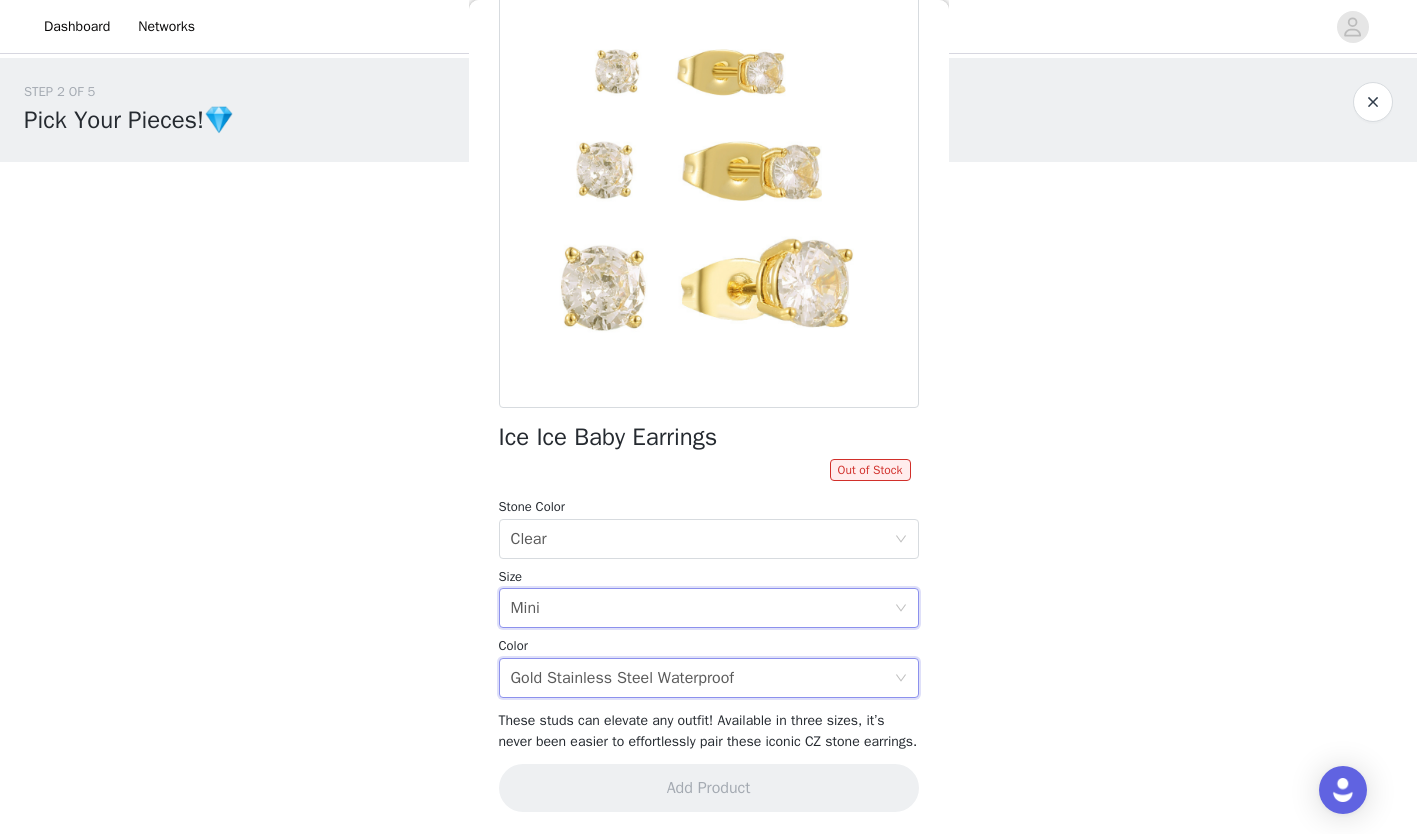 click on "Gold Stainless Steel Waterproof" at bounding box center [623, 678] 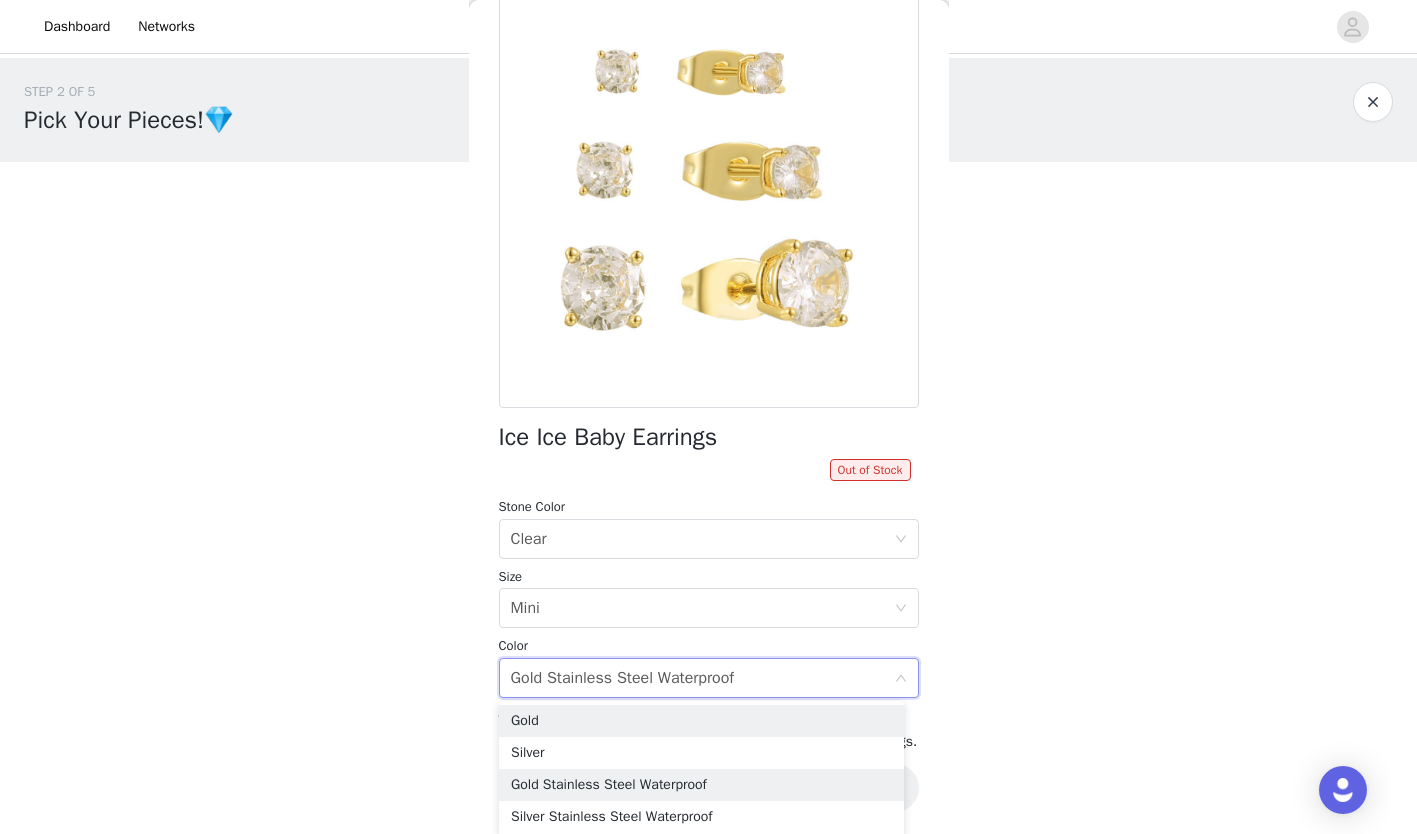 click on "Gold" at bounding box center [701, 721] 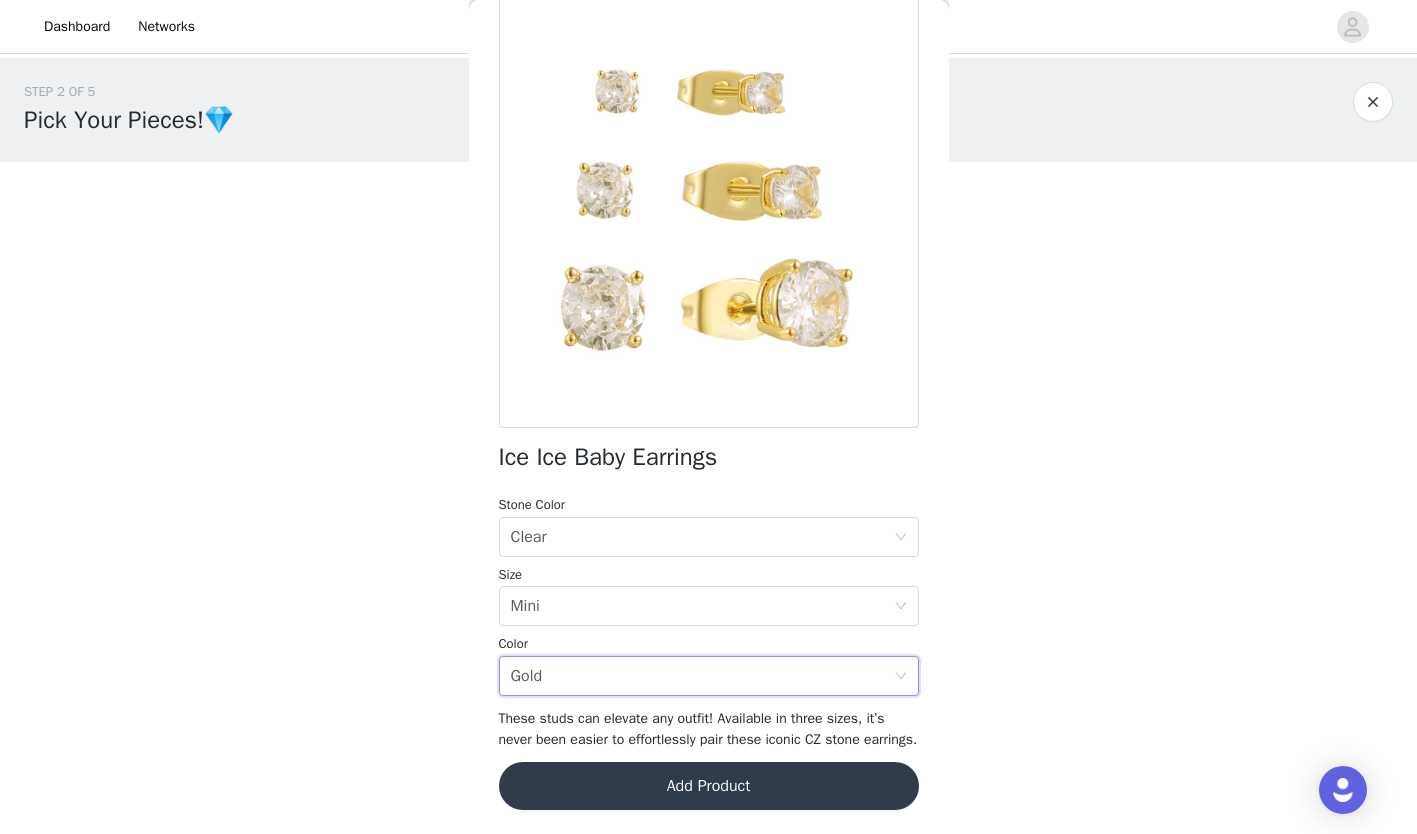 scroll, scrollTop: 0, scrollLeft: 0, axis: both 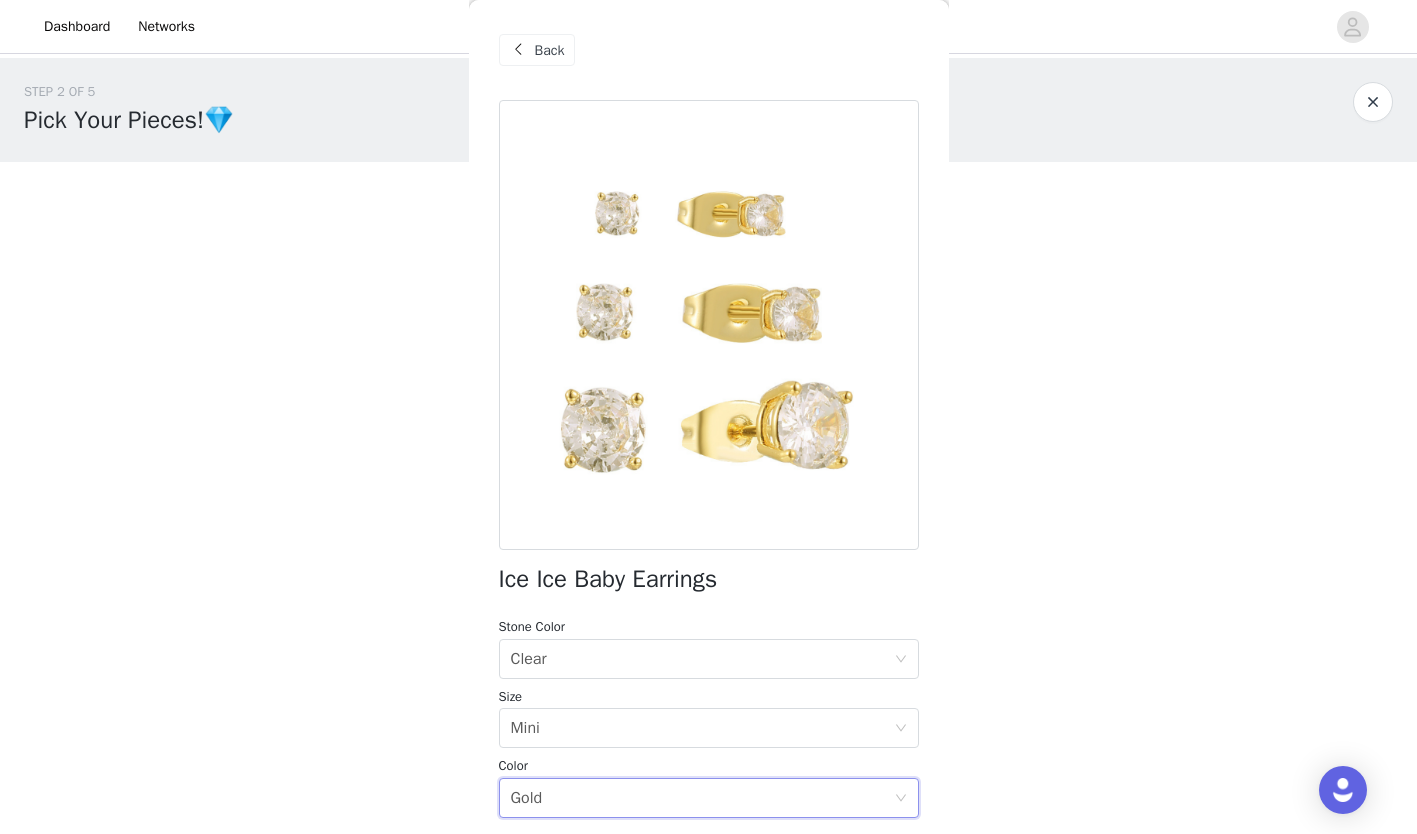 click at bounding box center [519, 50] 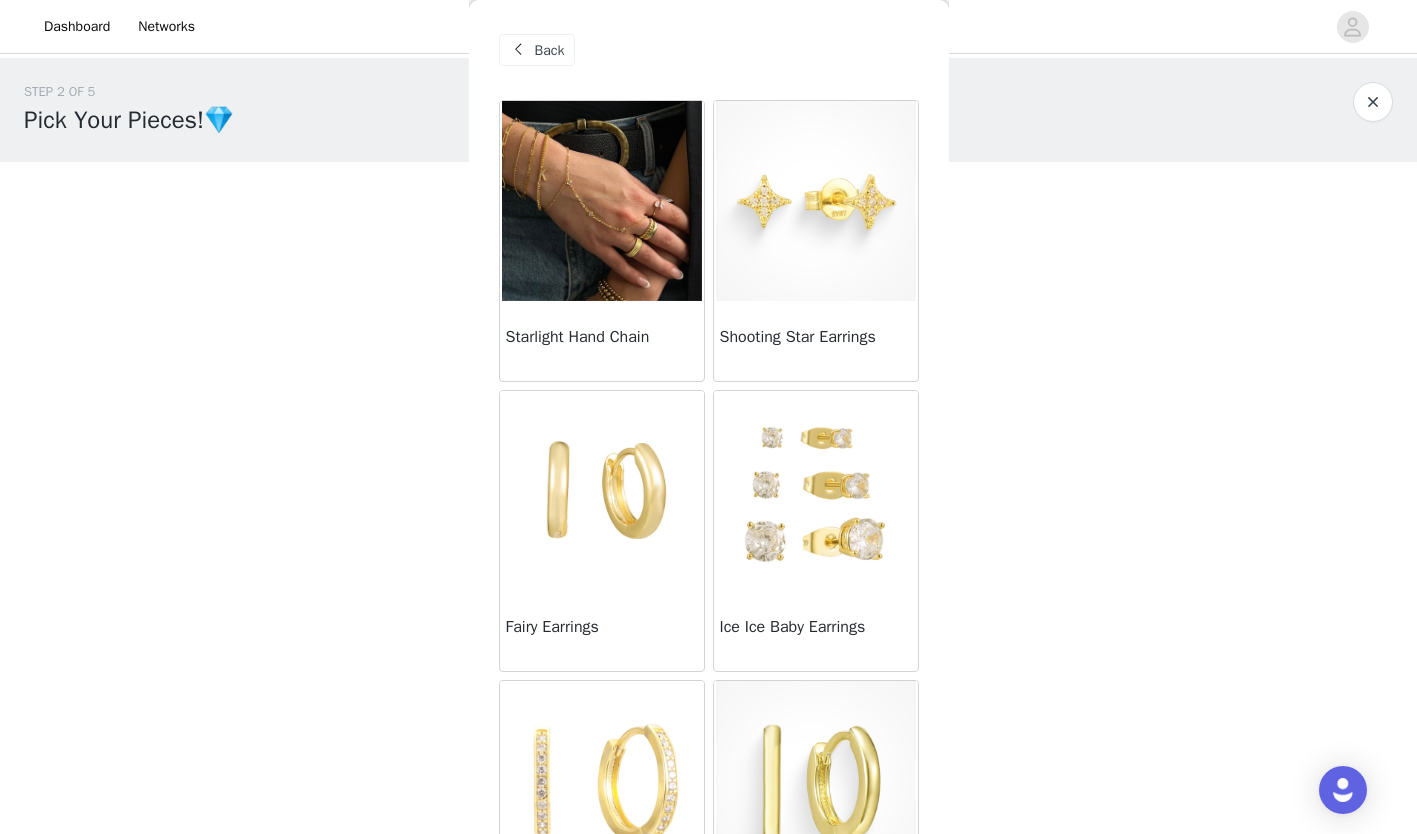click at bounding box center (816, 201) 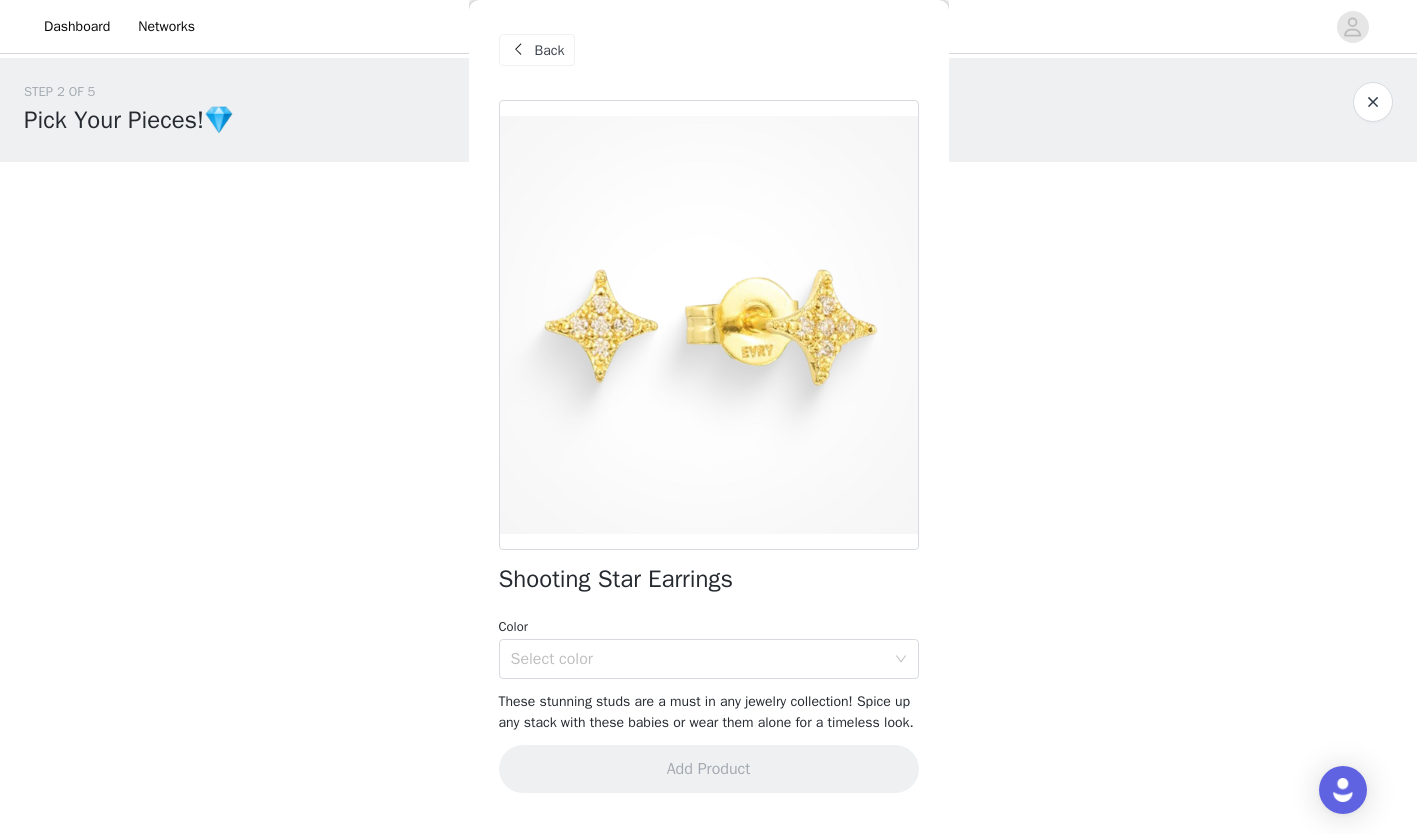 scroll, scrollTop: 3, scrollLeft: 0, axis: vertical 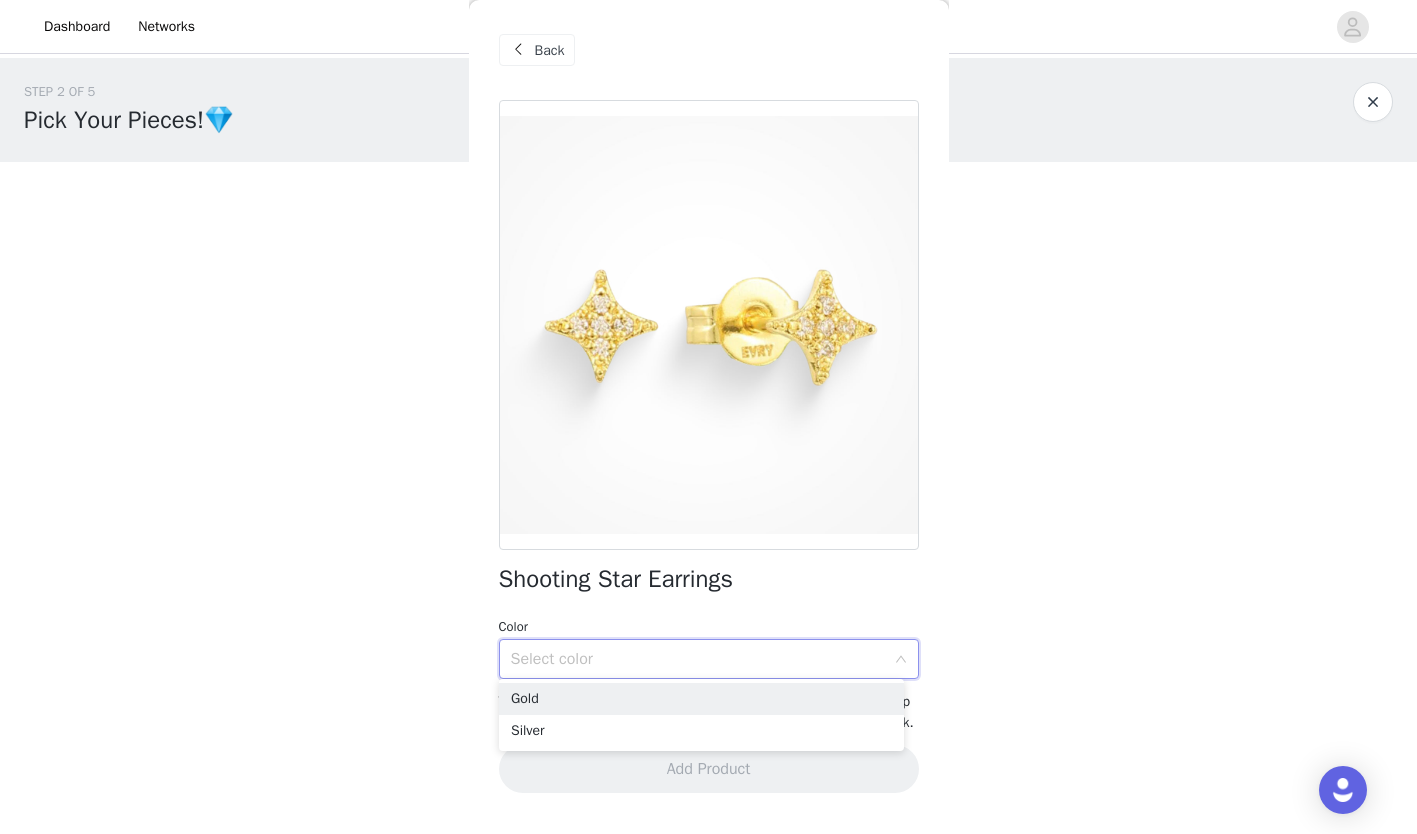 click on "Gold" at bounding box center [701, 699] 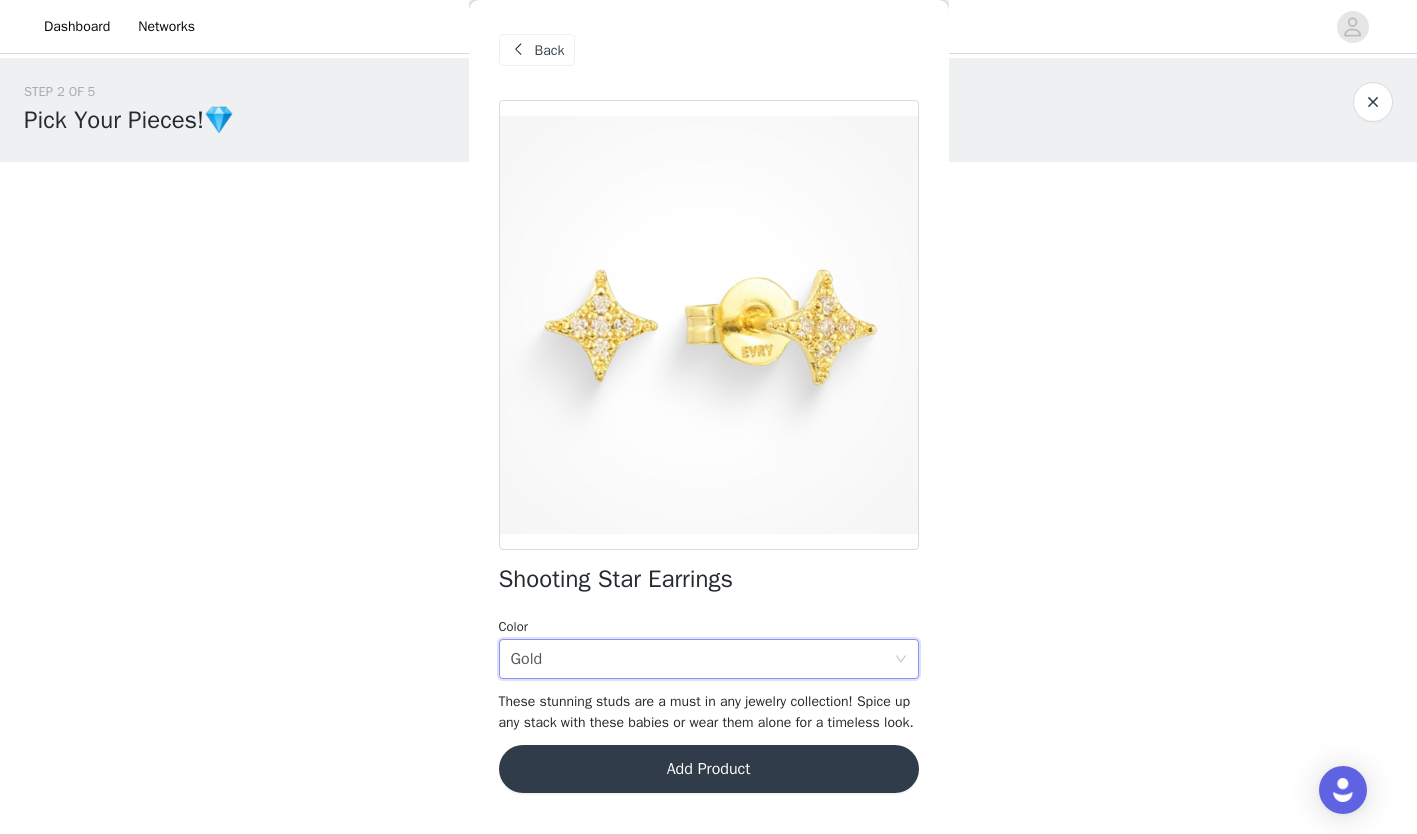 click on "Add Product" at bounding box center [709, 769] 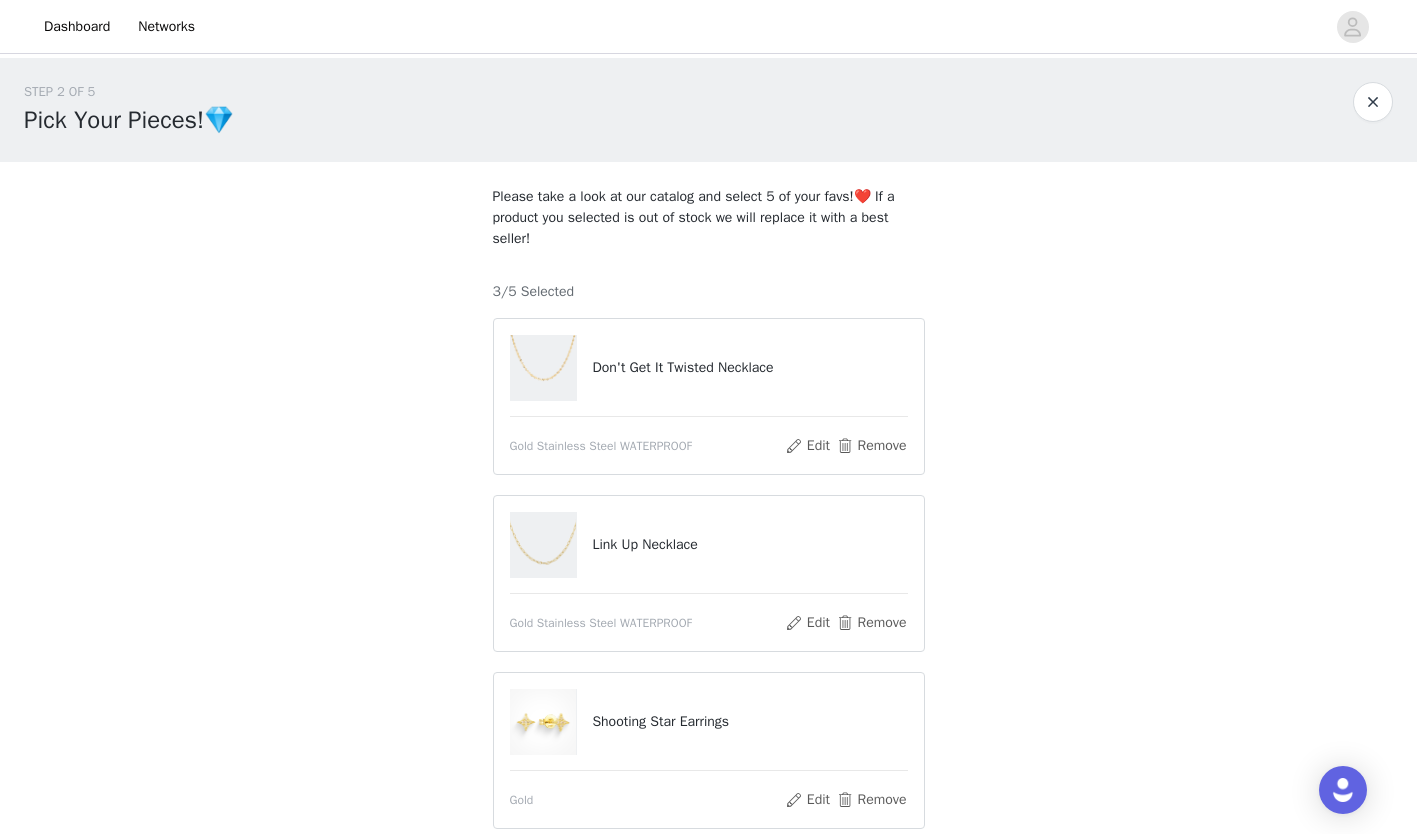scroll, scrollTop: 257, scrollLeft: 0, axis: vertical 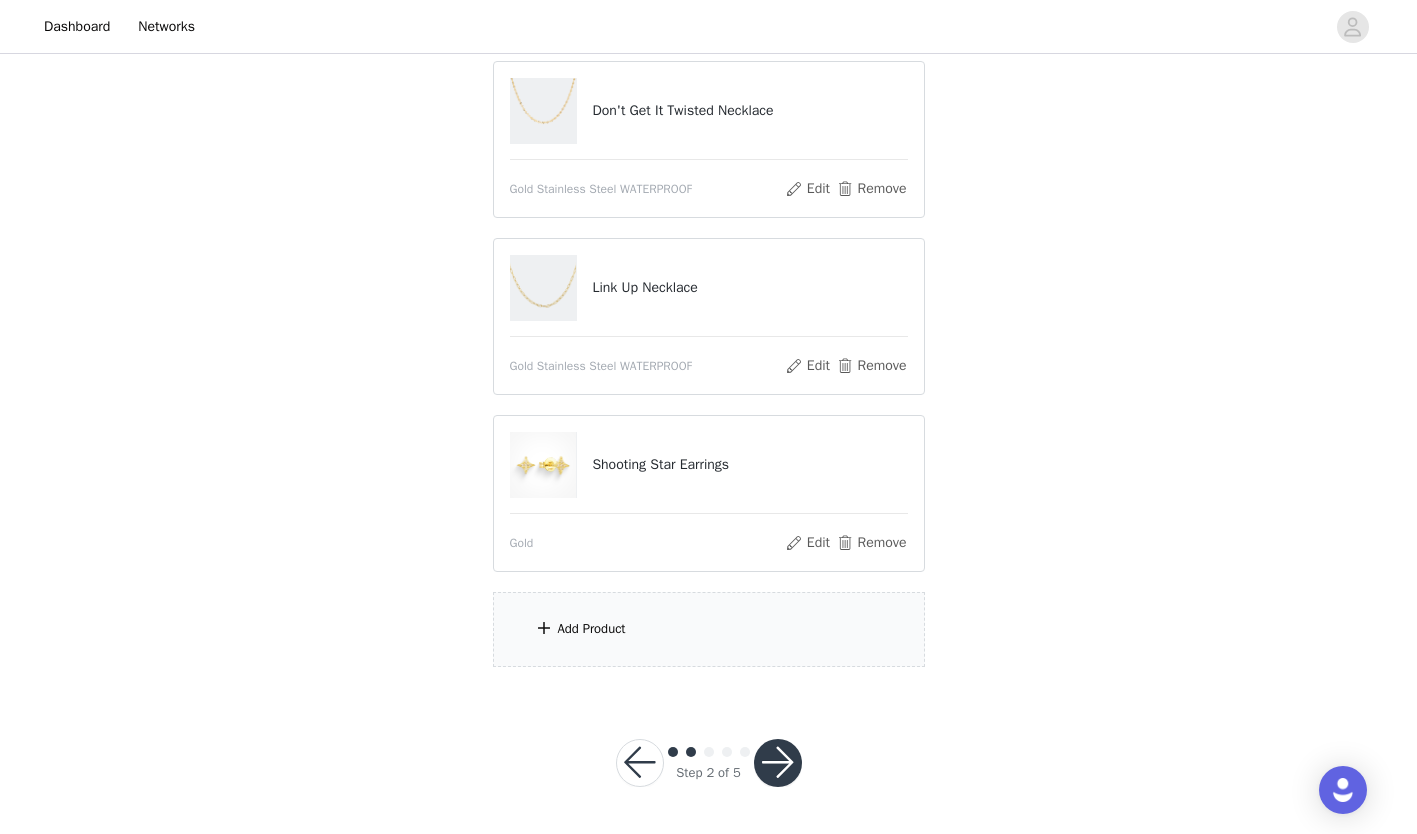 click on "Add Product" at bounding box center (592, 629) 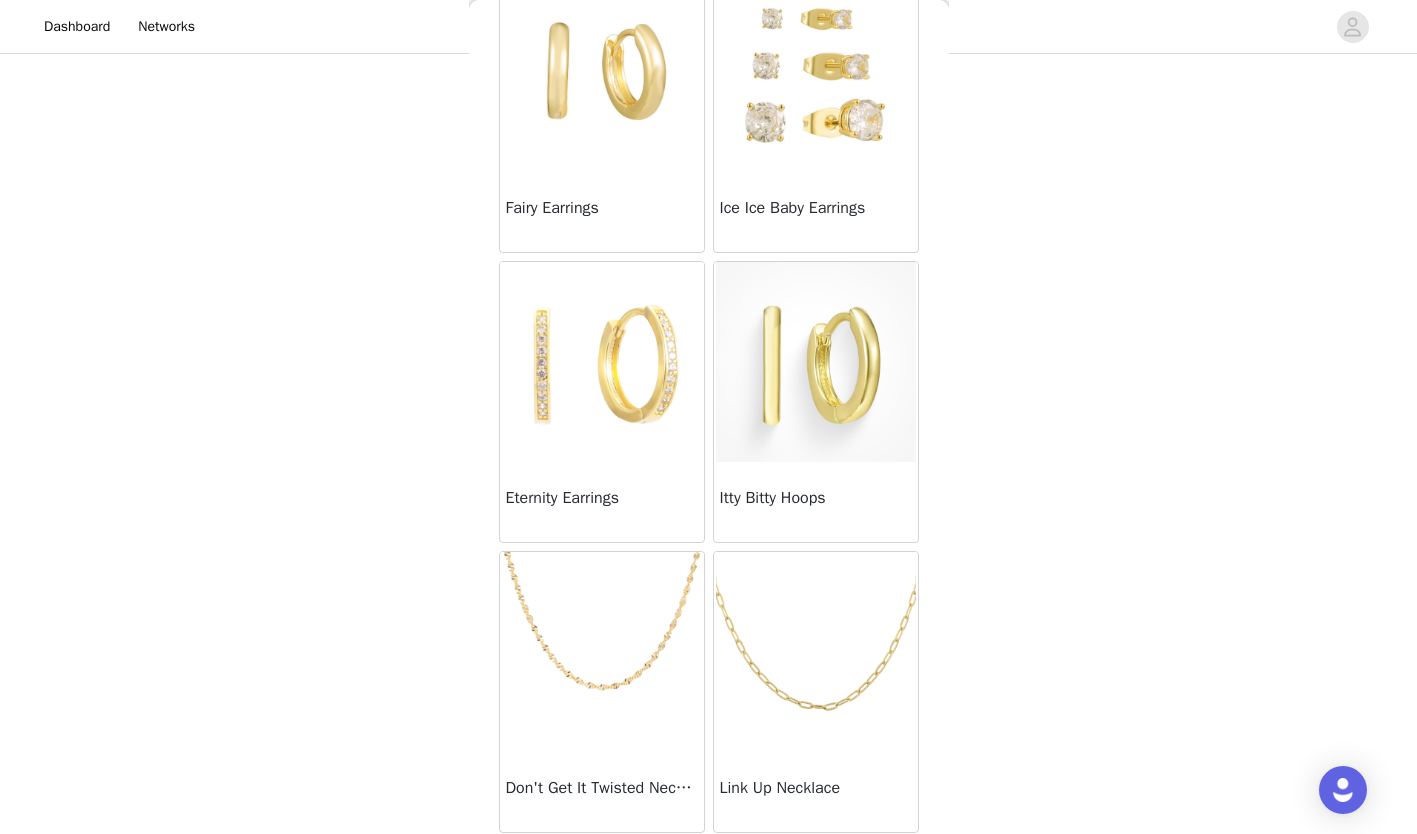 scroll, scrollTop: 422, scrollLeft: 0, axis: vertical 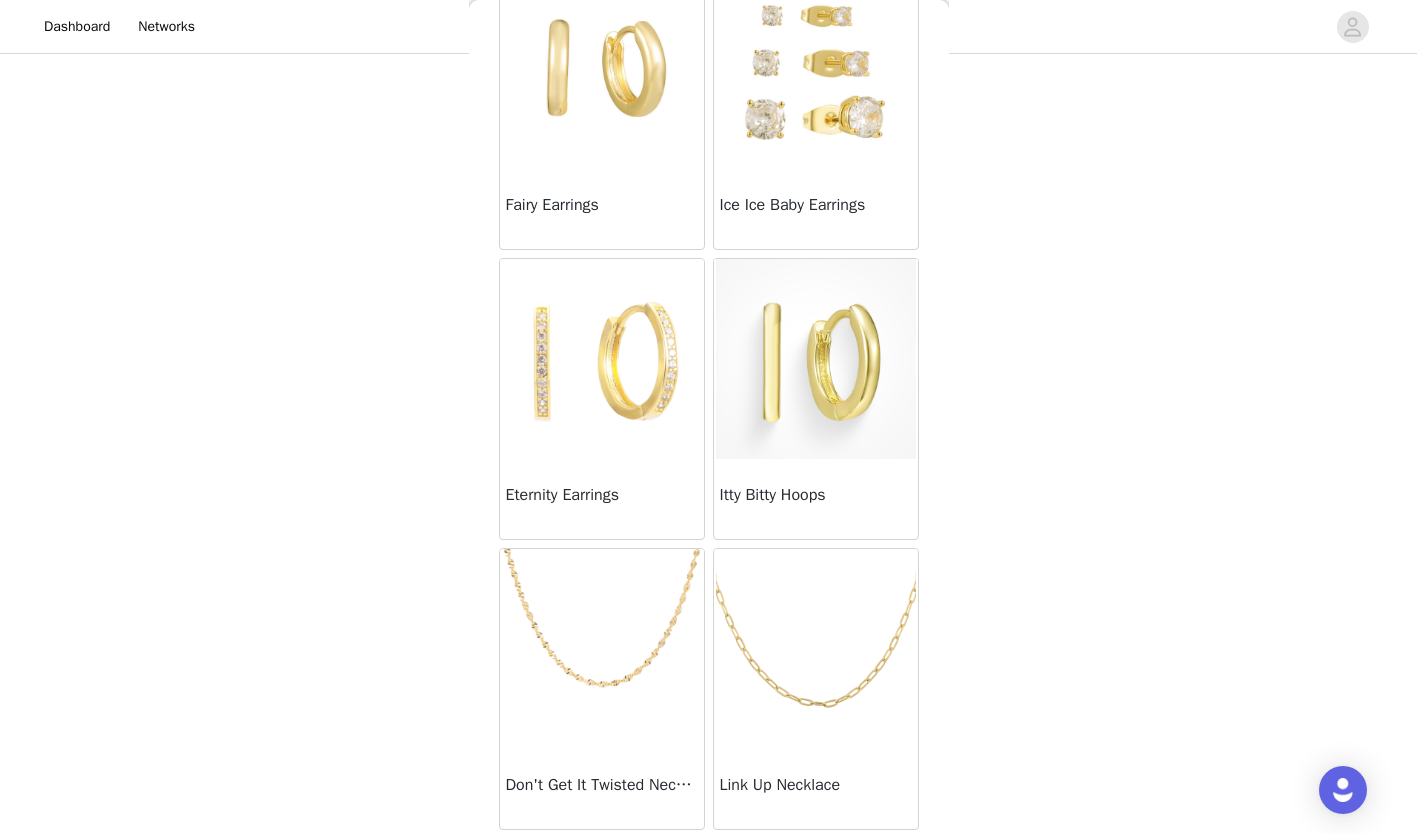 click at bounding box center (816, 69) 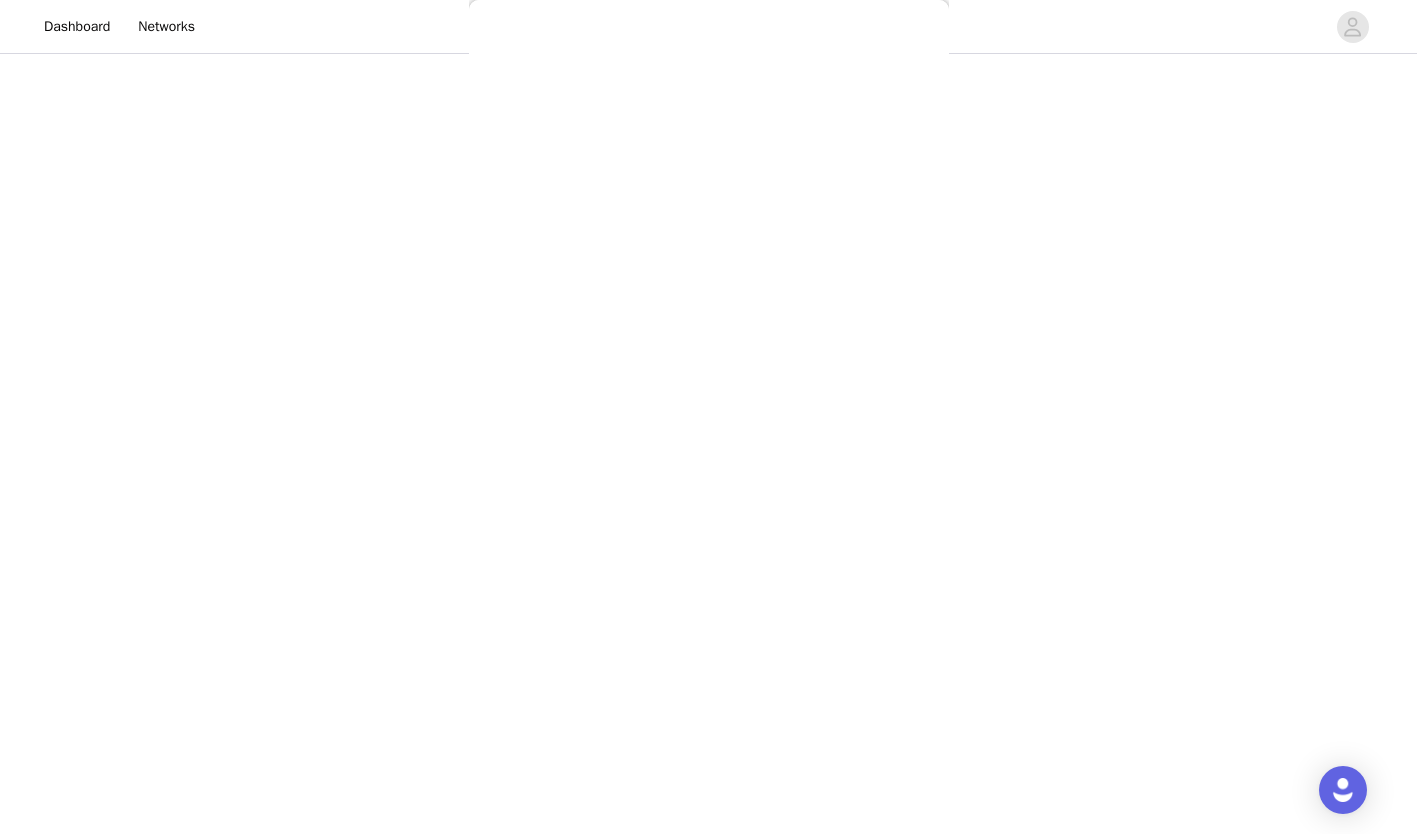 scroll, scrollTop: 142, scrollLeft: 0, axis: vertical 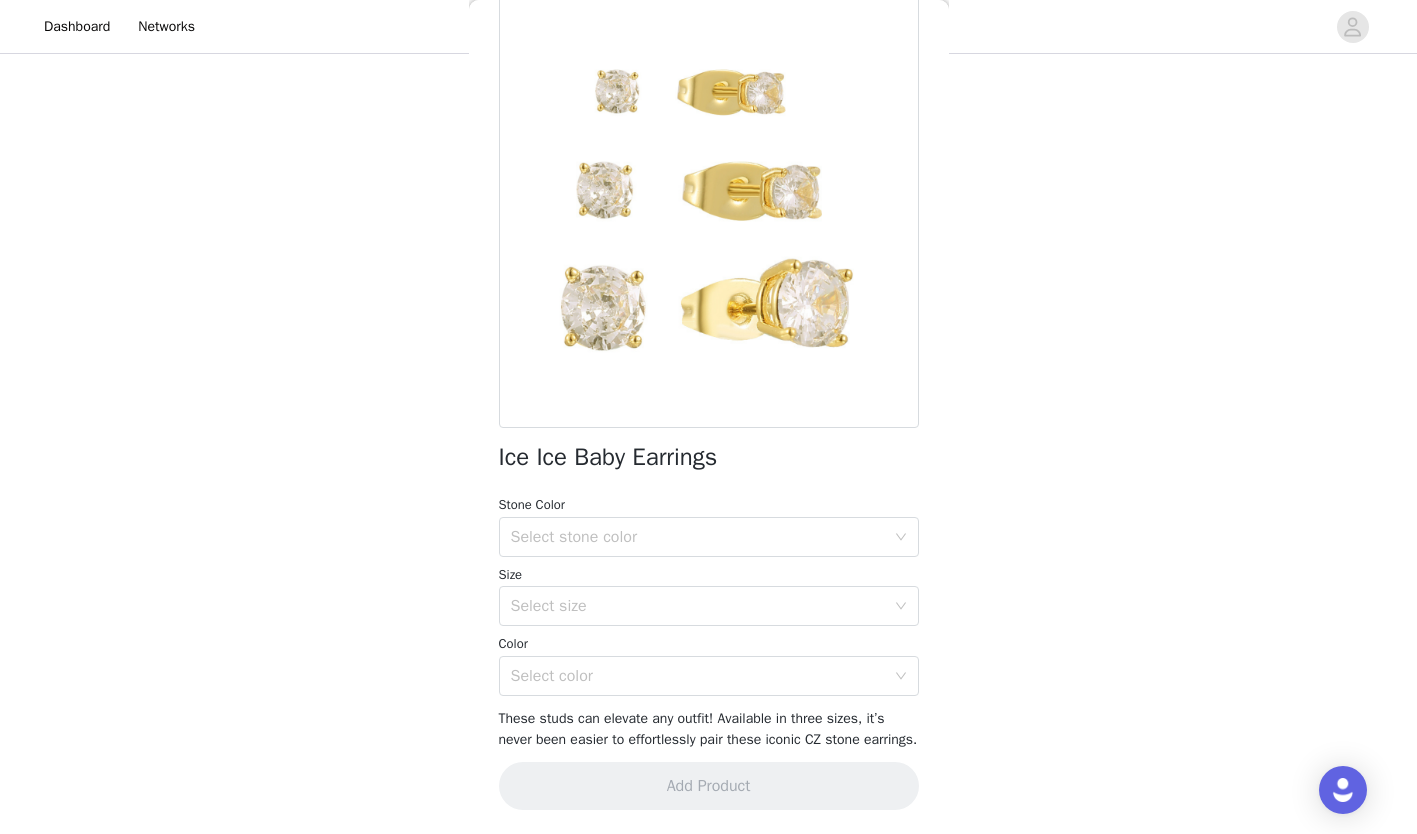click on "Select stone color" at bounding box center (698, 537) 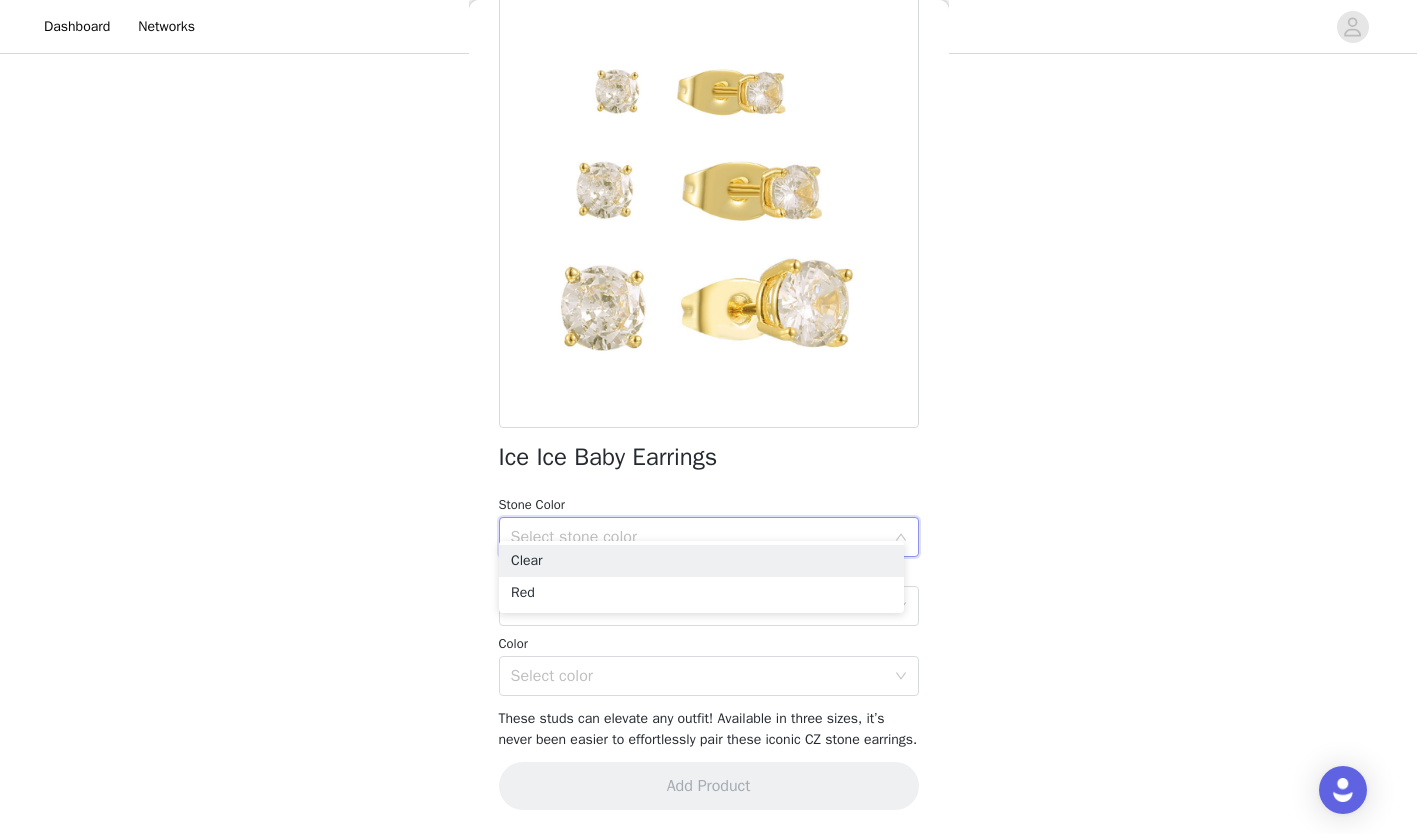 click on "Clear" at bounding box center [701, 561] 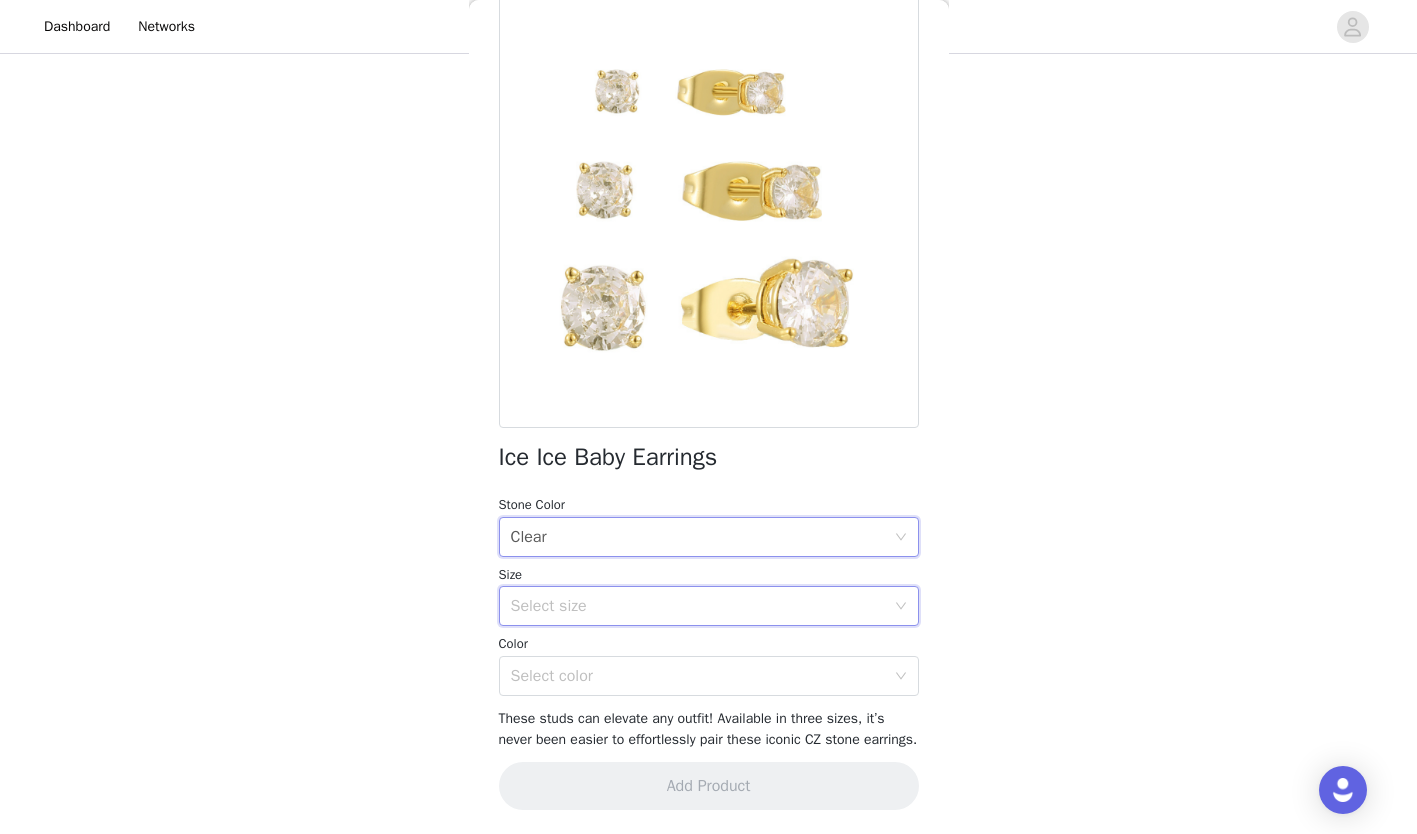 click on "Select size" at bounding box center [702, 606] 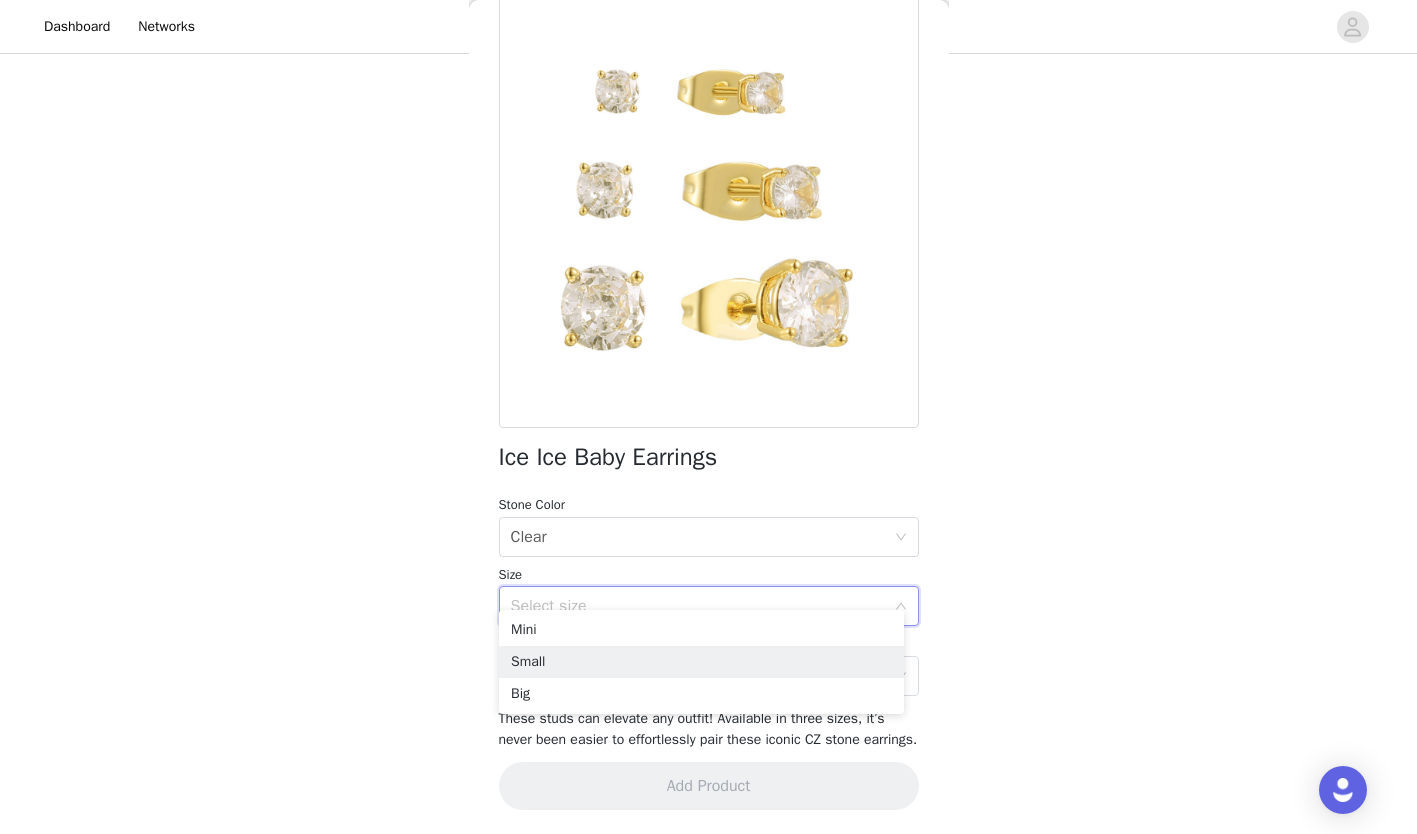 click on "Small" at bounding box center [701, 662] 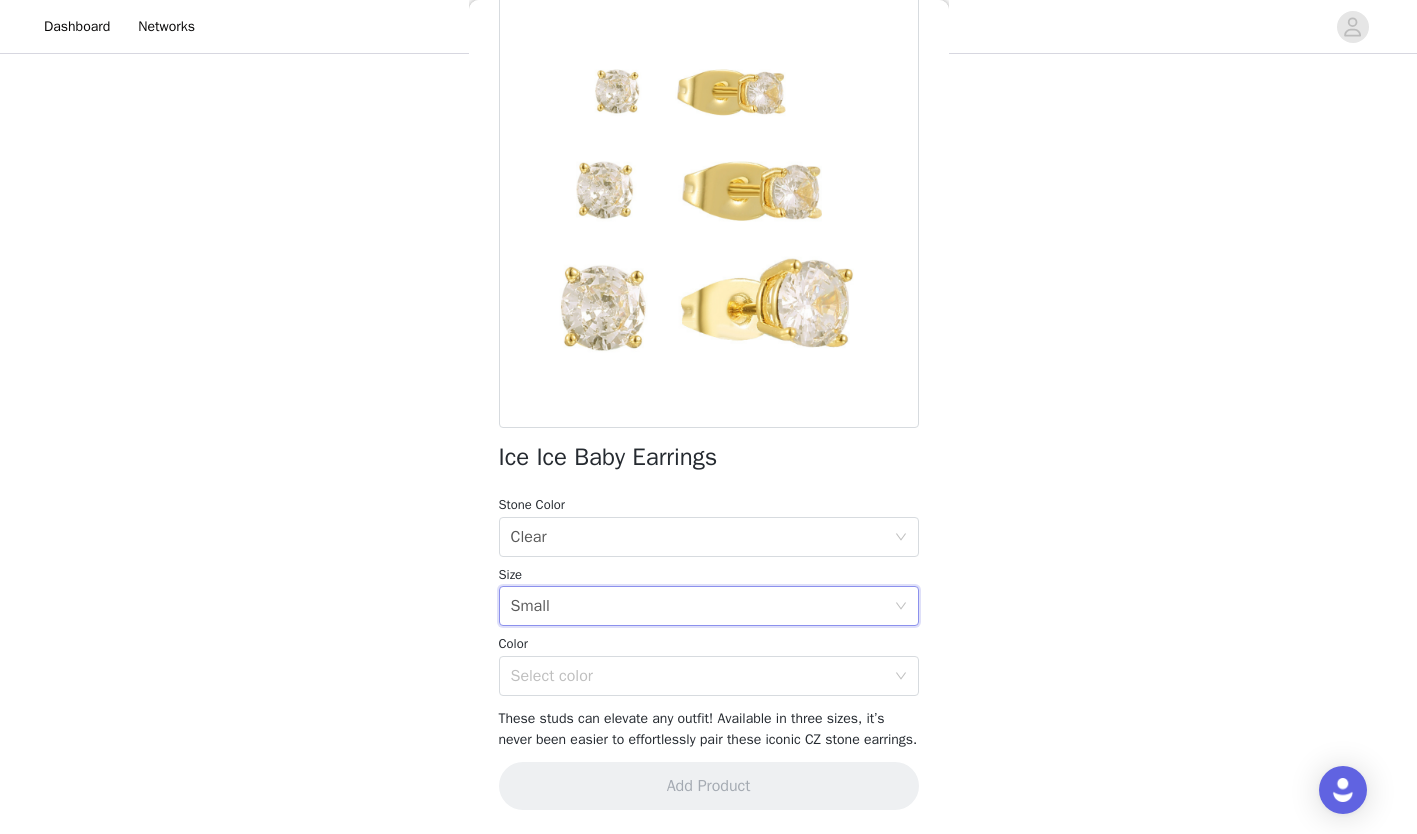 click on "Select color" at bounding box center [702, 676] 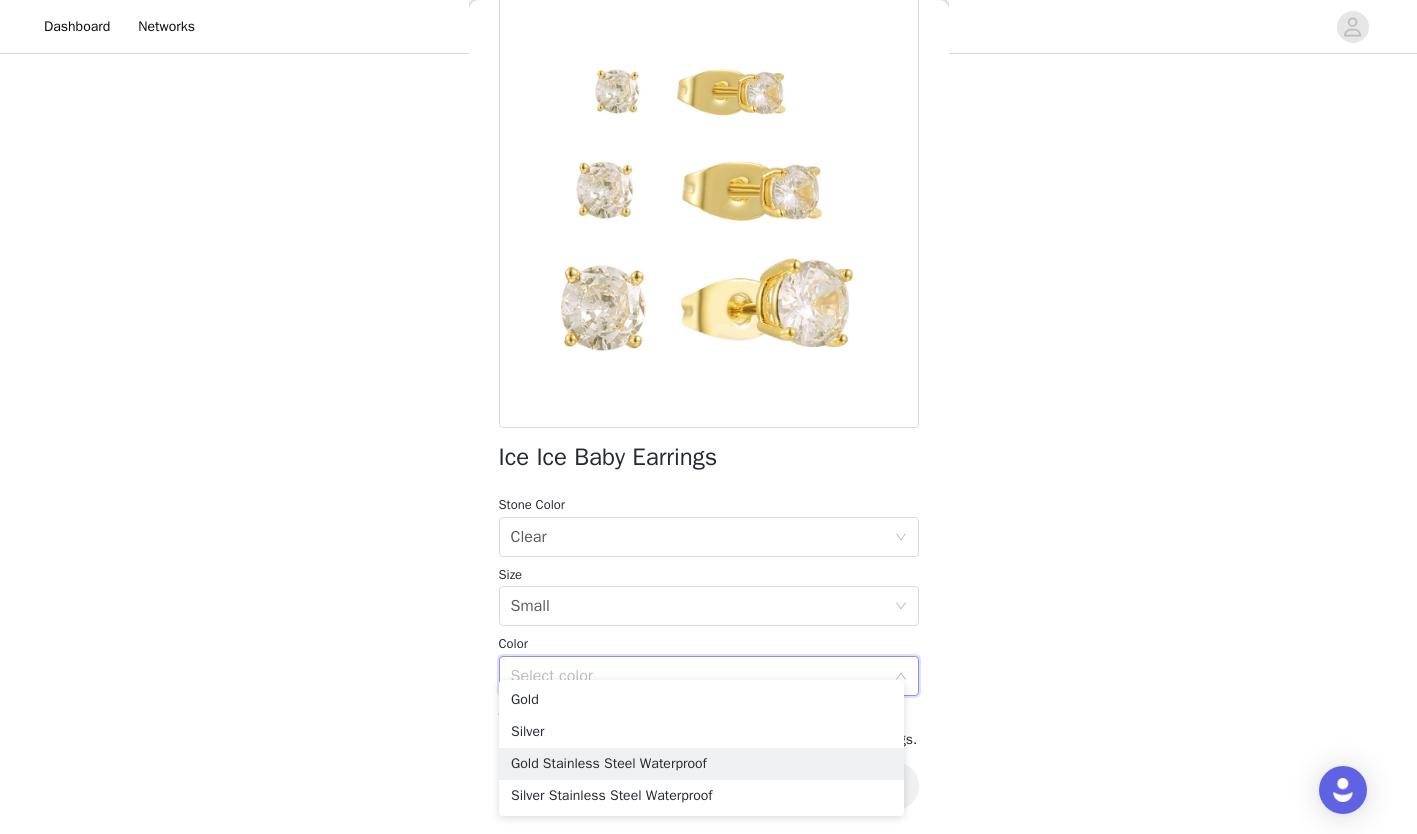 click on "Gold Stainless Steel Waterproof" at bounding box center [701, 764] 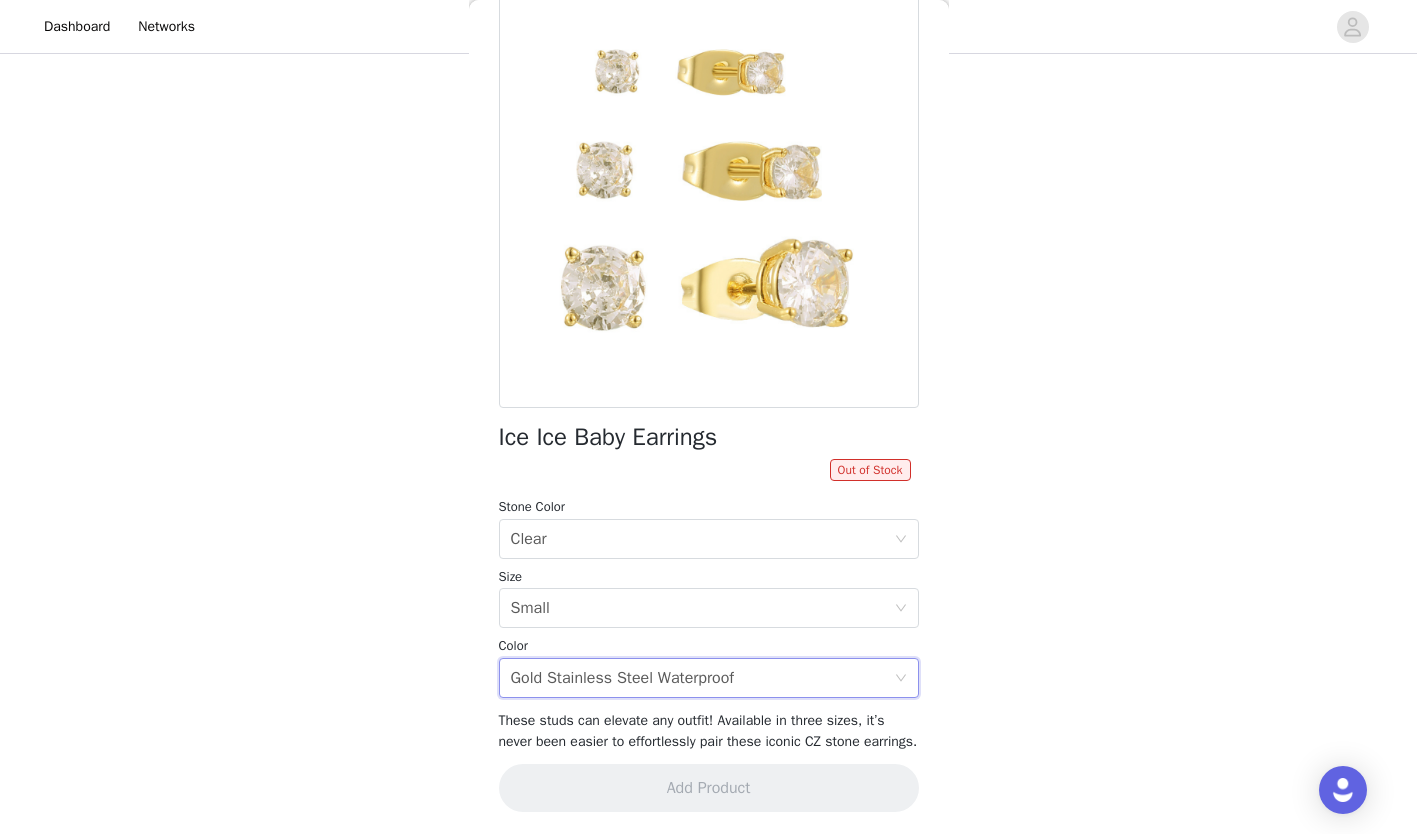 click on "Select size Small" at bounding box center [702, 608] 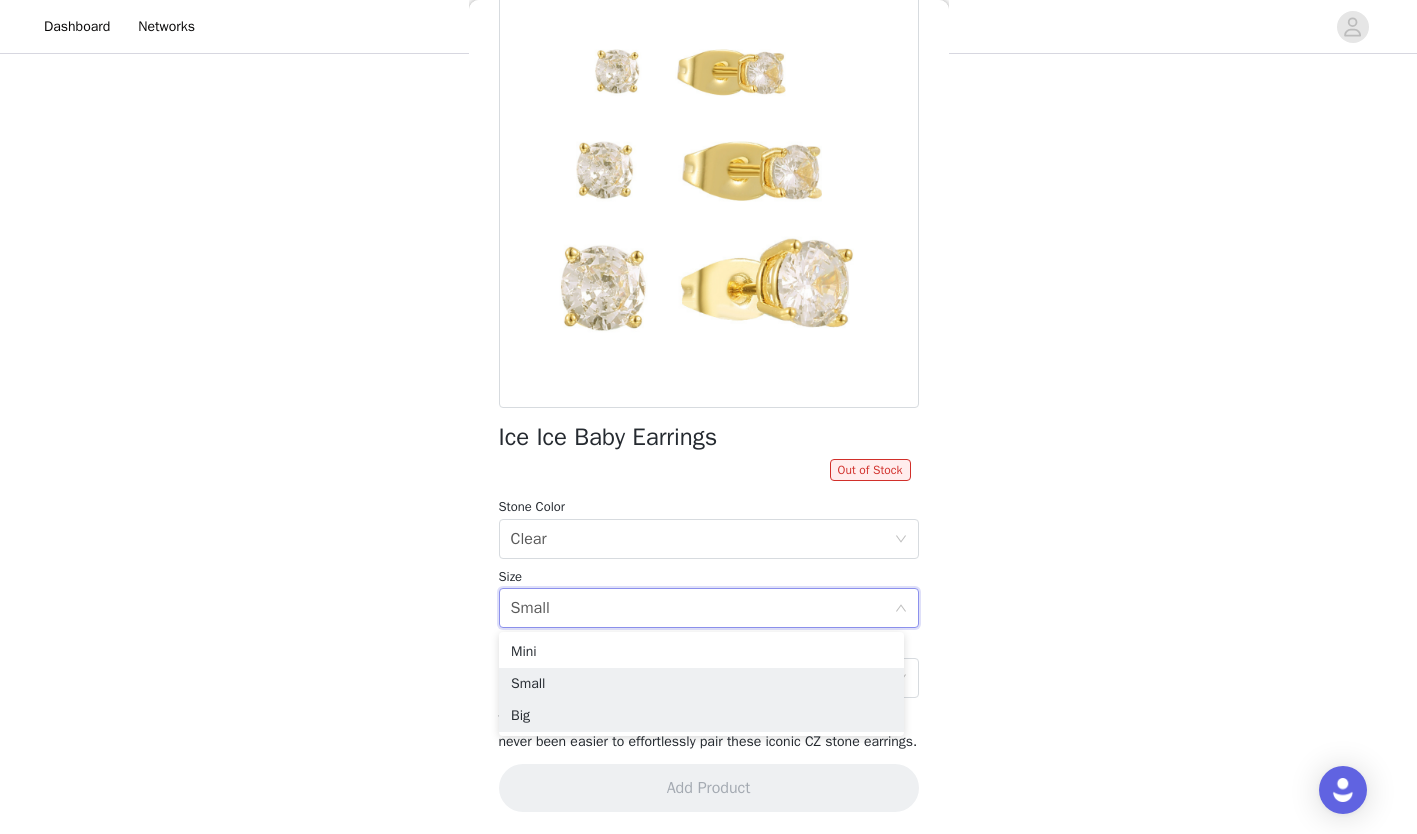 click on "Big" at bounding box center (701, 716) 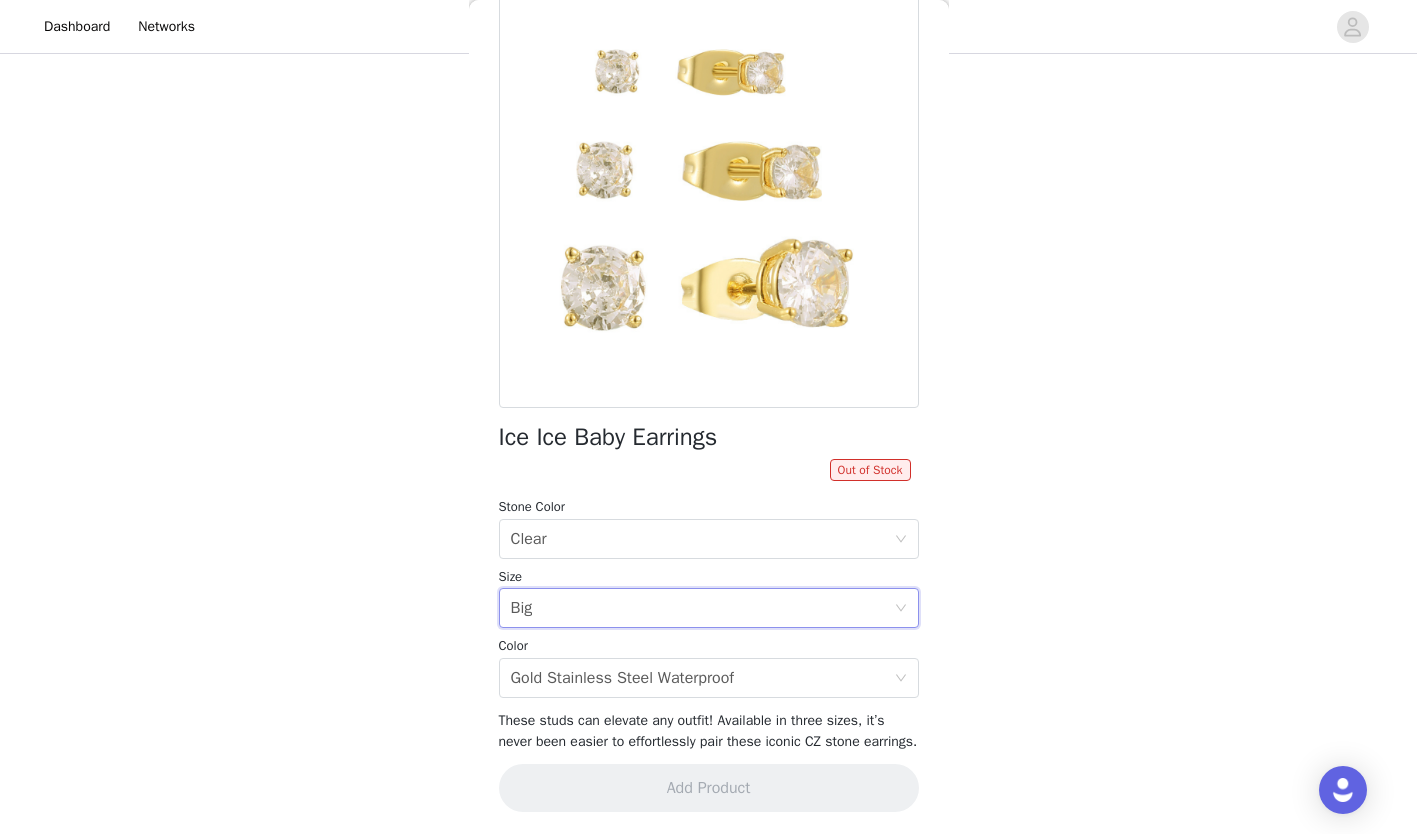 click on "Gold Stainless Steel Waterproof" at bounding box center (623, 678) 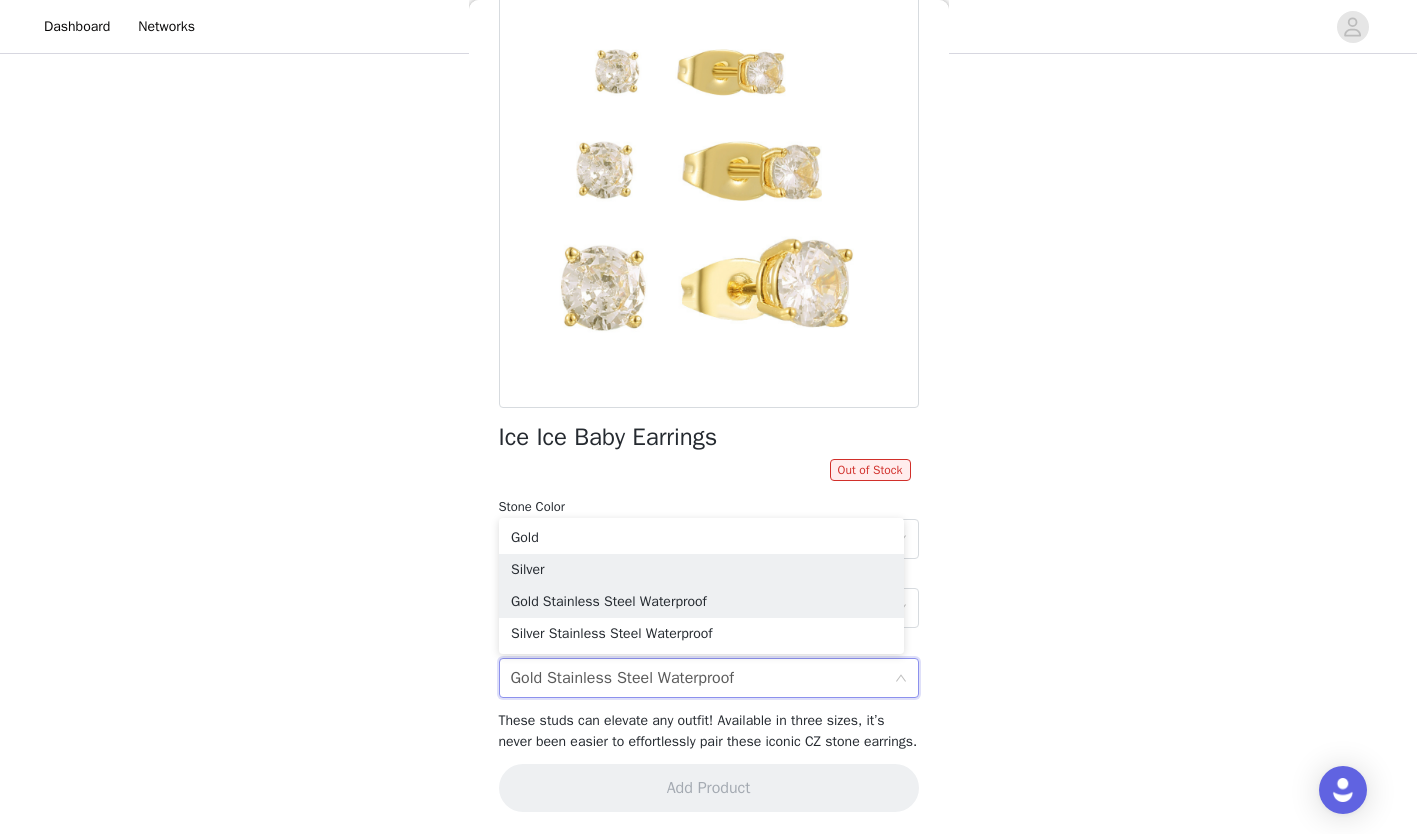 click on "Silver" at bounding box center (701, 570) 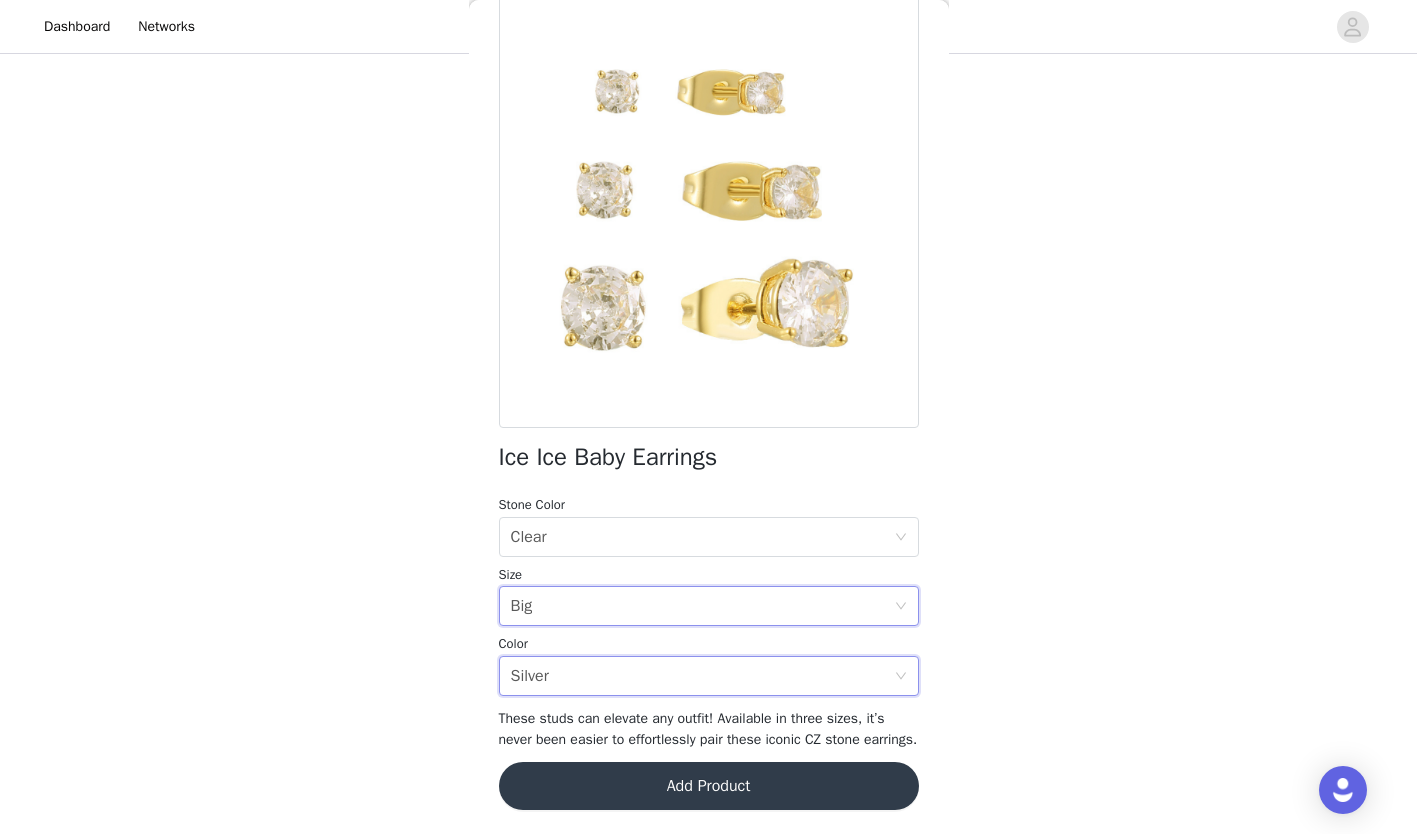 click on "Select size Big" at bounding box center (702, 606) 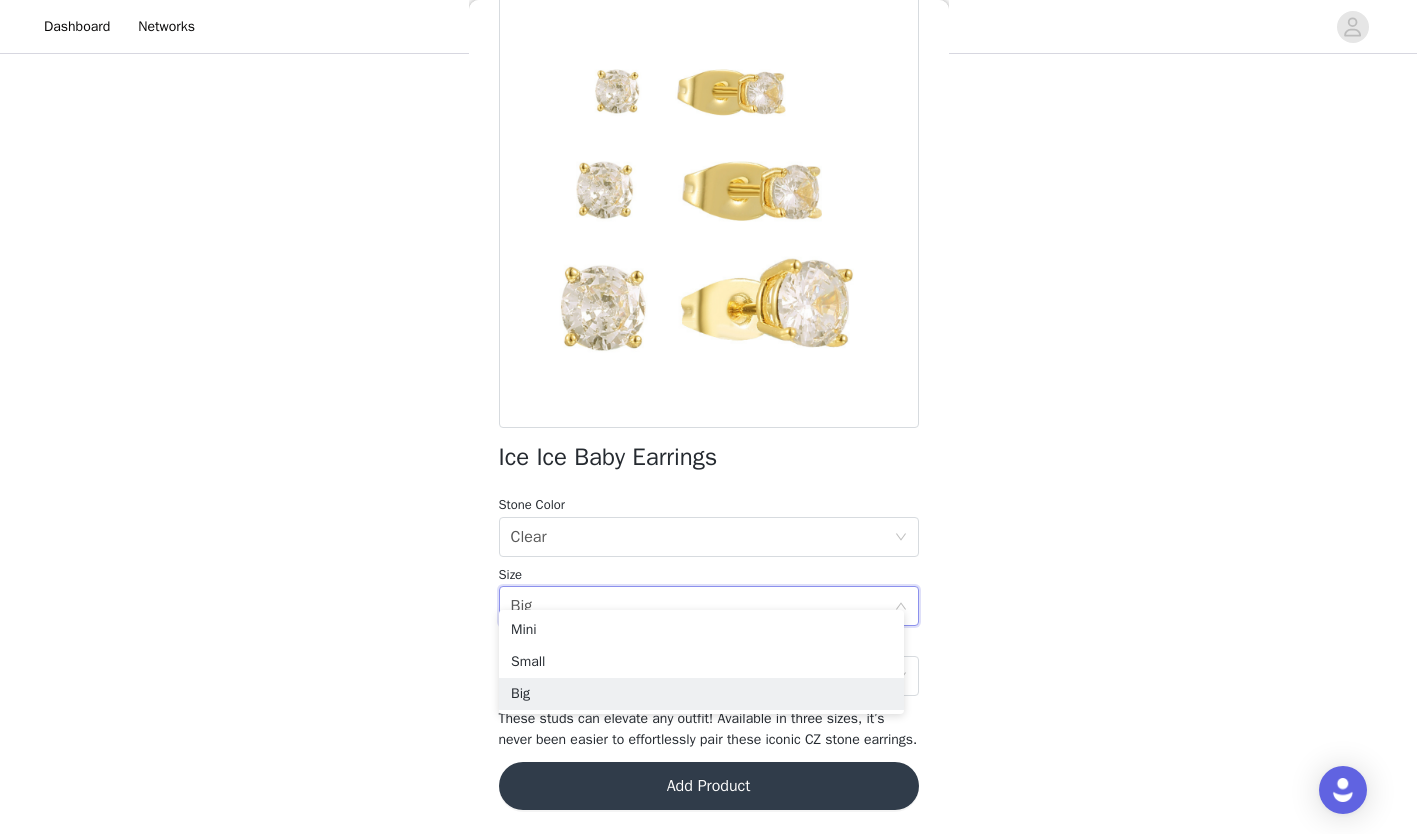 click on "Mini" at bounding box center [701, 630] 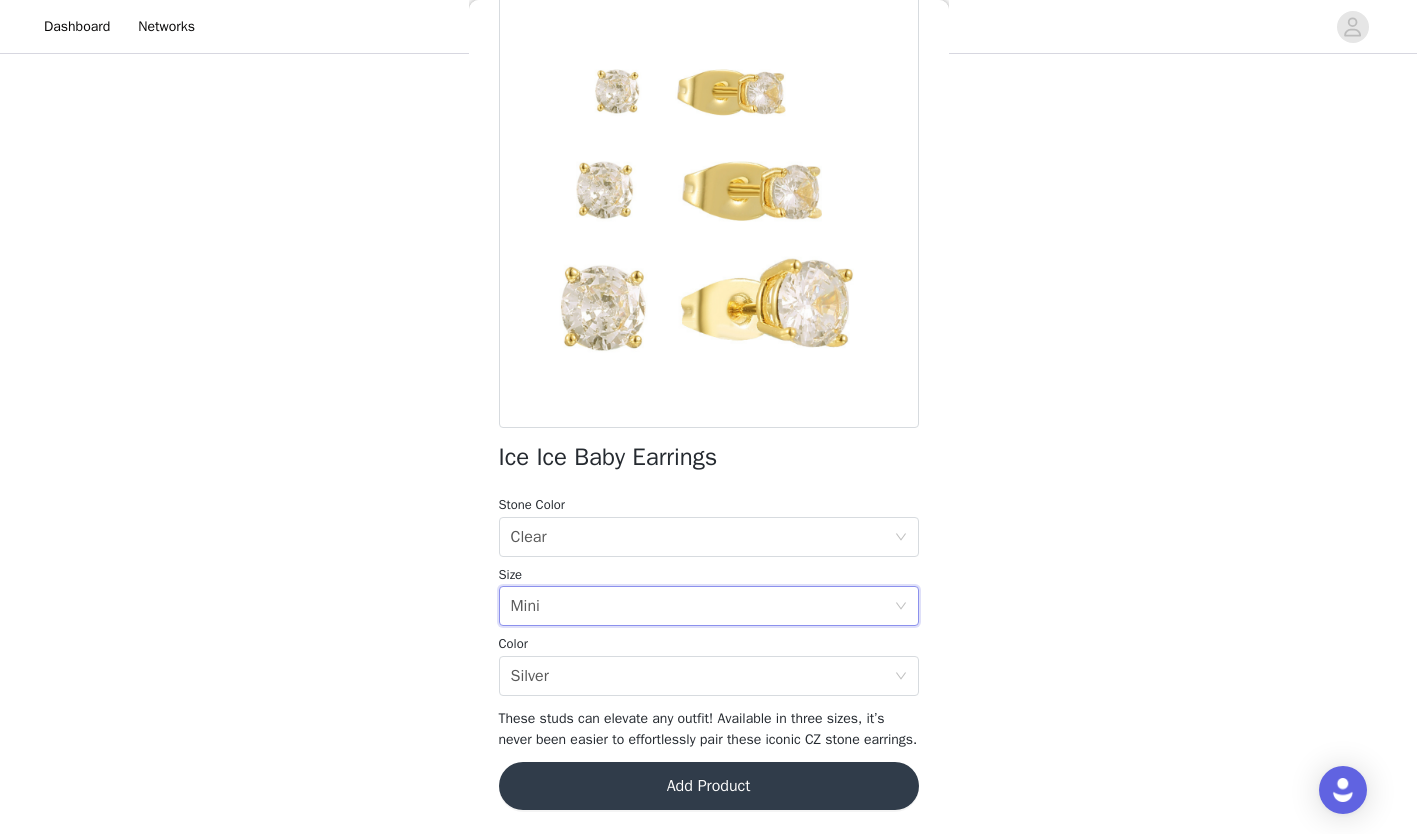click on "Add Product" at bounding box center (709, 786) 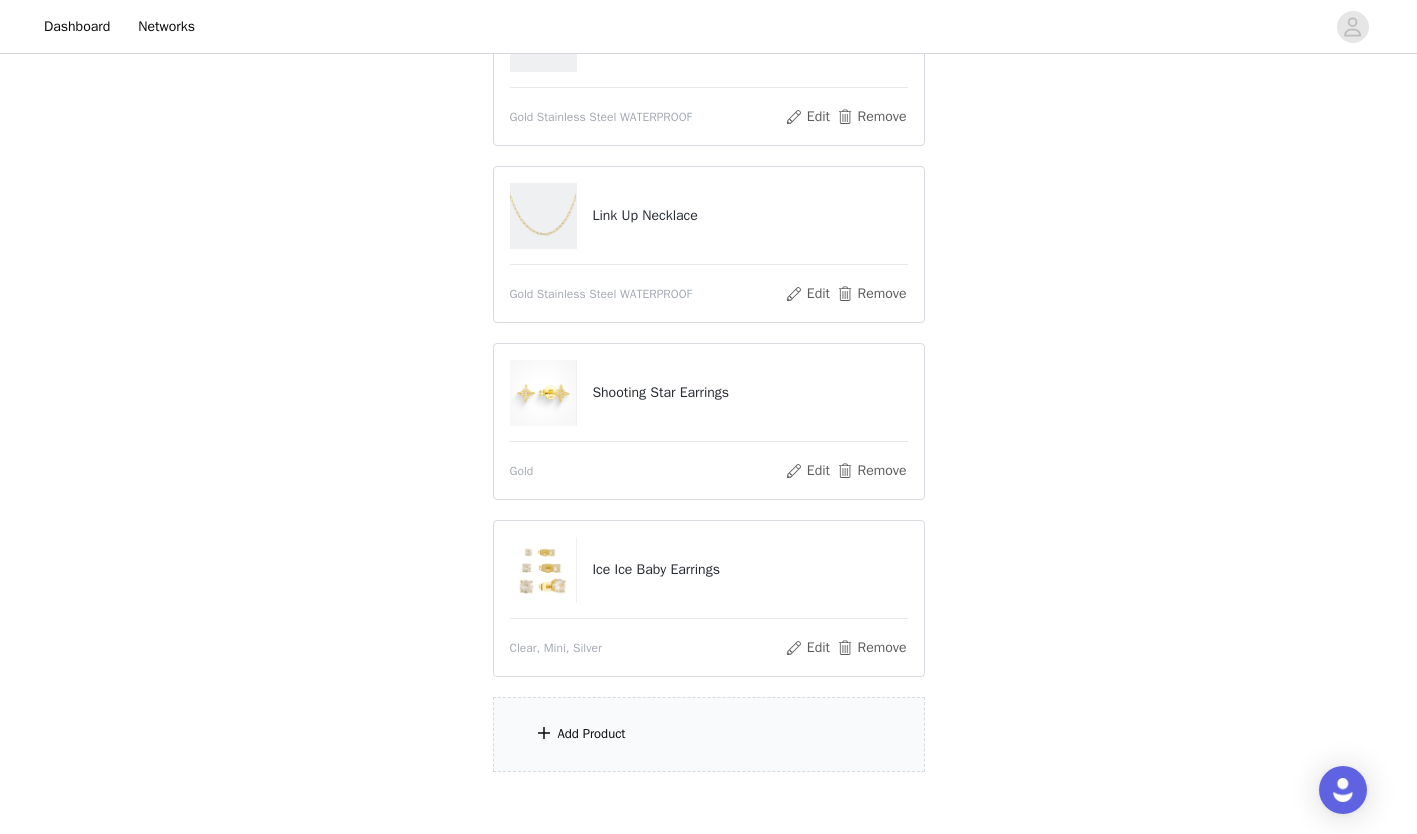 scroll, scrollTop: 330, scrollLeft: 0, axis: vertical 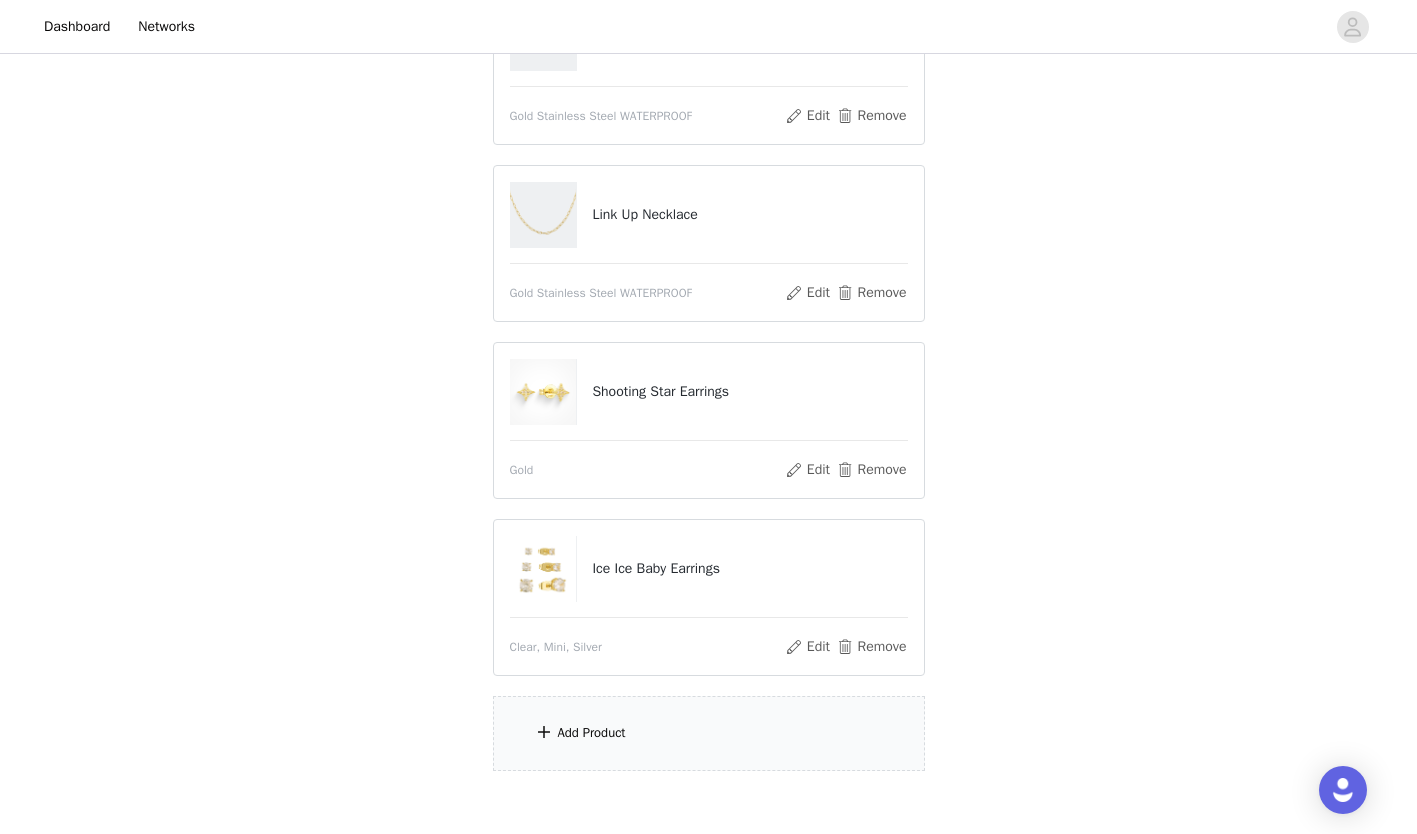 click on "Add Product" at bounding box center (592, 733) 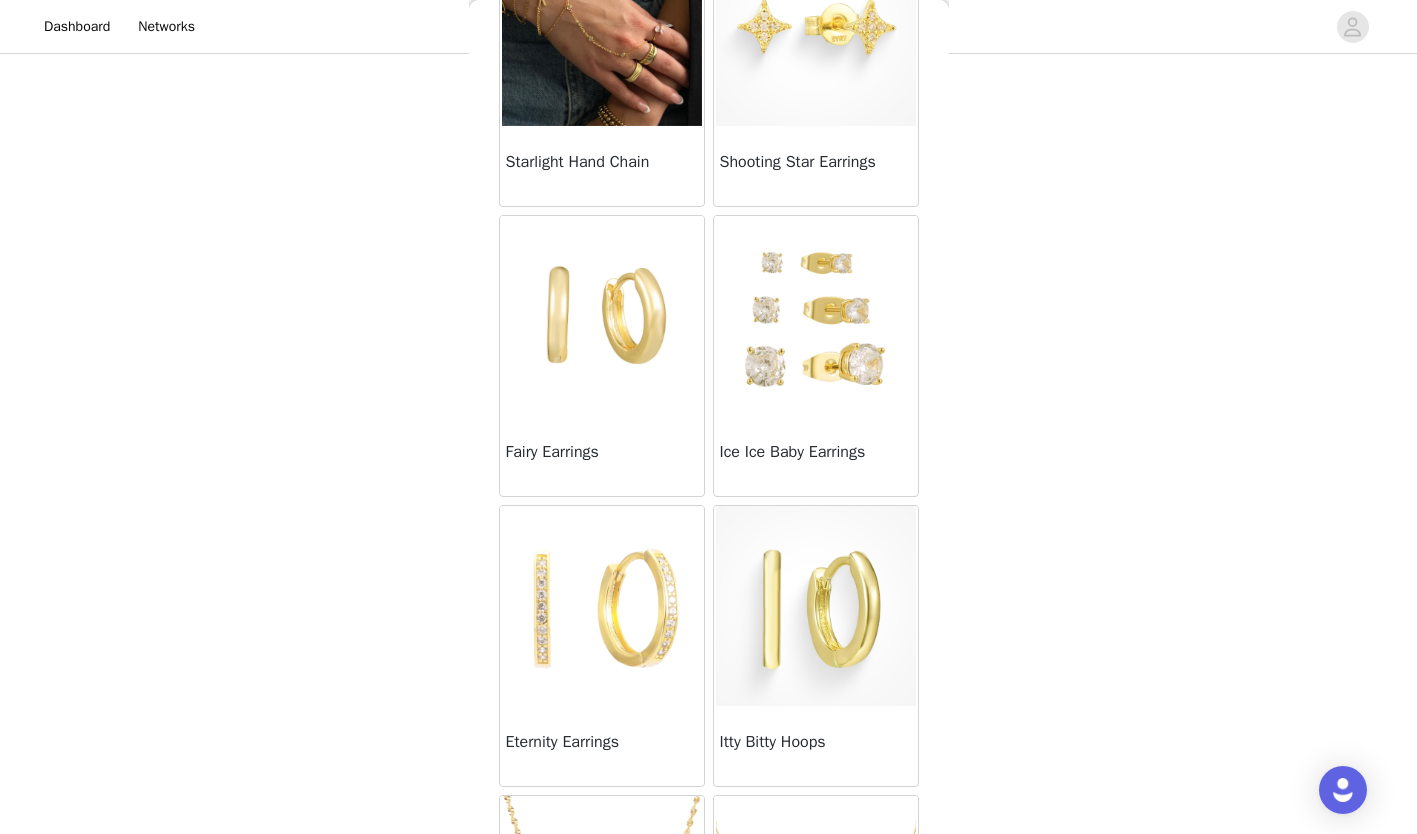 scroll, scrollTop: 177, scrollLeft: 0, axis: vertical 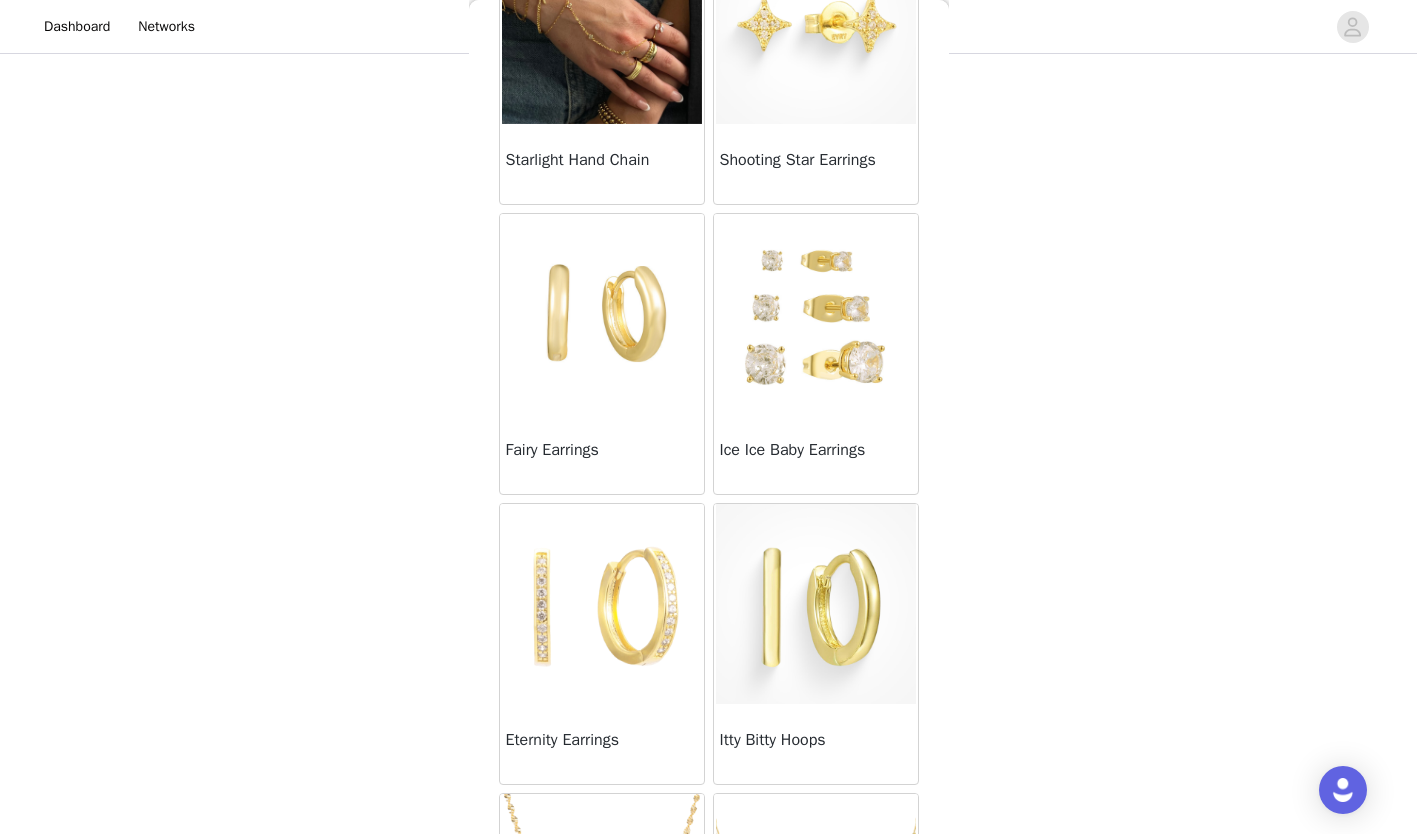 click at bounding box center [602, 604] 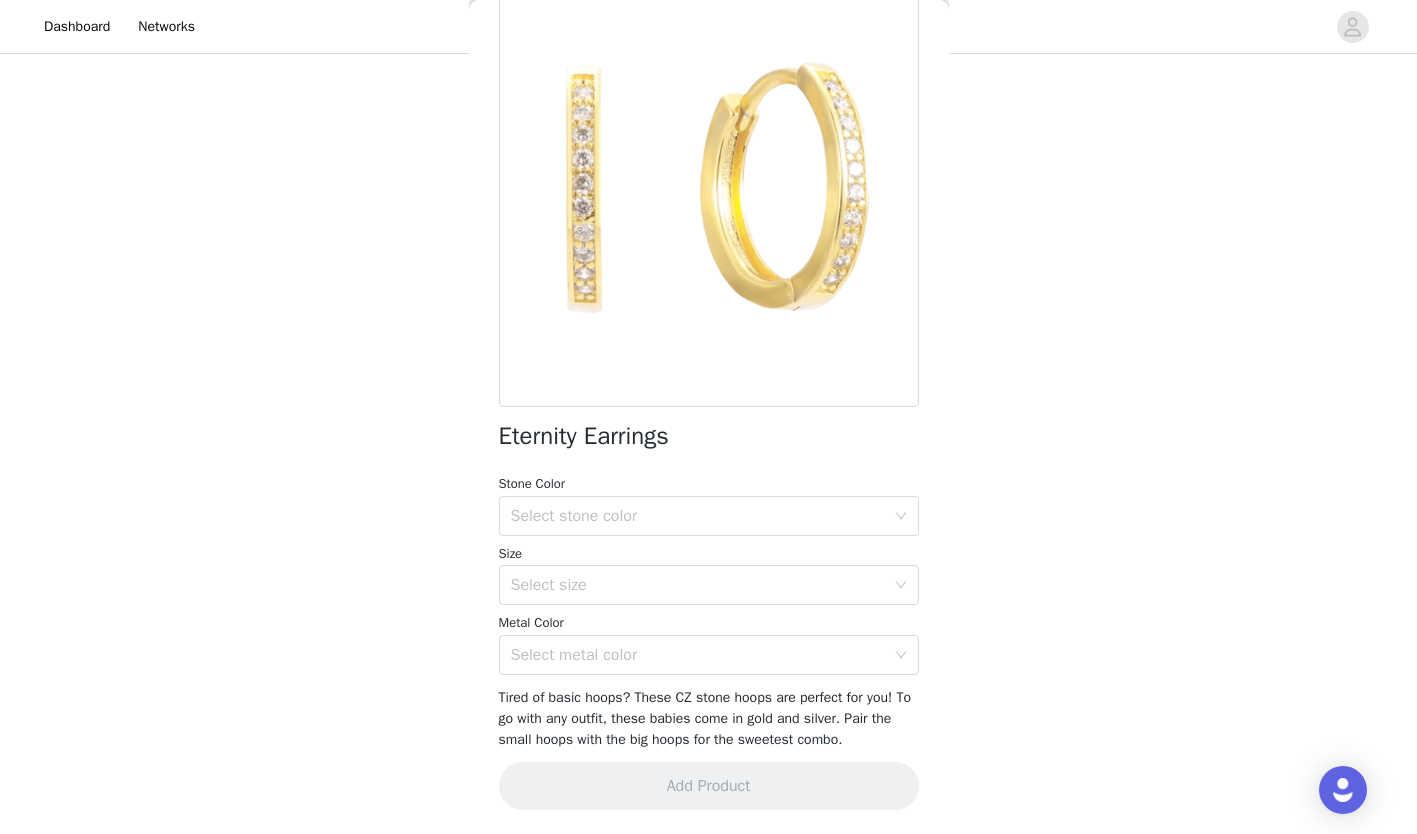 scroll, scrollTop: 142, scrollLeft: 0, axis: vertical 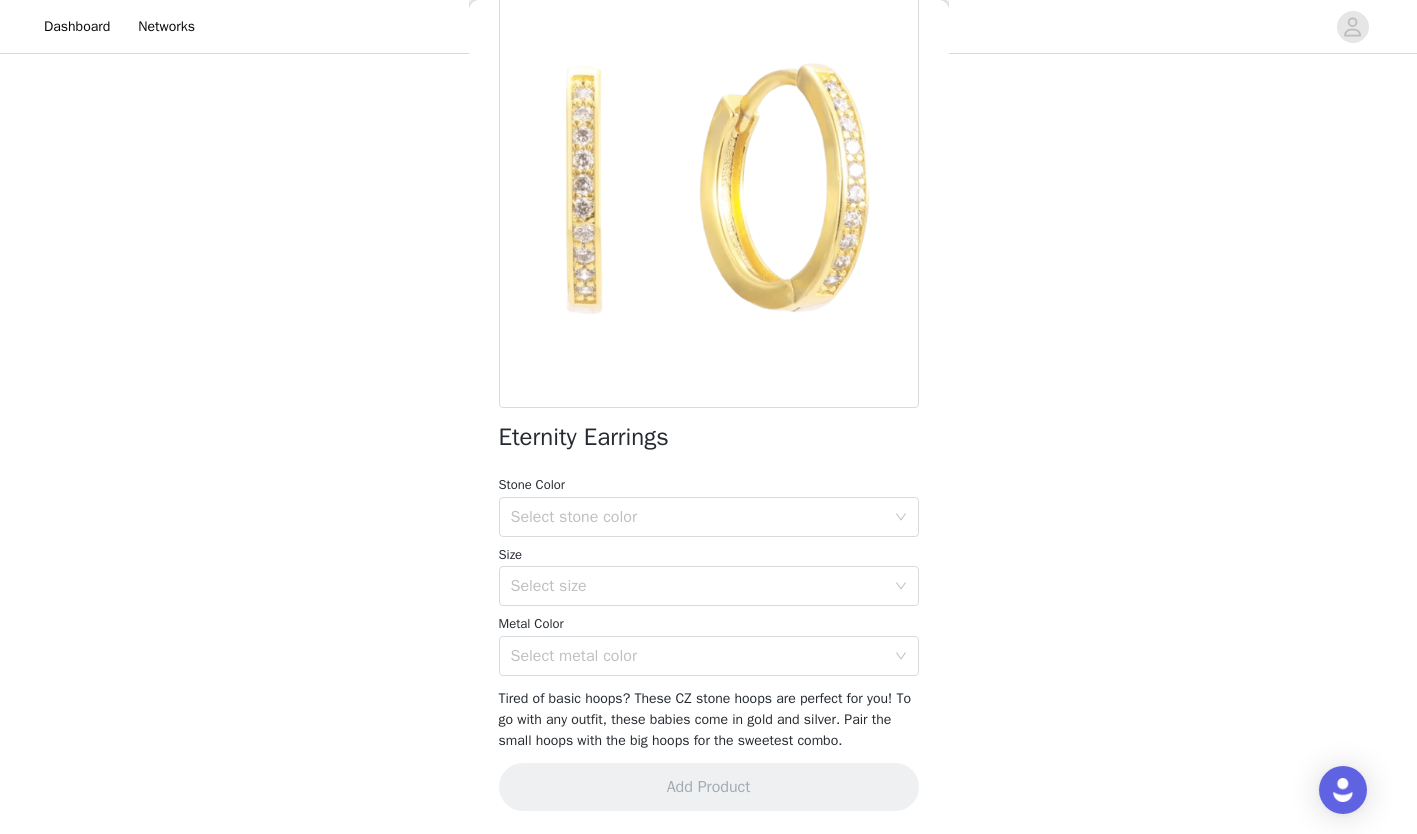 click on "Select stone color" at bounding box center (702, 517) 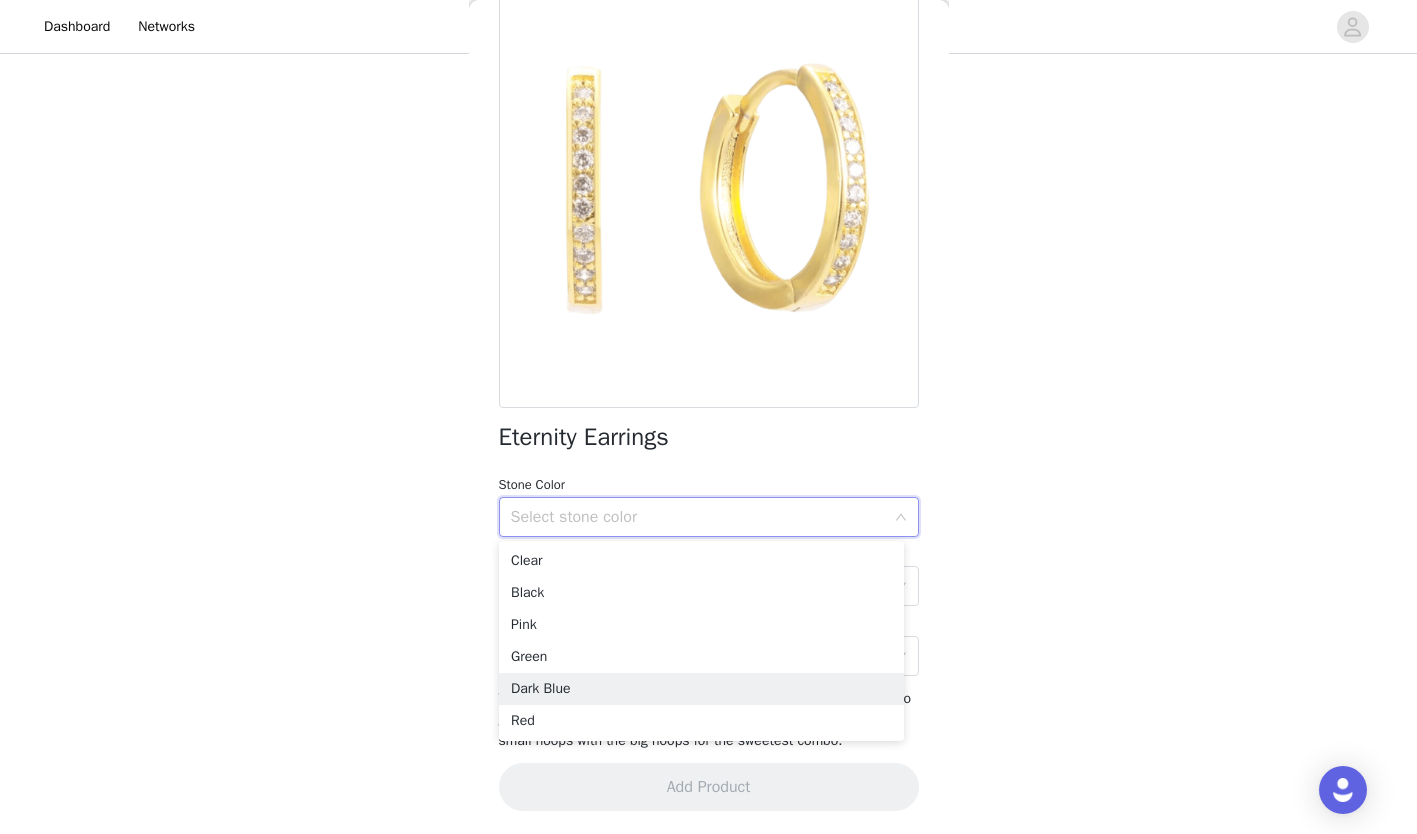 click on "Dark Blue" at bounding box center [701, 689] 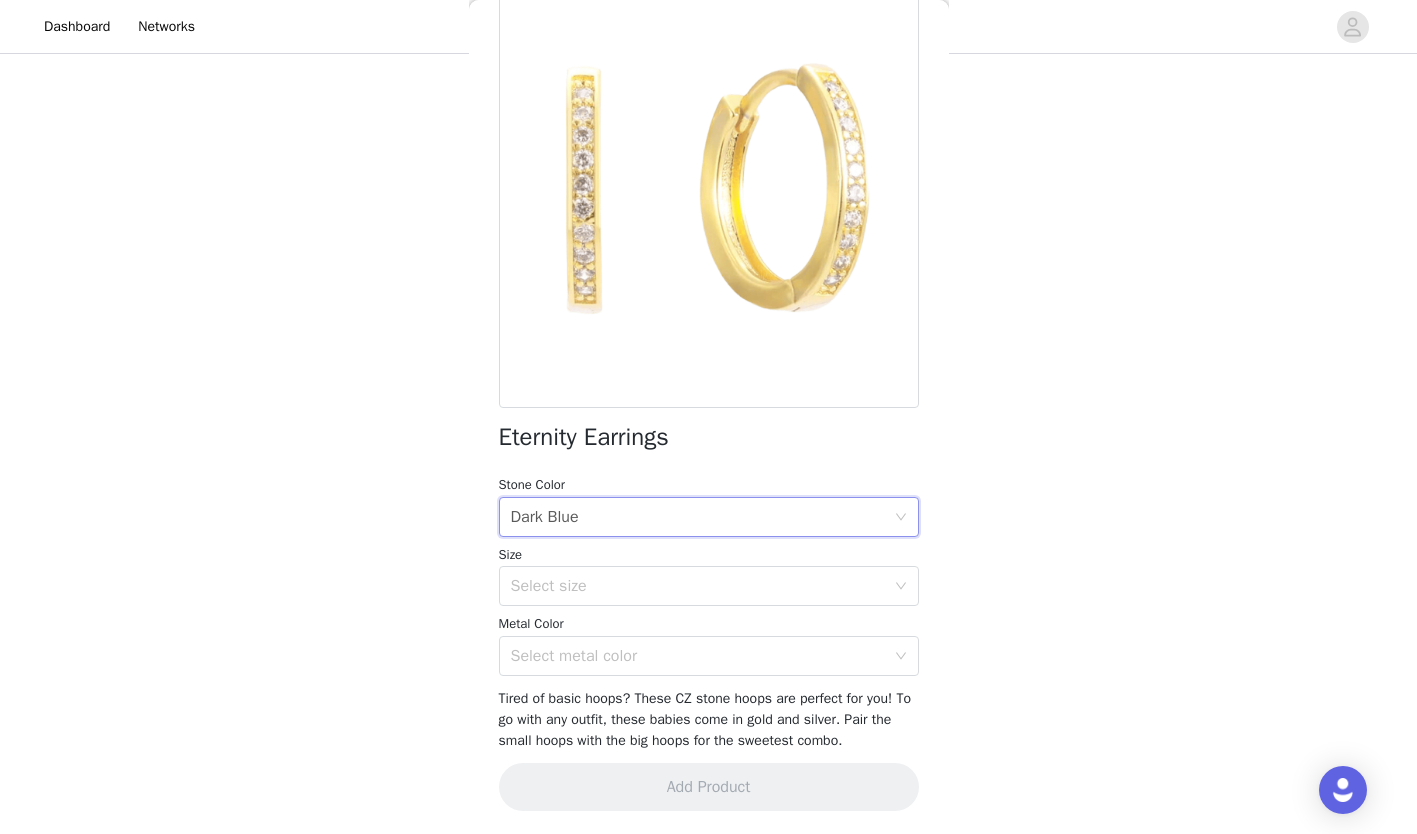 click on "Select stone color Dark Blue" at bounding box center [702, 517] 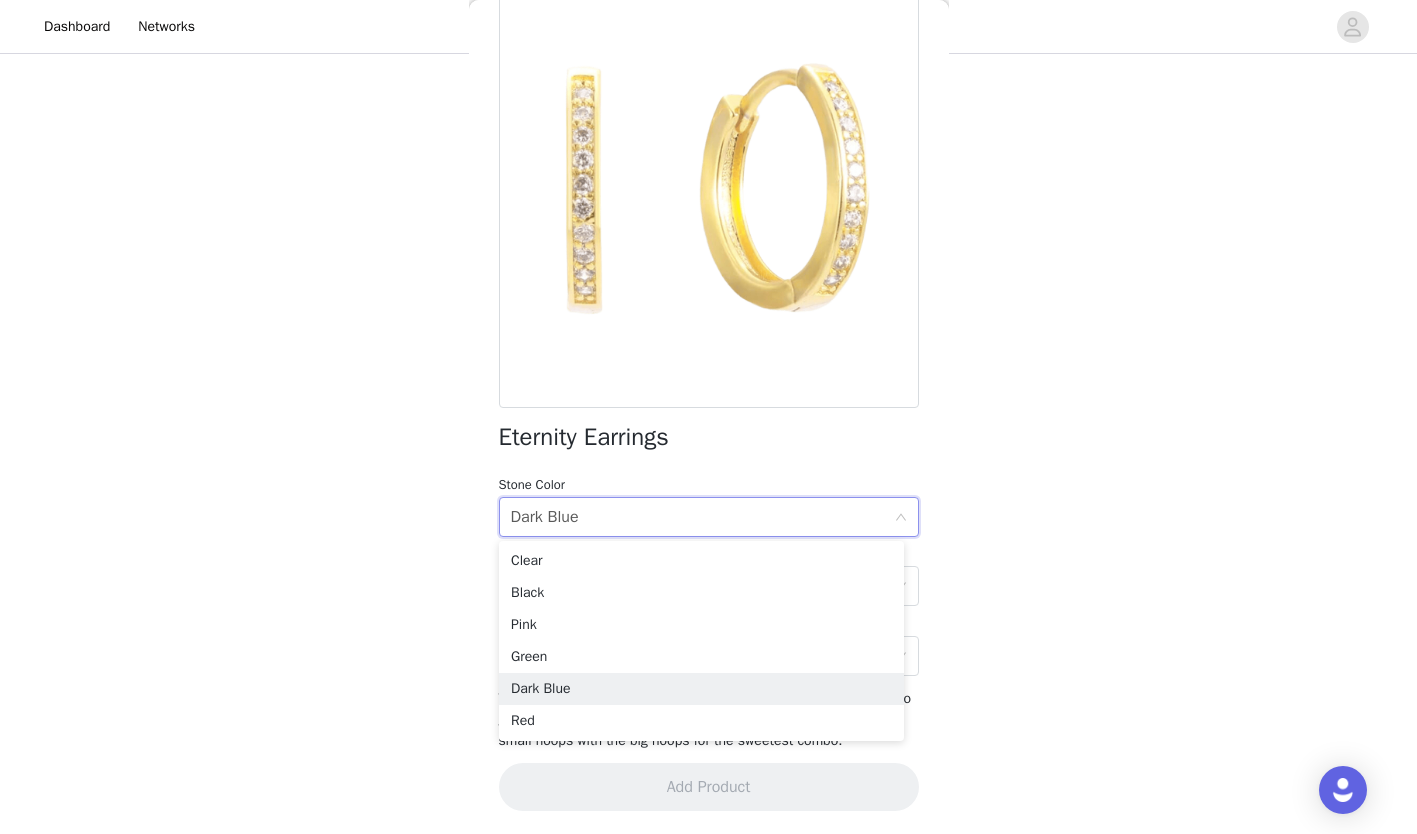 click on "STEP 2 OF 5
Pick Your Pieces!💎
Please take a look at our catalog and select 5 of your favs!❤️  If a product you selected is out of stock we will replace it with a best seller!       4/5 Selected           Don't Get It Twisted Necklace           Gold Stainless Steel WATERPROOF       Edit   Remove     Link Up Necklace           Gold Stainless Steel WATERPROOF       Edit   Remove     Shooting Star Earrings           Gold       Edit   Remove     Ice Ice Baby Earrings           Clear, Mini, Silver       Edit   Remove     Add Product       Back     Eternity Earrings               Stone Color   Select stone color Dark Blue Size   Select size Metal Color   Select metal color     Tired of basic hoops? These CZ stone hoops are perfect for you! To go with any outfit, these babies come in gold and silver. Pair the small hoops with the big hoops for the sweetest combo.     Add Product" at bounding box center (708, 261) 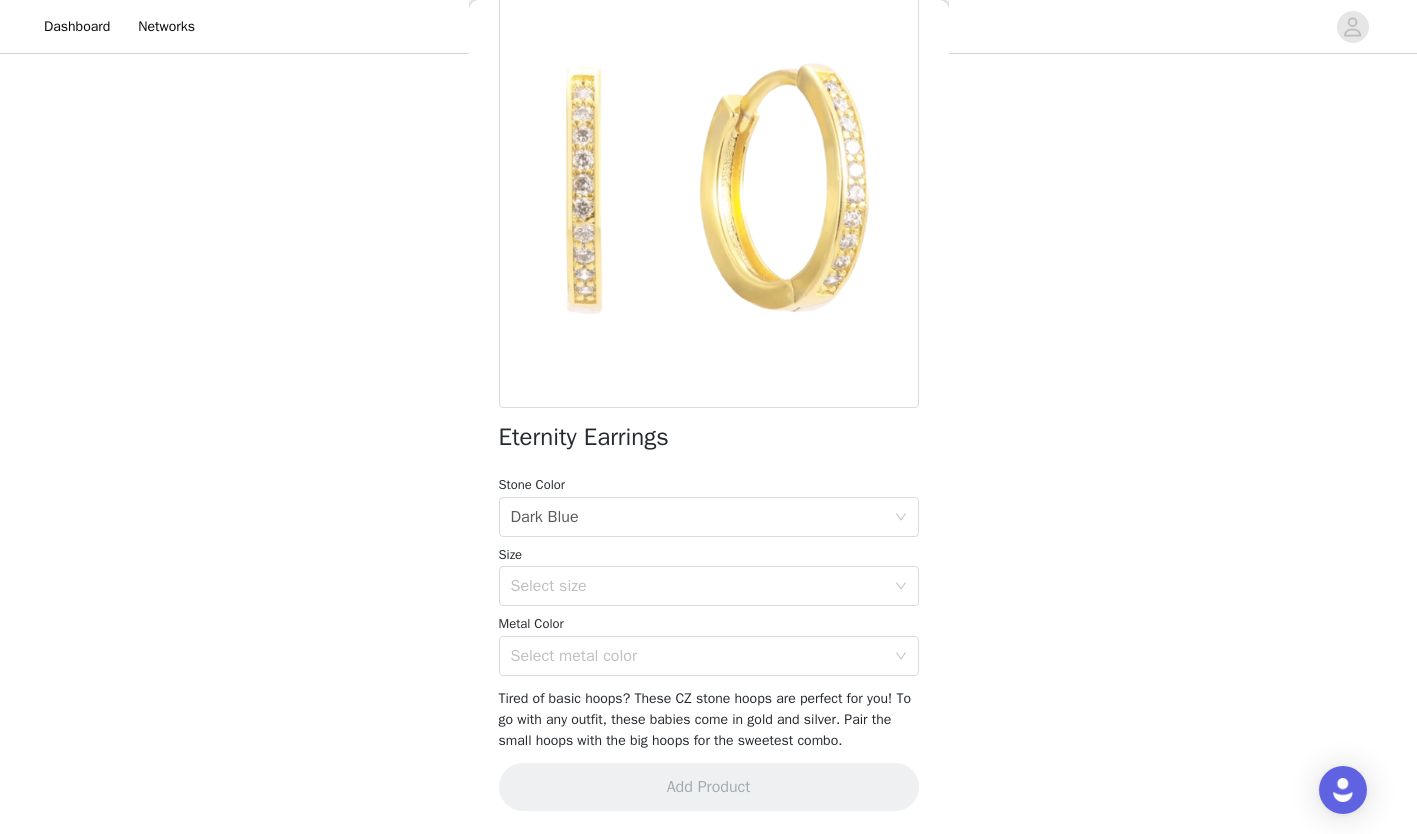 click on "Select size" at bounding box center (698, 586) 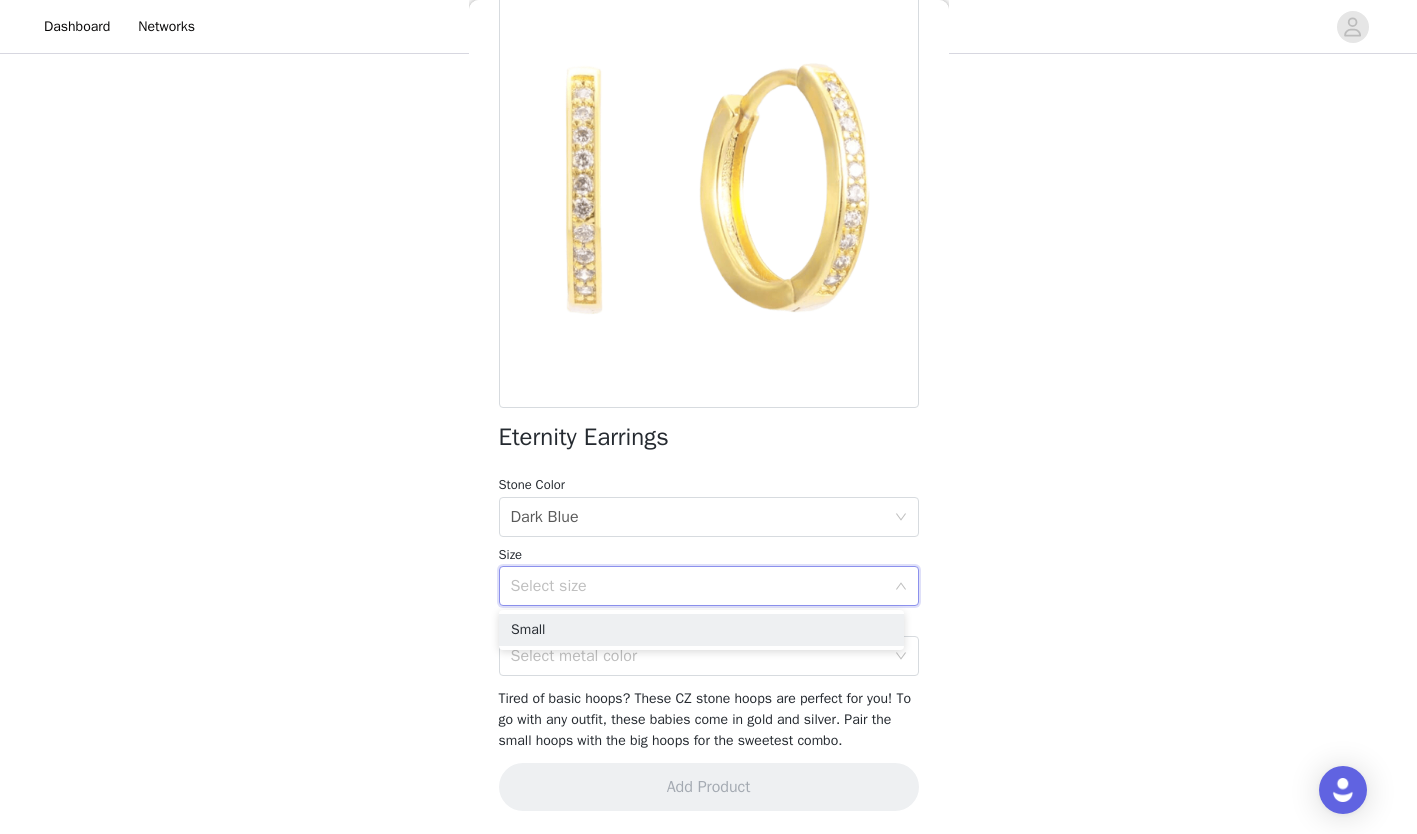 click on "Small" at bounding box center [701, 630] 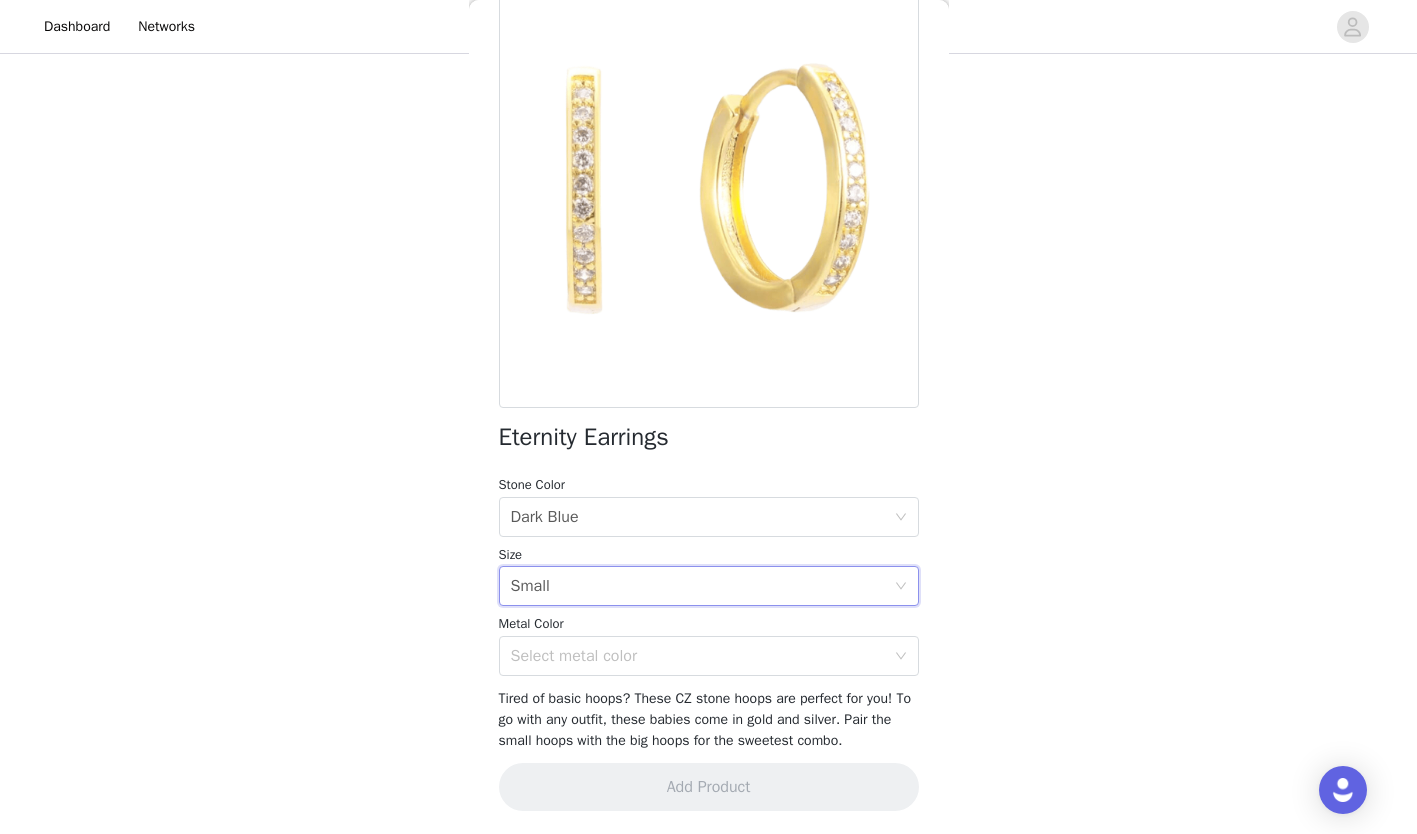 click on "Select metal color" at bounding box center (702, 656) 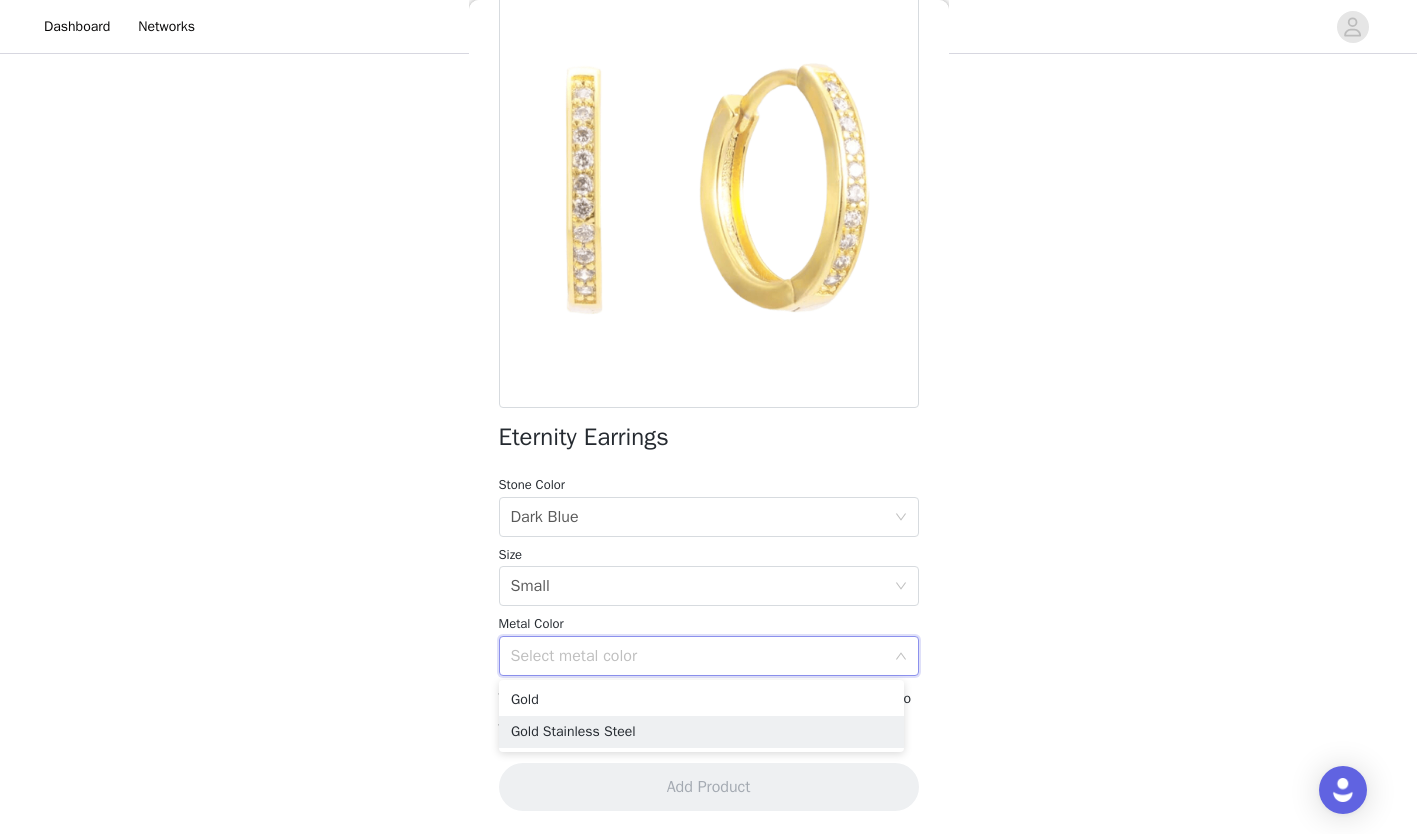 click on "Gold Stainless Steel" at bounding box center [701, 732] 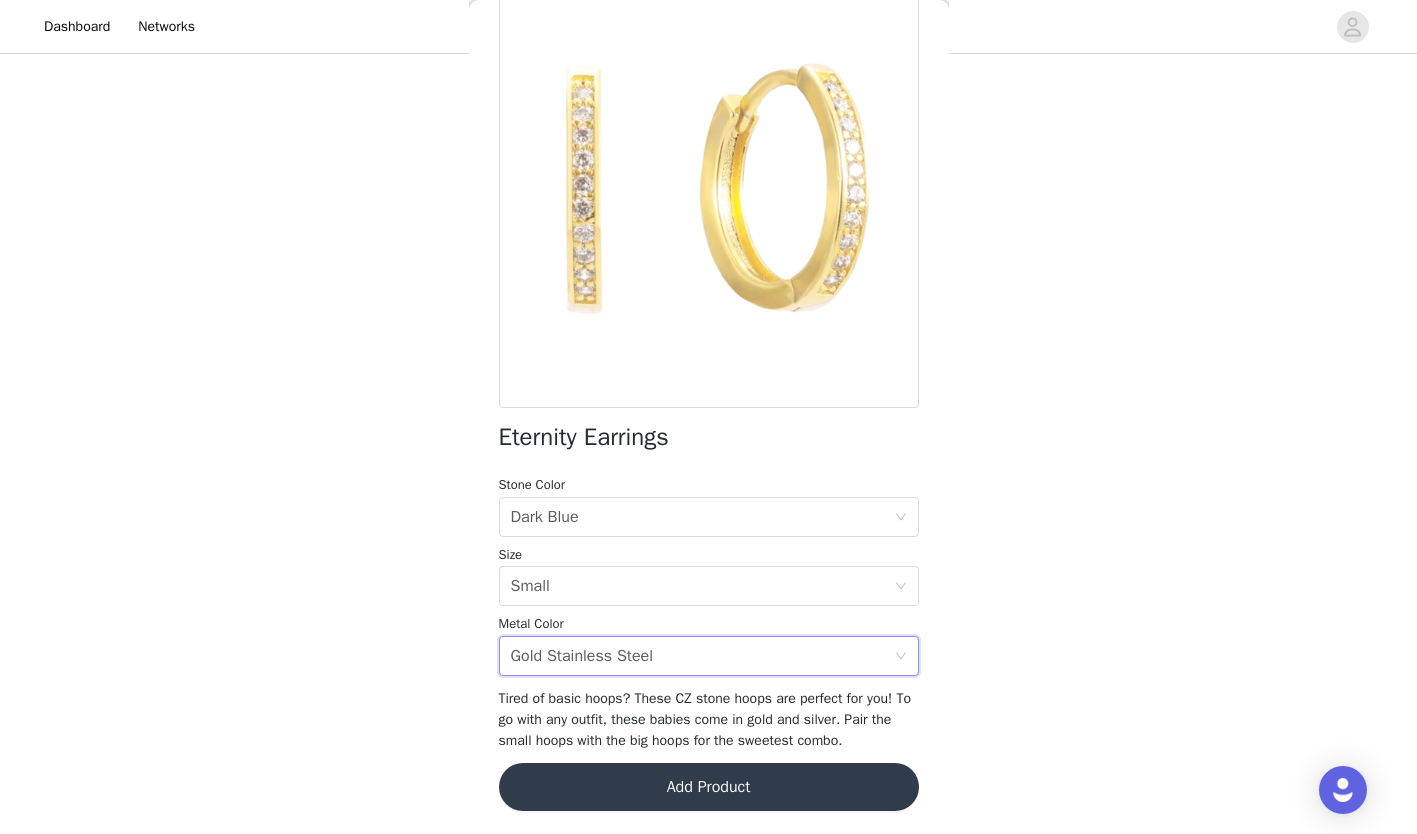 click on "Select stone color Dark Blue" at bounding box center [702, 517] 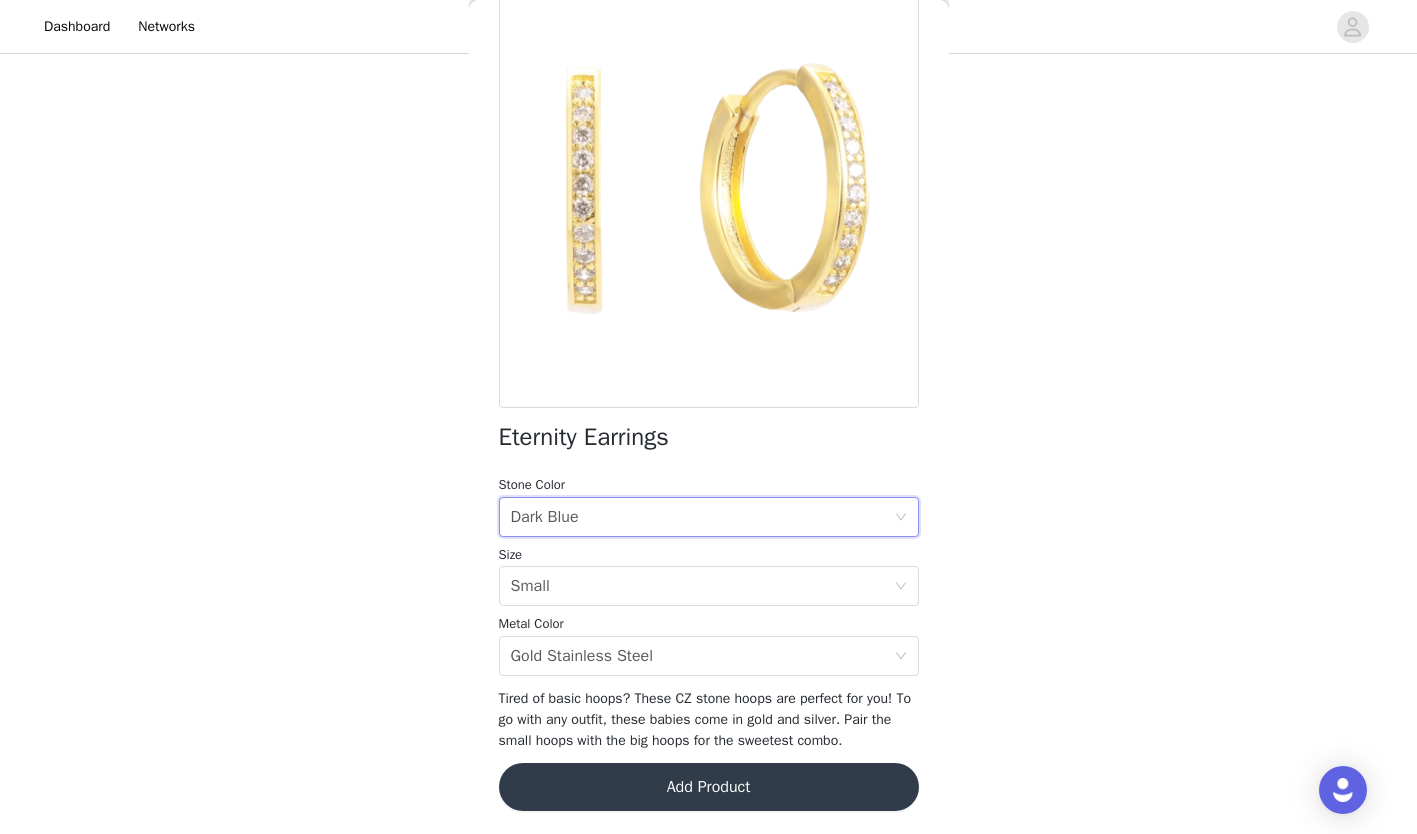 click on "Select stone color Dark Blue" at bounding box center [702, 517] 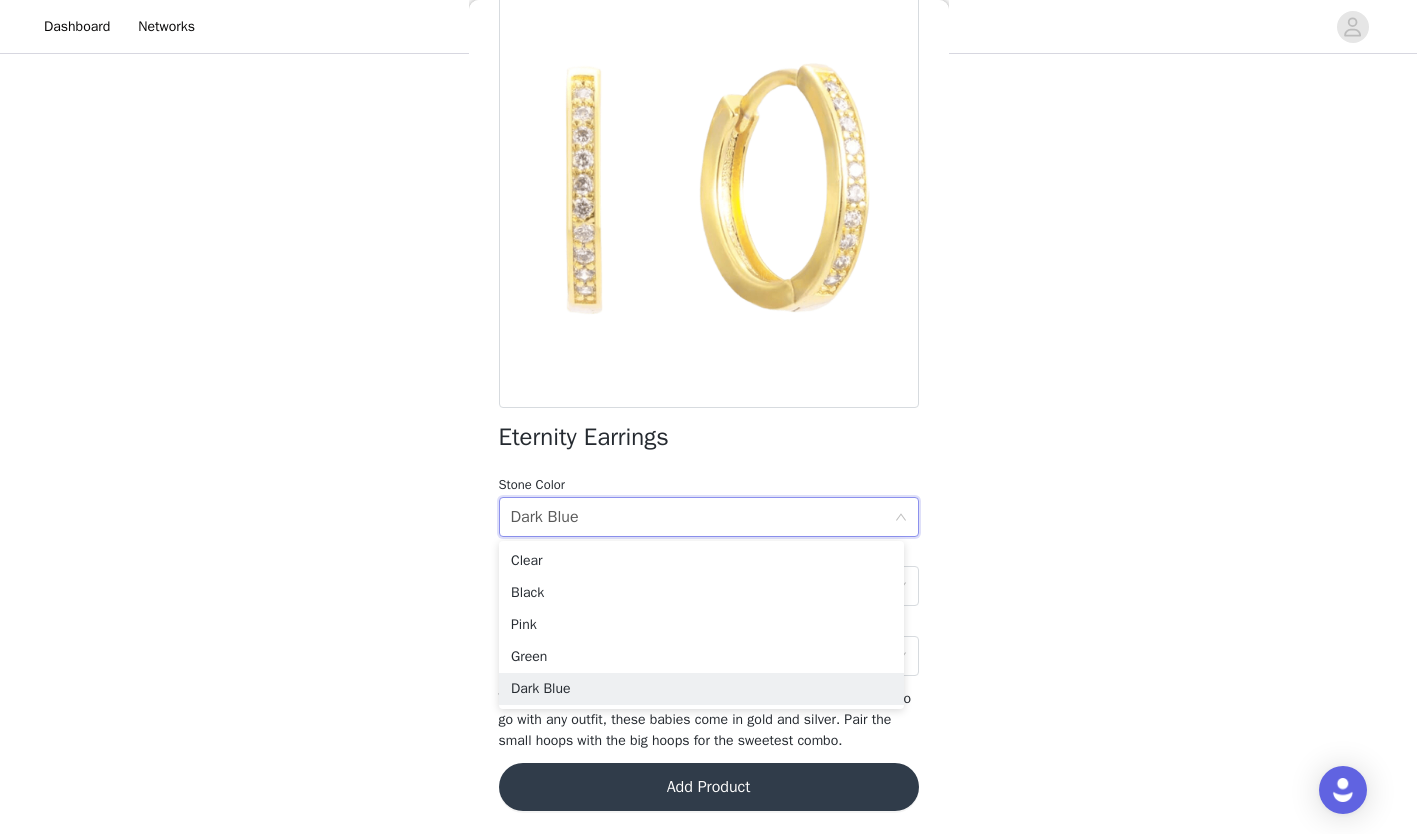 click on "Select stone color Dark Blue" at bounding box center (702, 517) 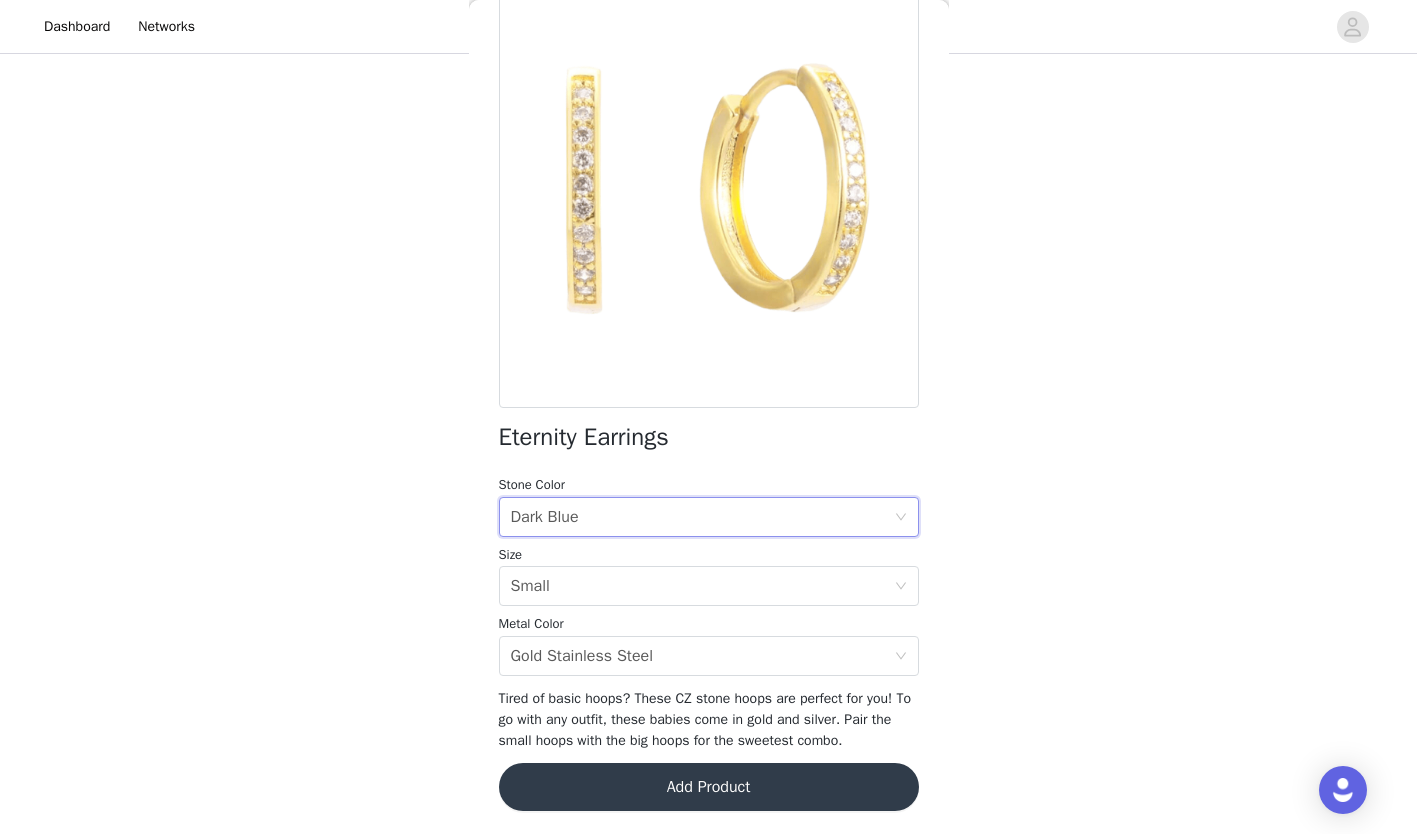 click on "Add Product" at bounding box center [709, 787] 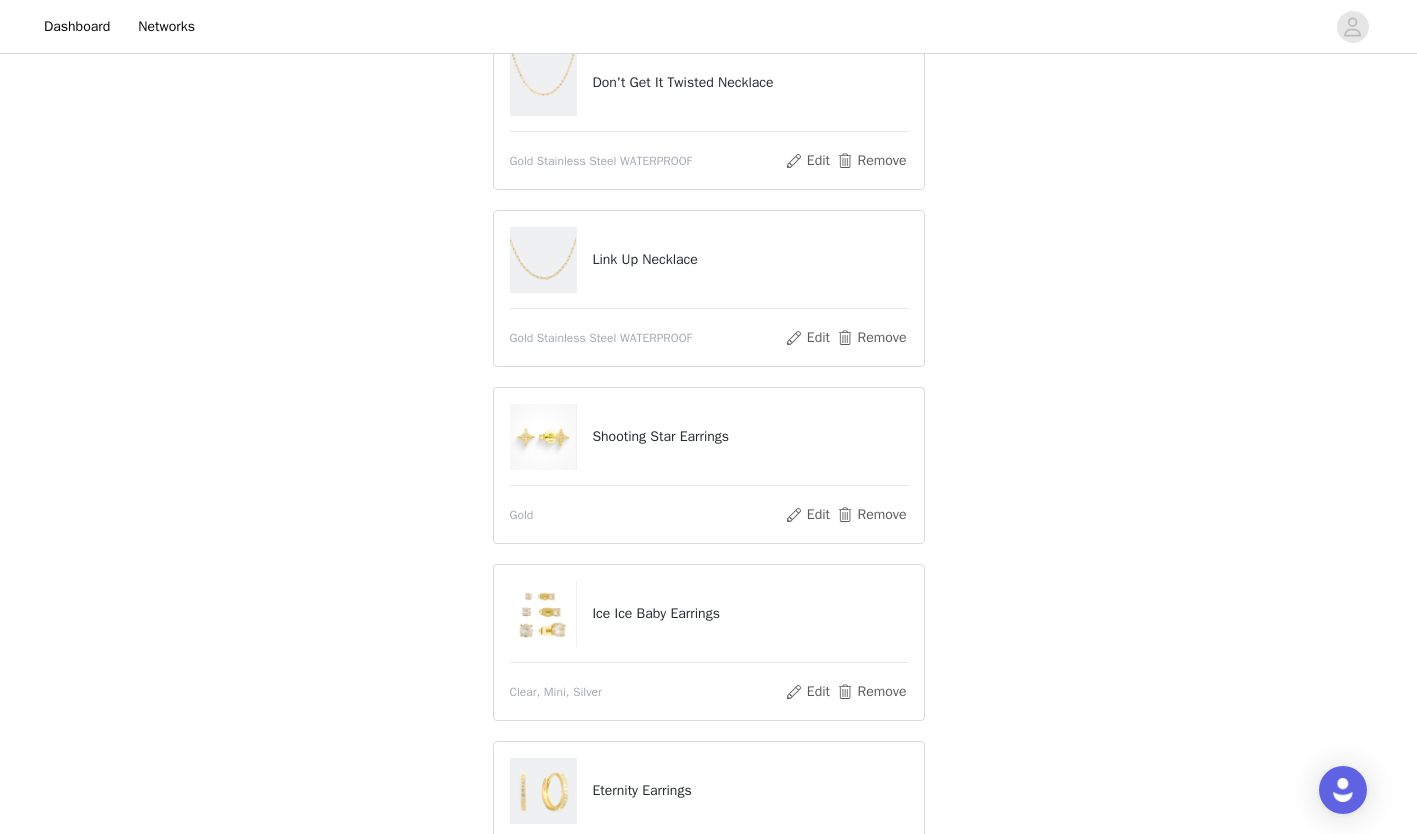 scroll, scrollTop: 230, scrollLeft: 0, axis: vertical 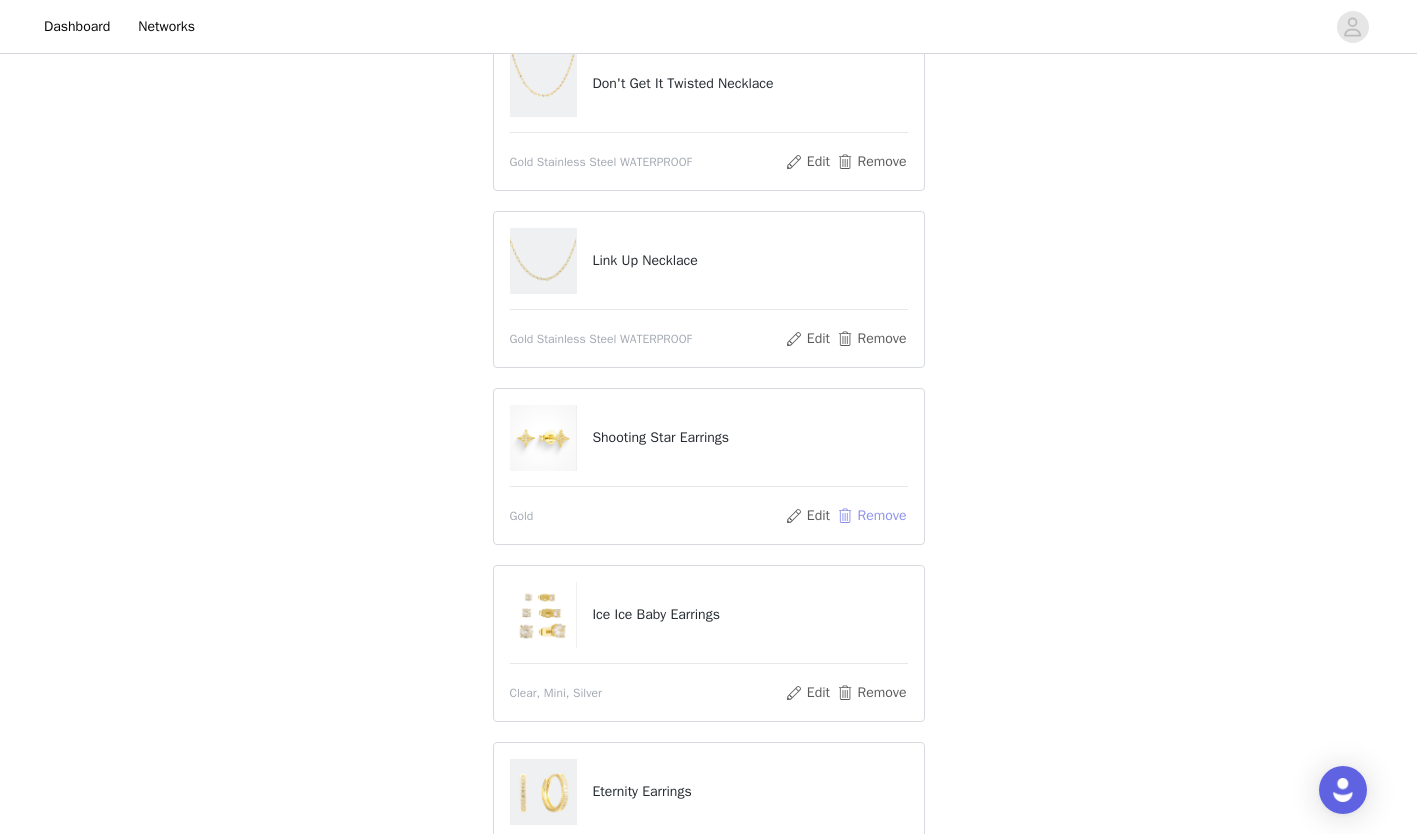 click on "Remove" at bounding box center (871, 516) 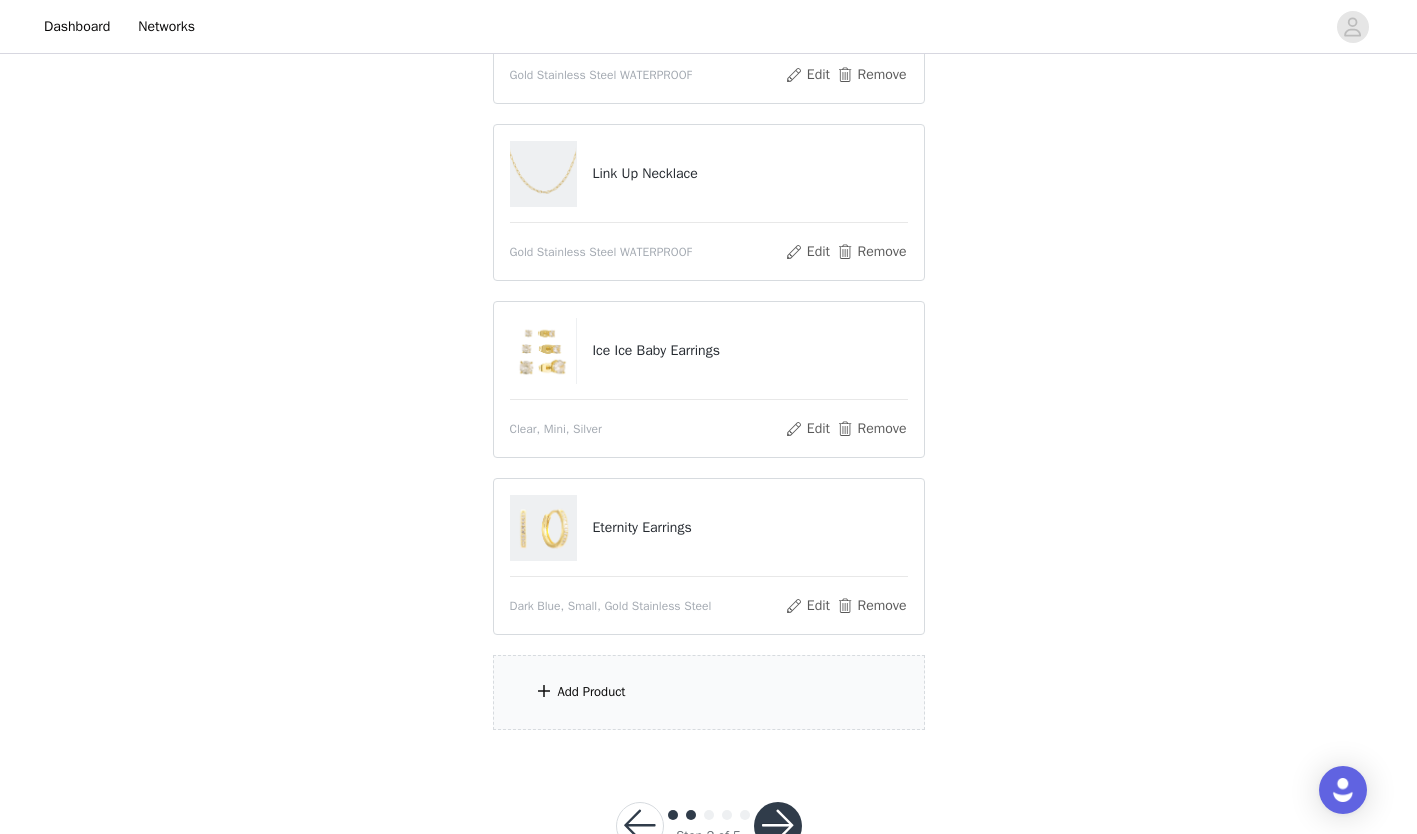 scroll, scrollTop: 393, scrollLeft: 0, axis: vertical 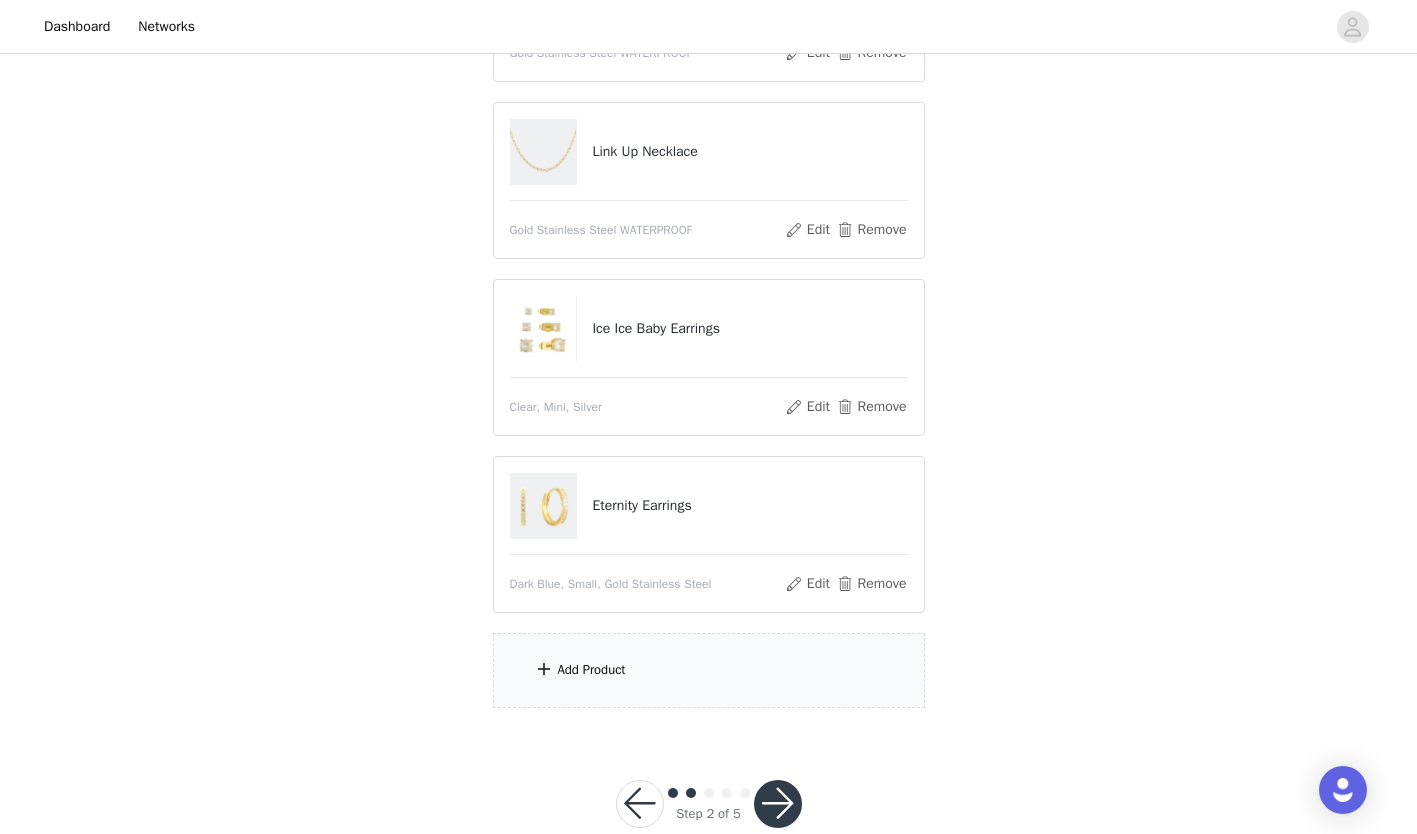 click on "Add Product" at bounding box center (592, 670) 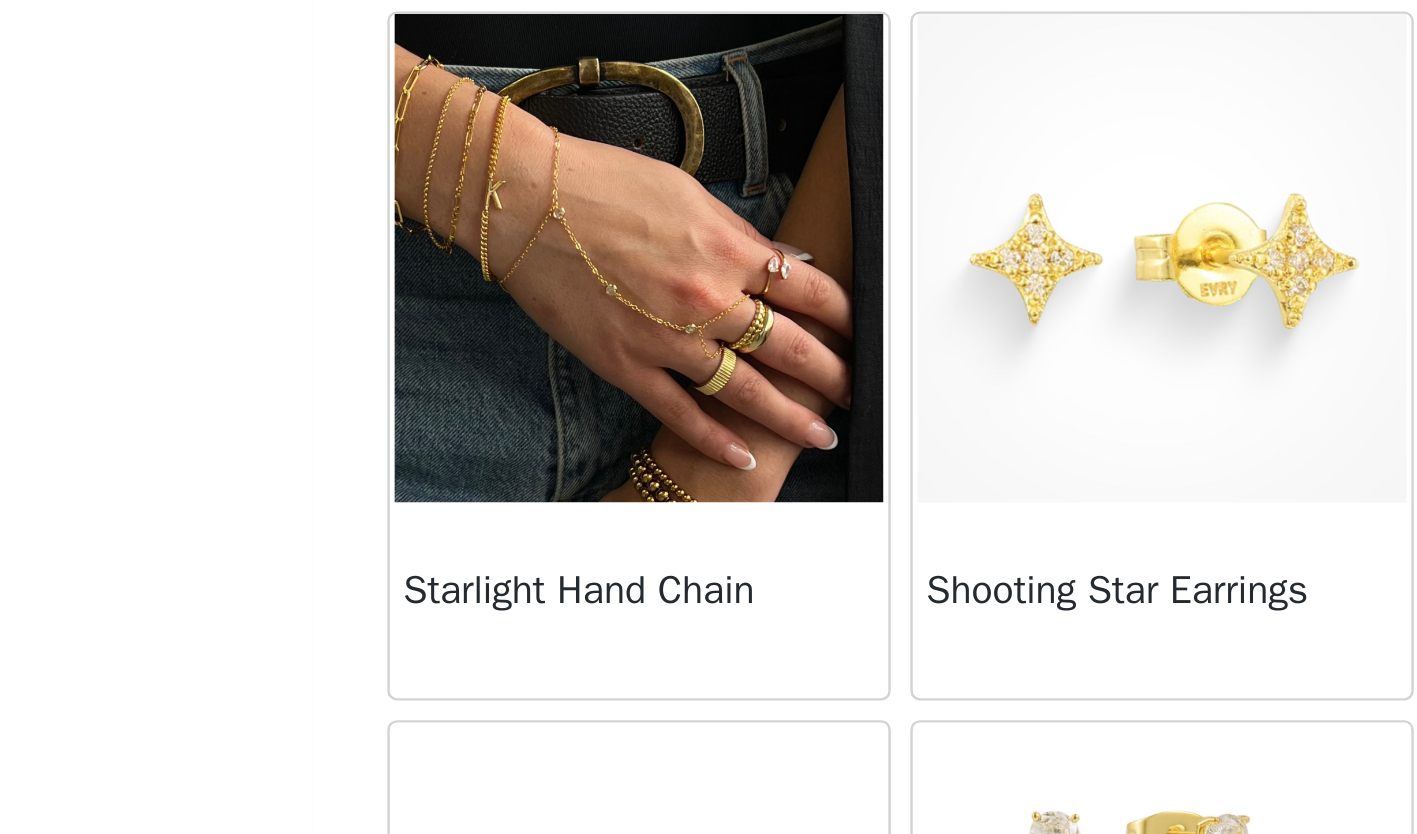 click at bounding box center (602, 201) 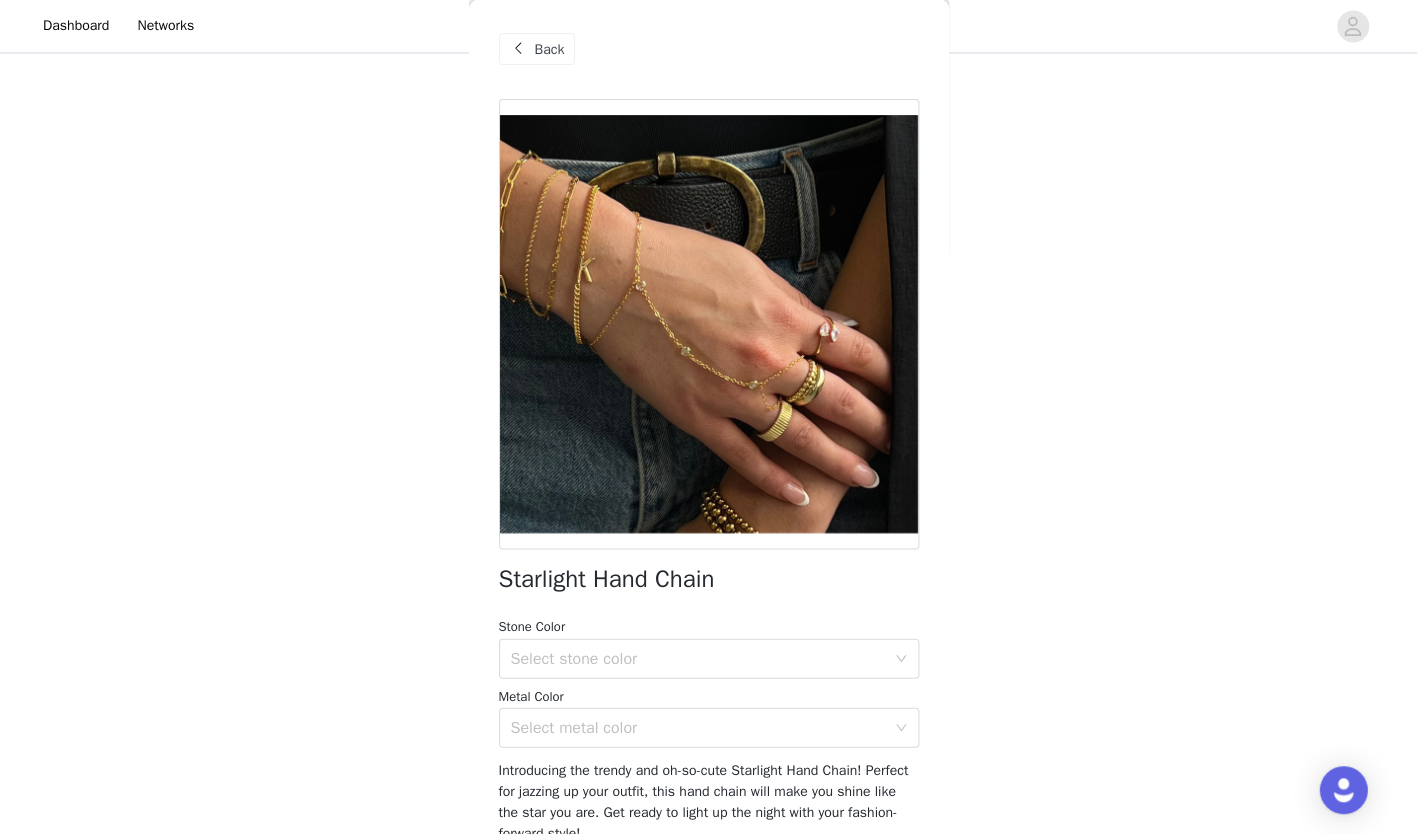 scroll, scrollTop: 393, scrollLeft: 0, axis: vertical 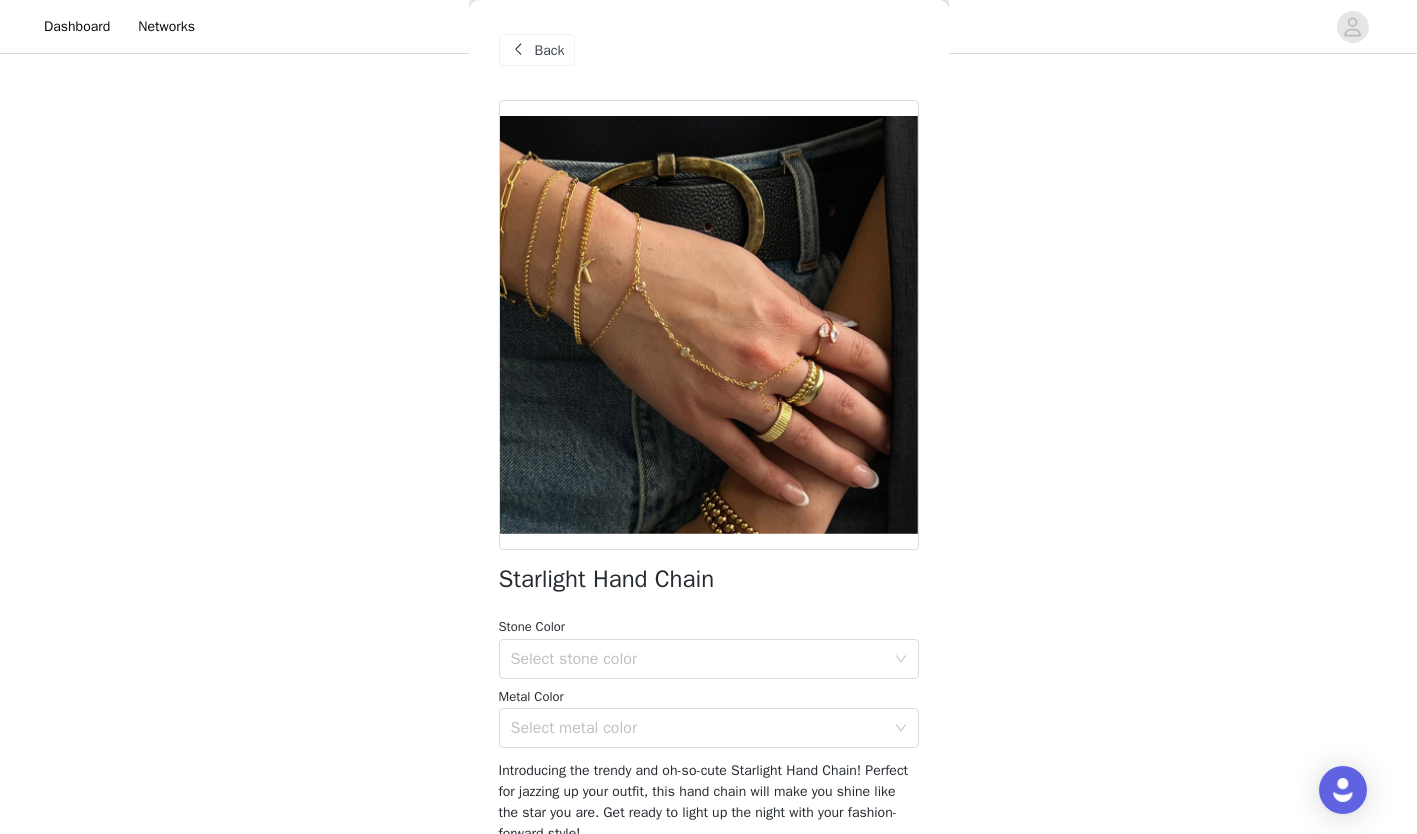 click at bounding box center [519, 50] 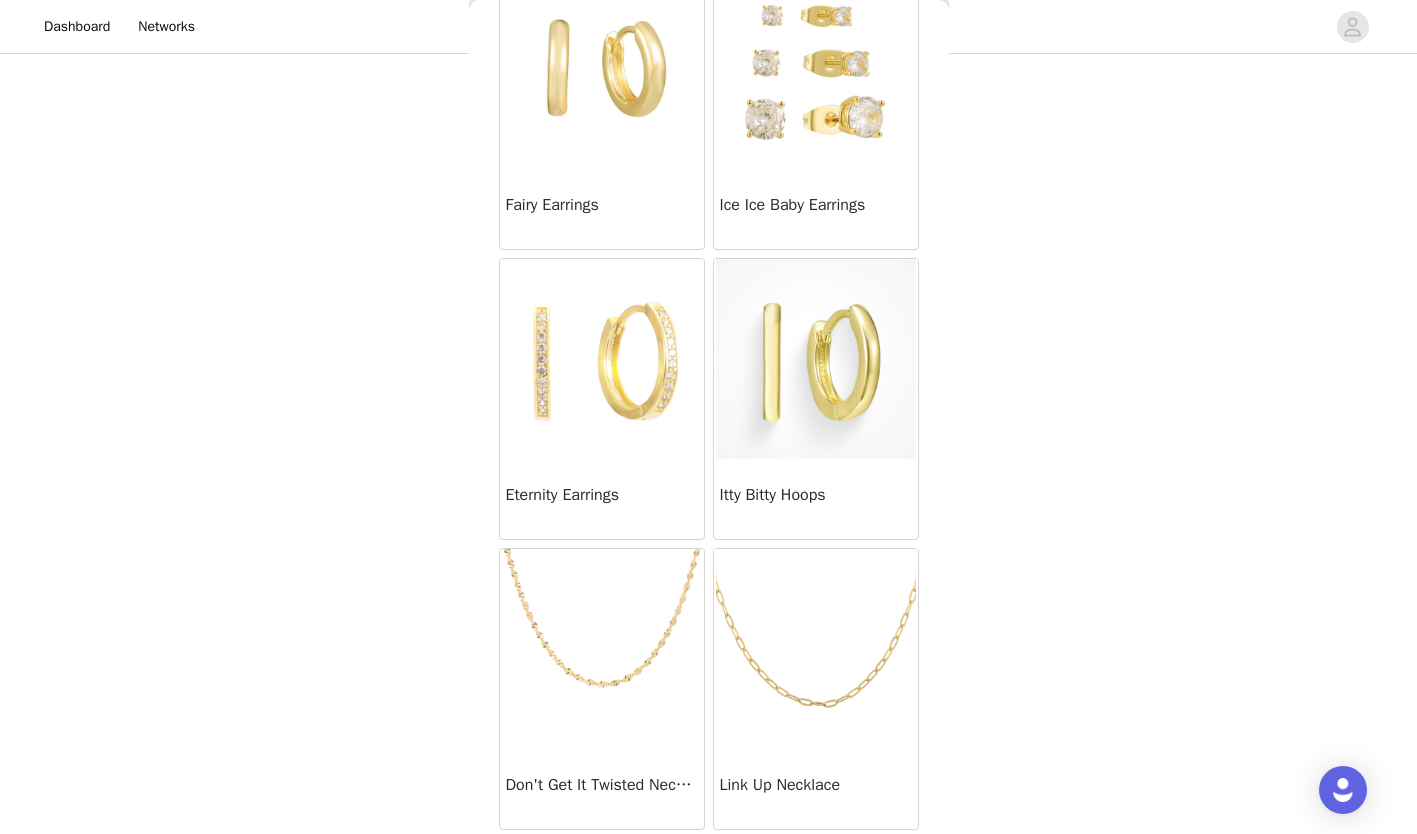 scroll, scrollTop: 0, scrollLeft: 0, axis: both 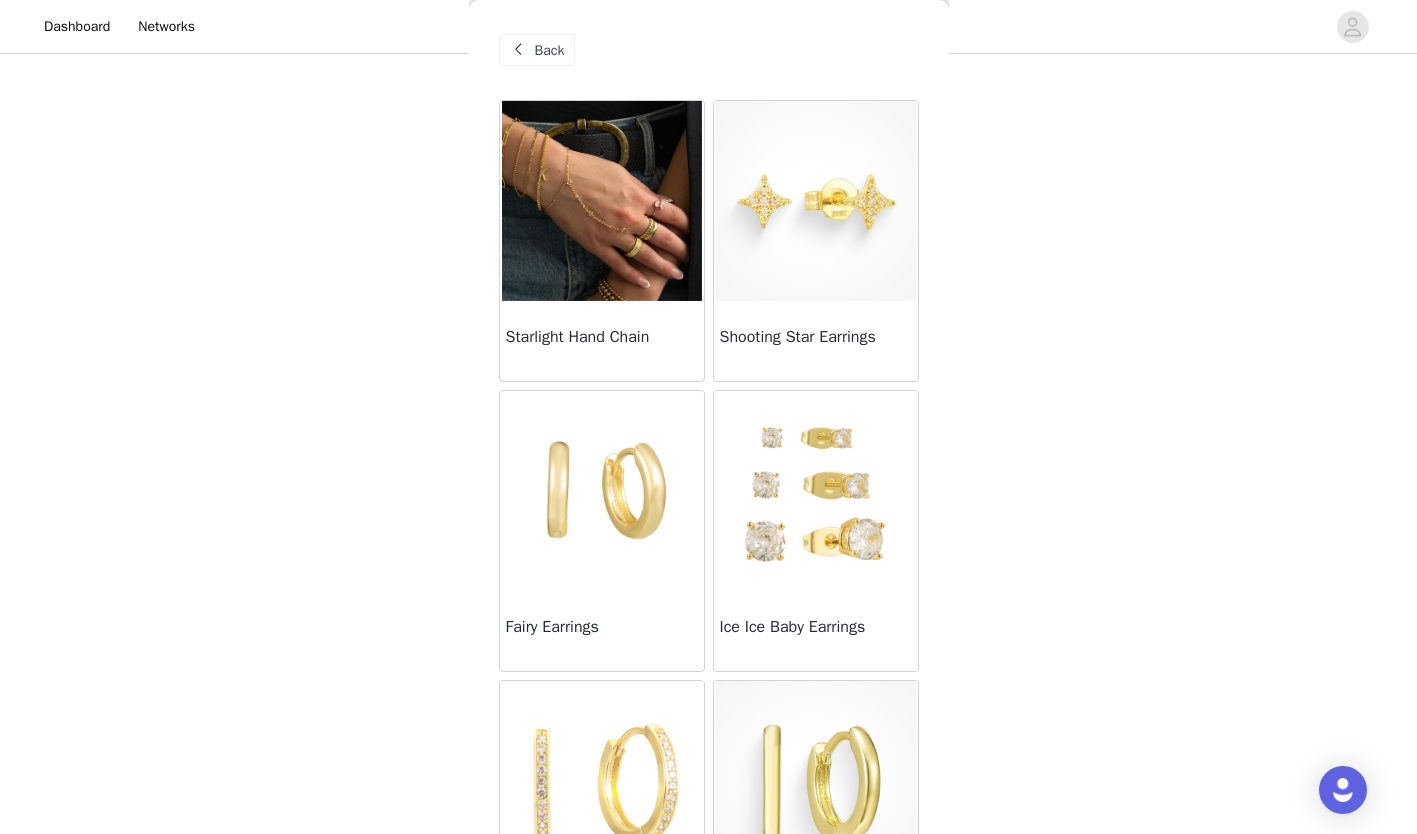 click at bounding box center (602, 201) 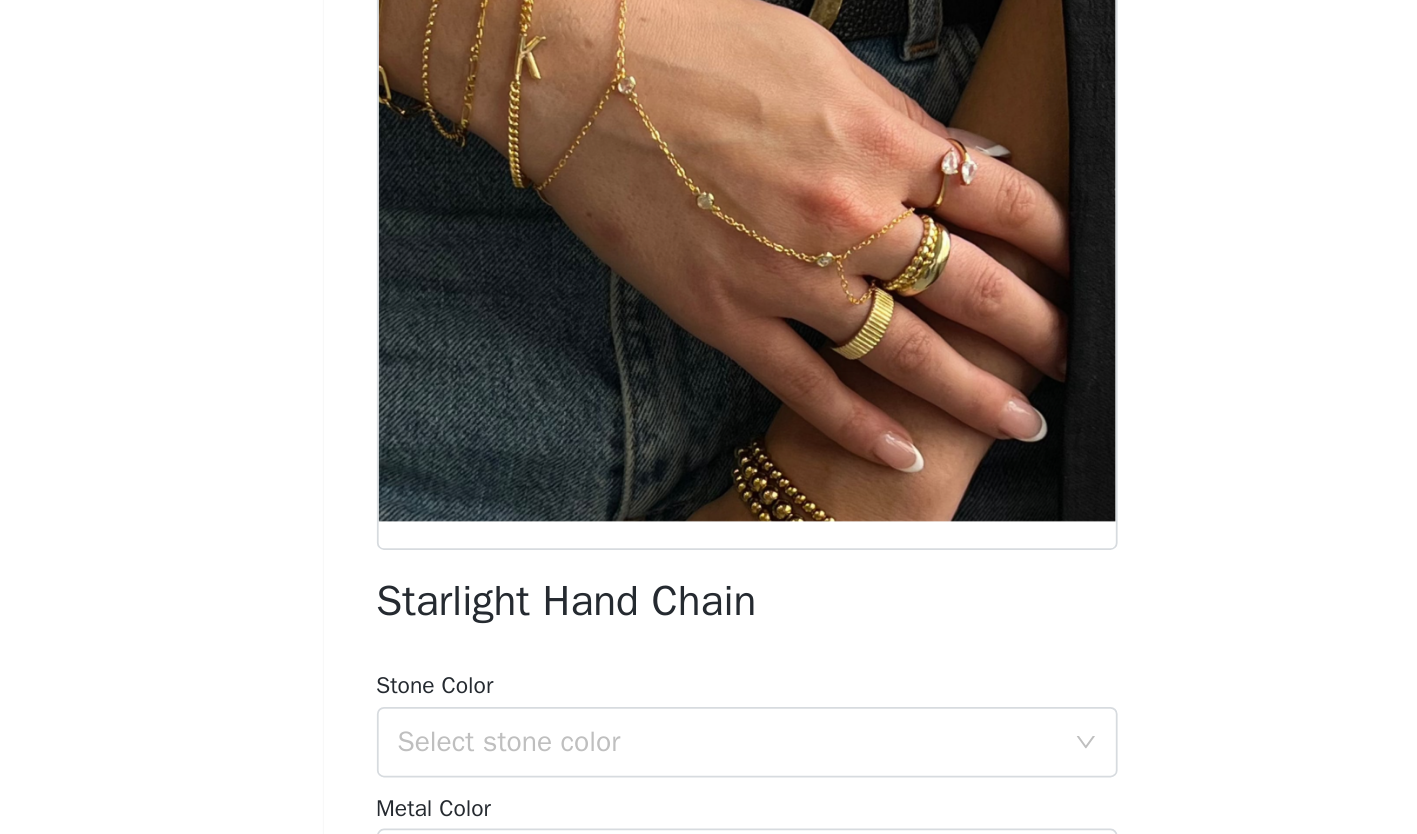 scroll, scrollTop: 0, scrollLeft: 0, axis: both 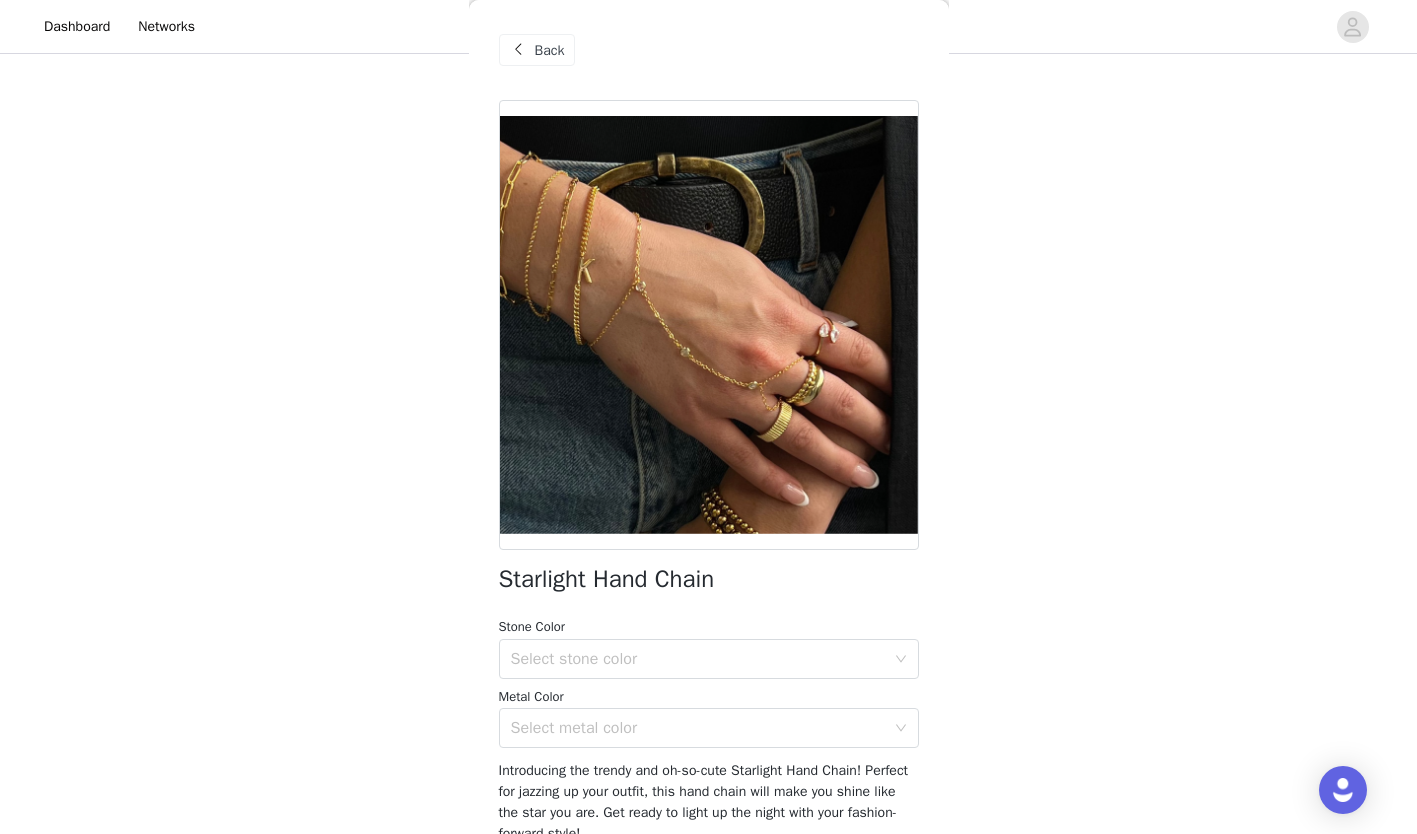 click on "Back" at bounding box center [537, 50] 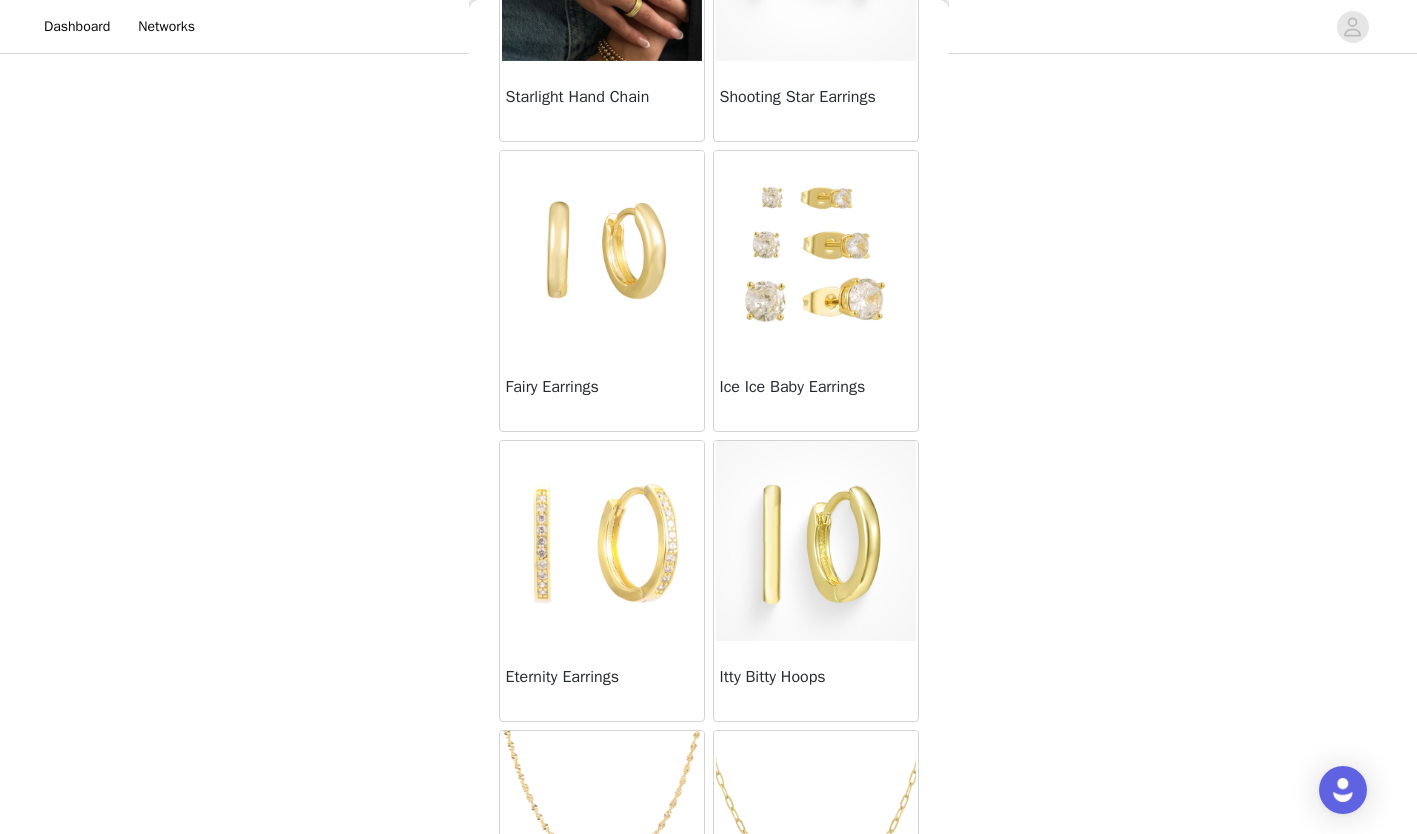 scroll, scrollTop: 238, scrollLeft: 0, axis: vertical 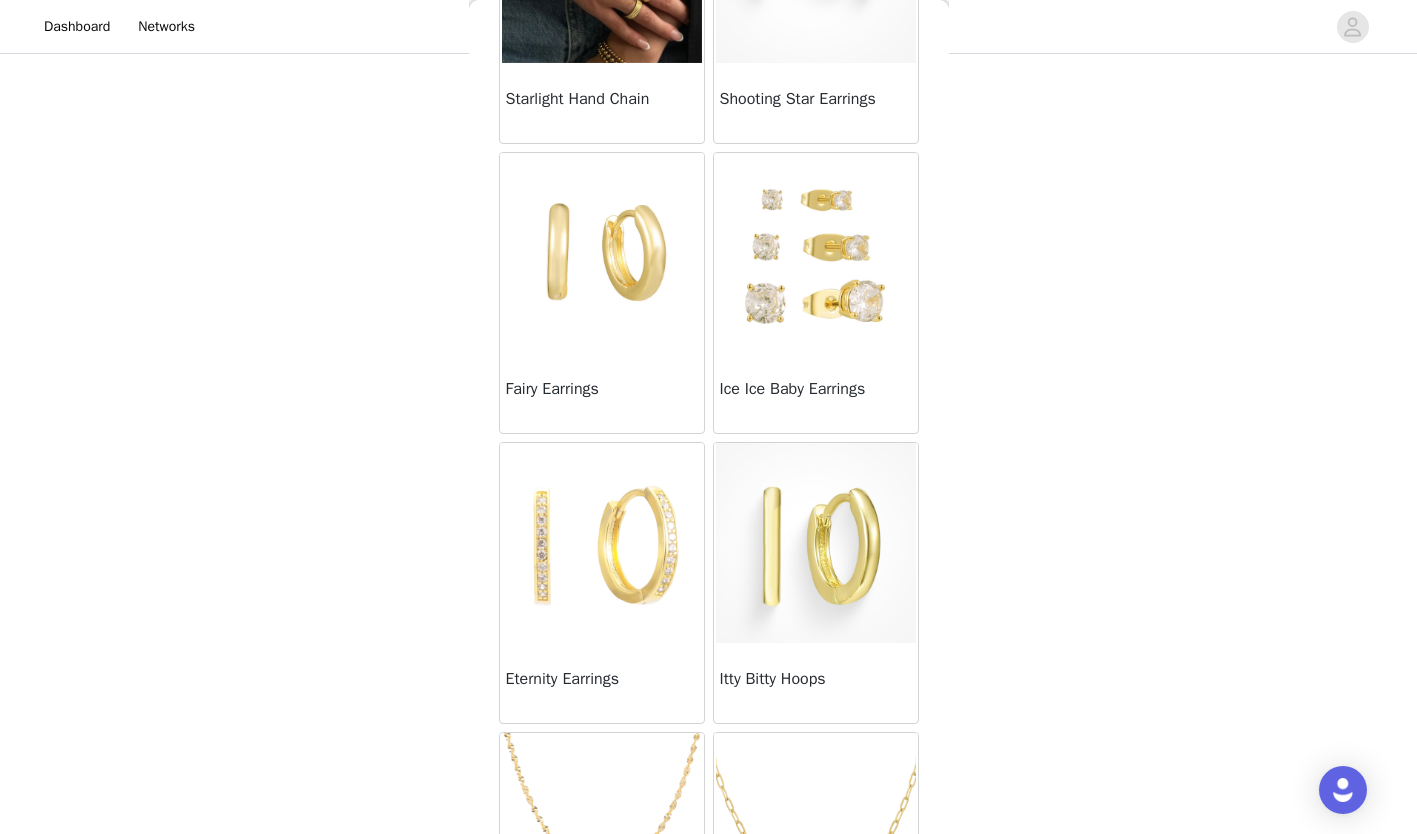click on "Starlight Hand Chain" at bounding box center [602, 99] 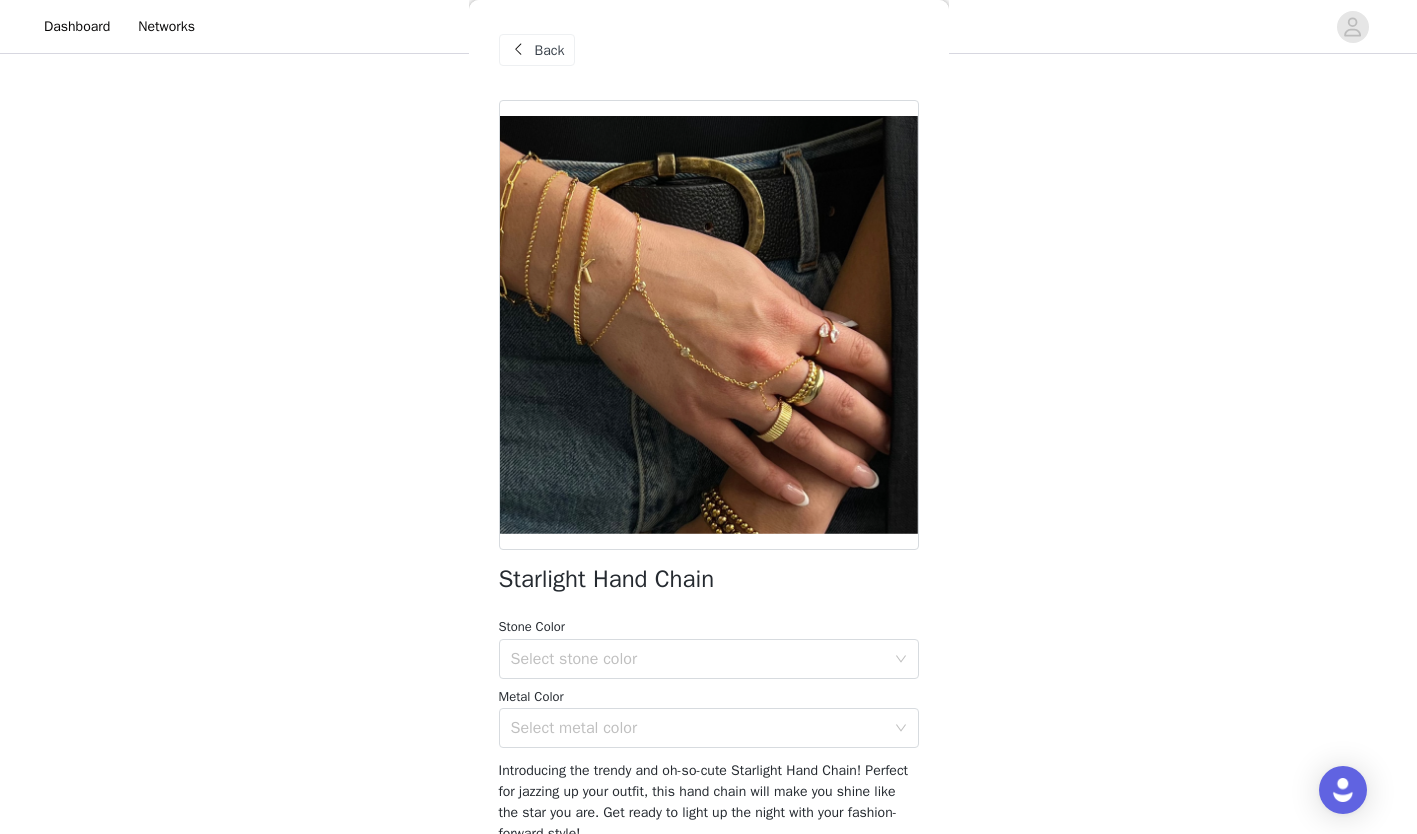 scroll, scrollTop: 4, scrollLeft: 0, axis: vertical 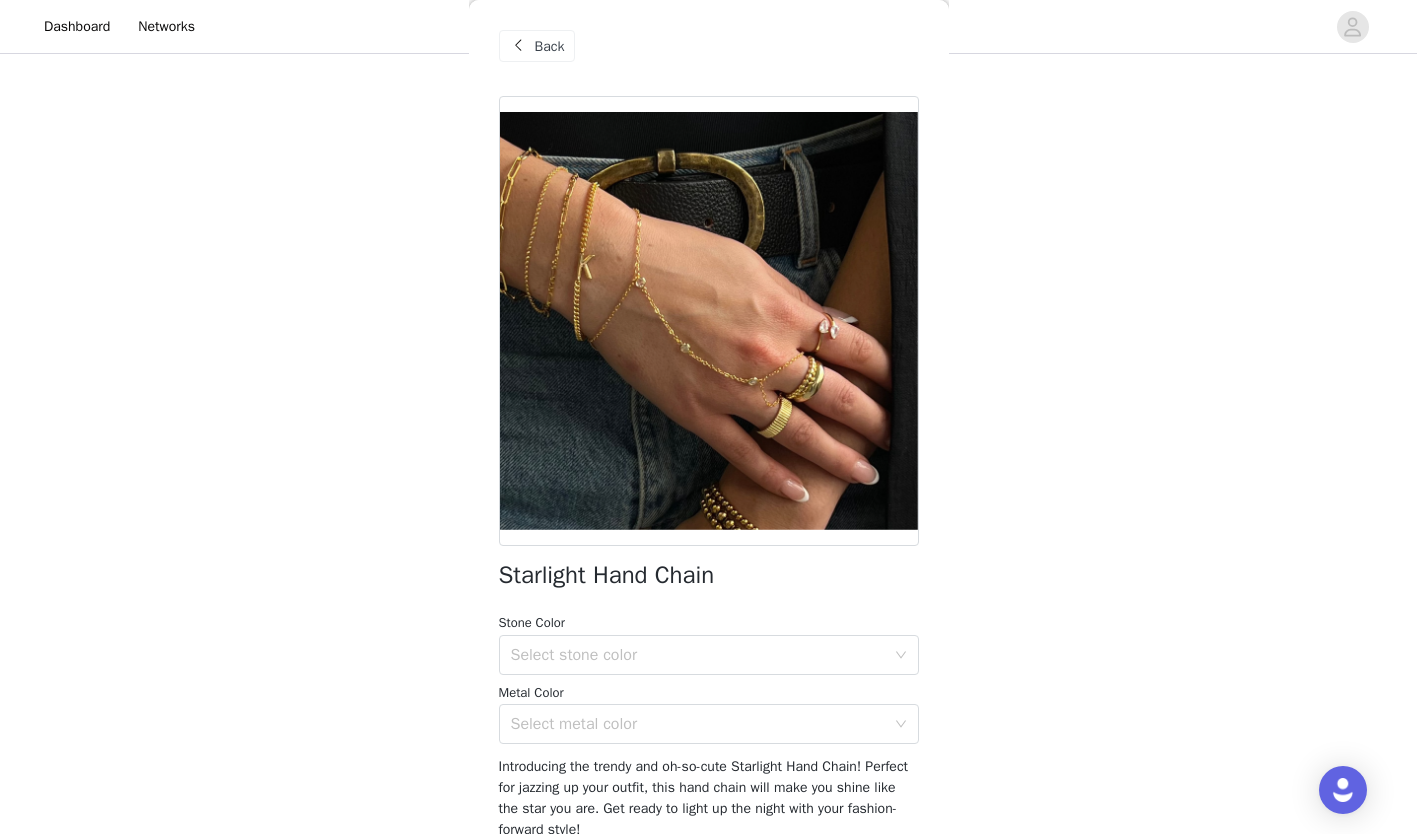 click at bounding box center [519, 46] 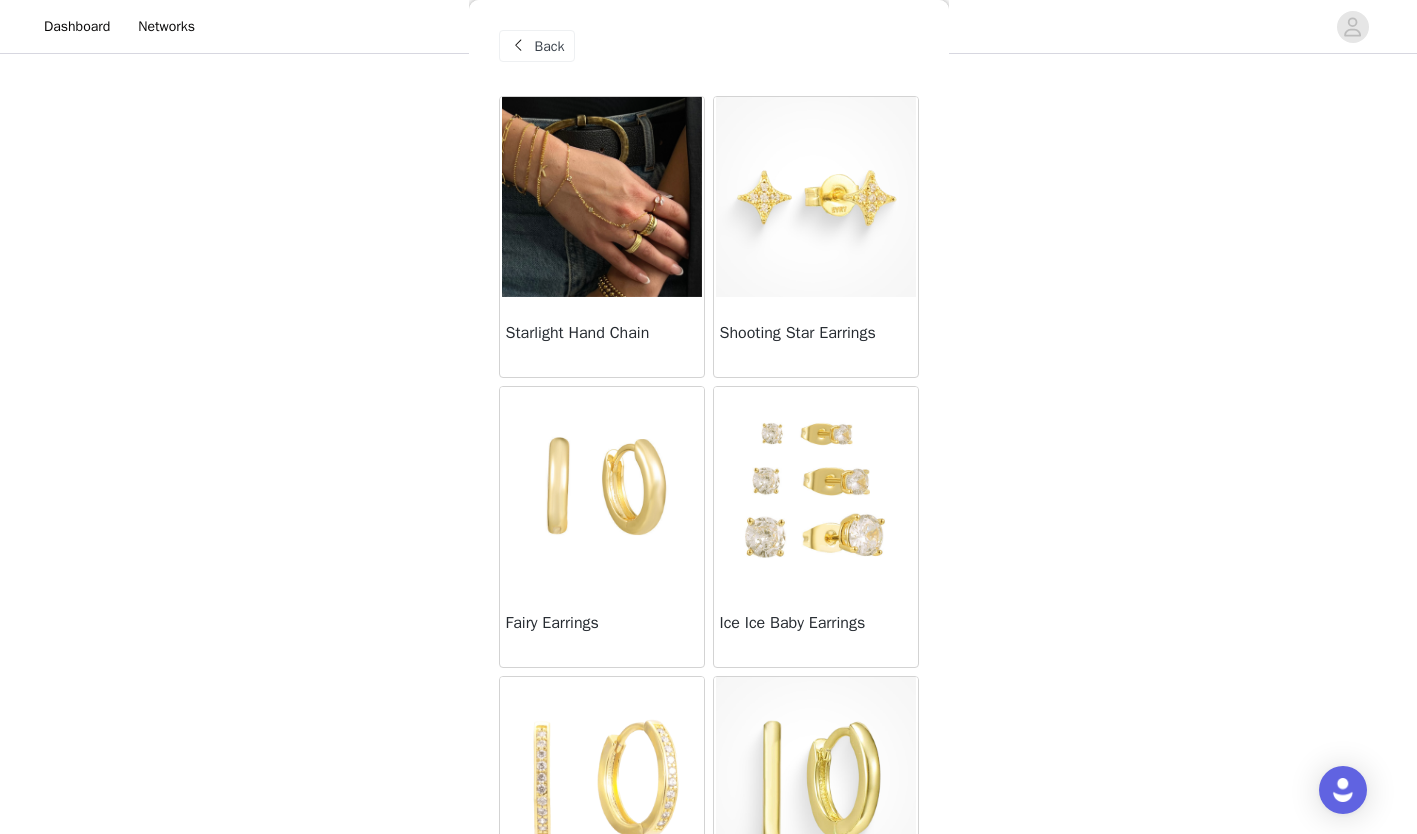 scroll, scrollTop: 422, scrollLeft: 0, axis: vertical 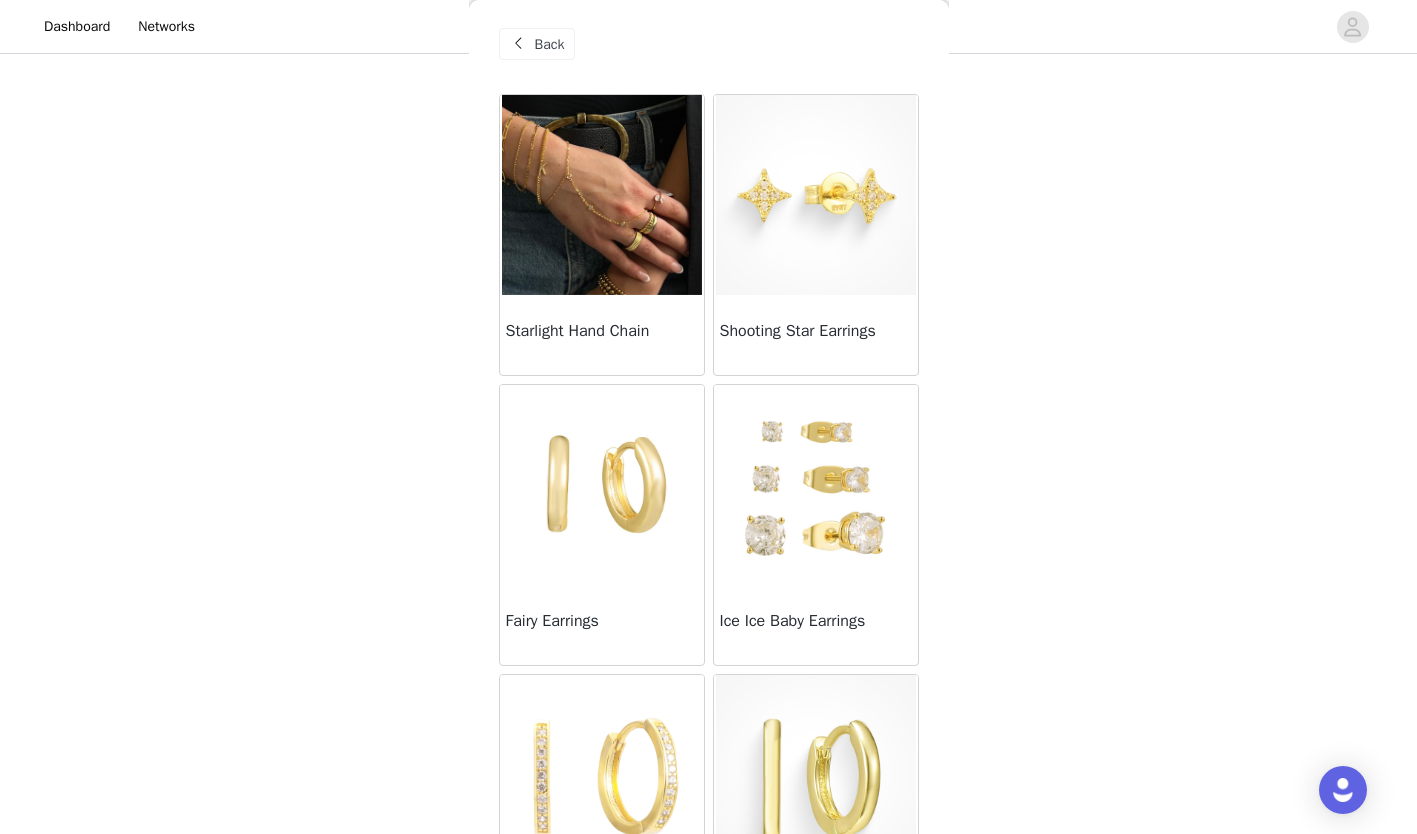 click at bounding box center [816, 195] 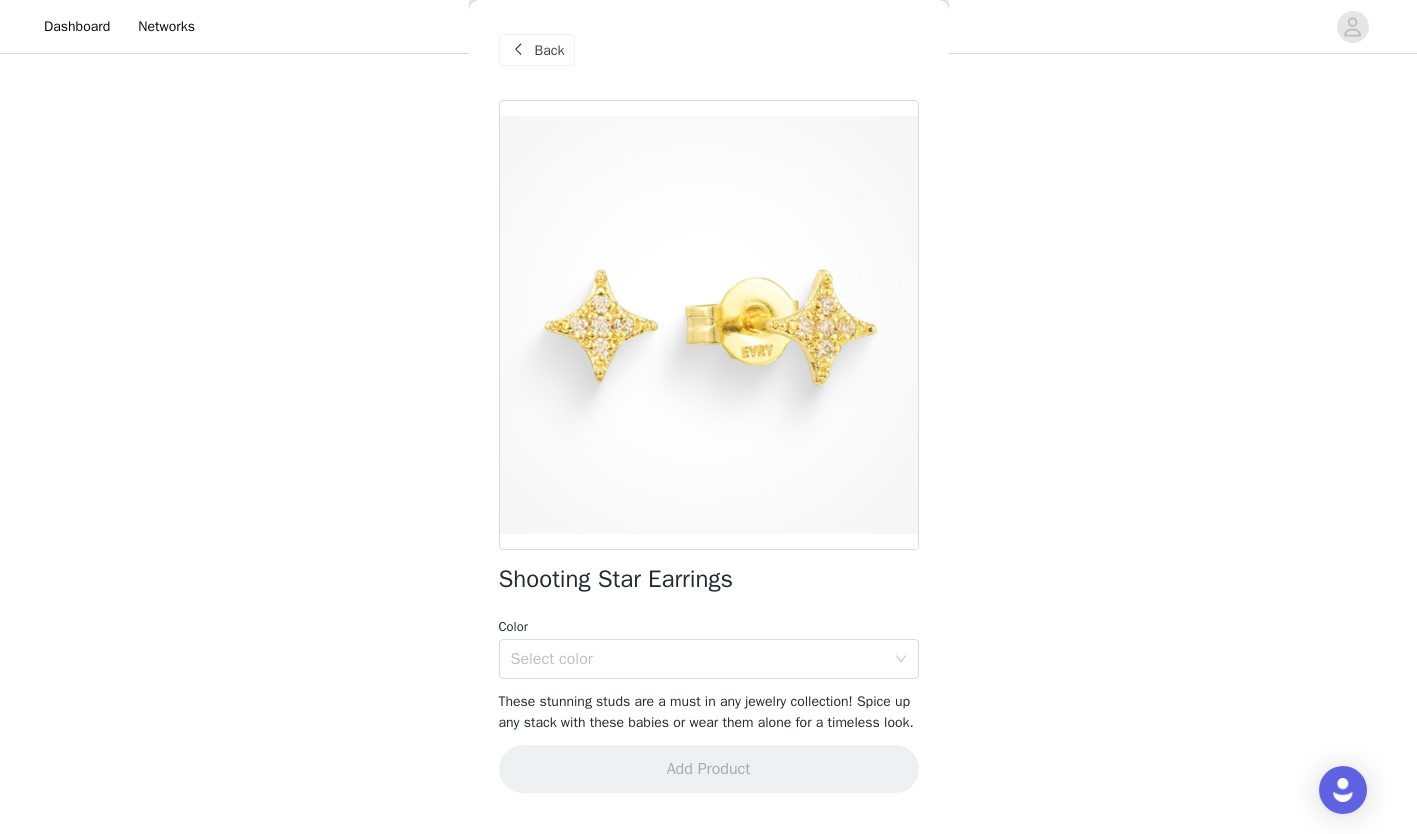 scroll, scrollTop: 3, scrollLeft: 0, axis: vertical 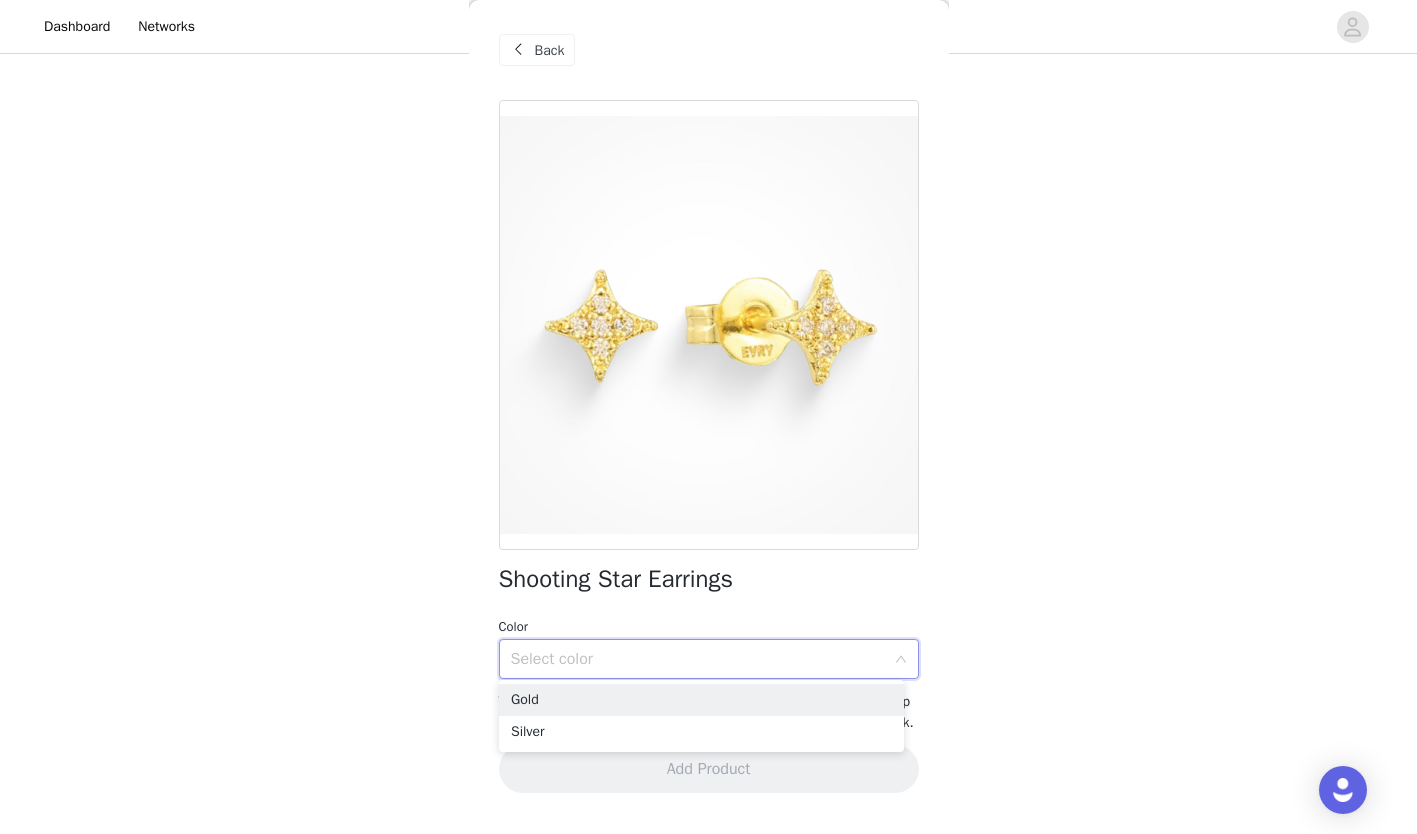 click on "Gold" at bounding box center (701, 700) 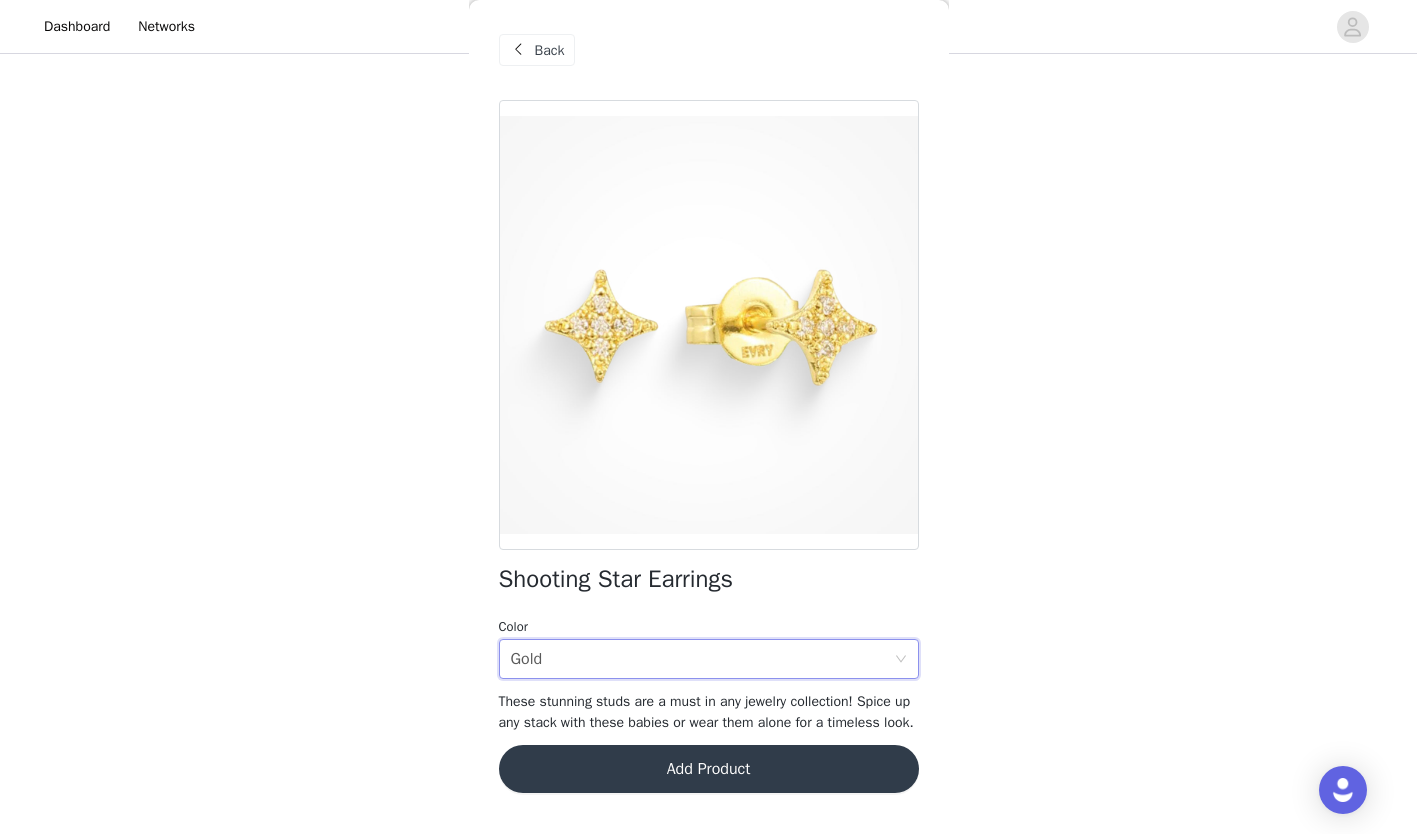 click on "Add Product" at bounding box center (709, 769) 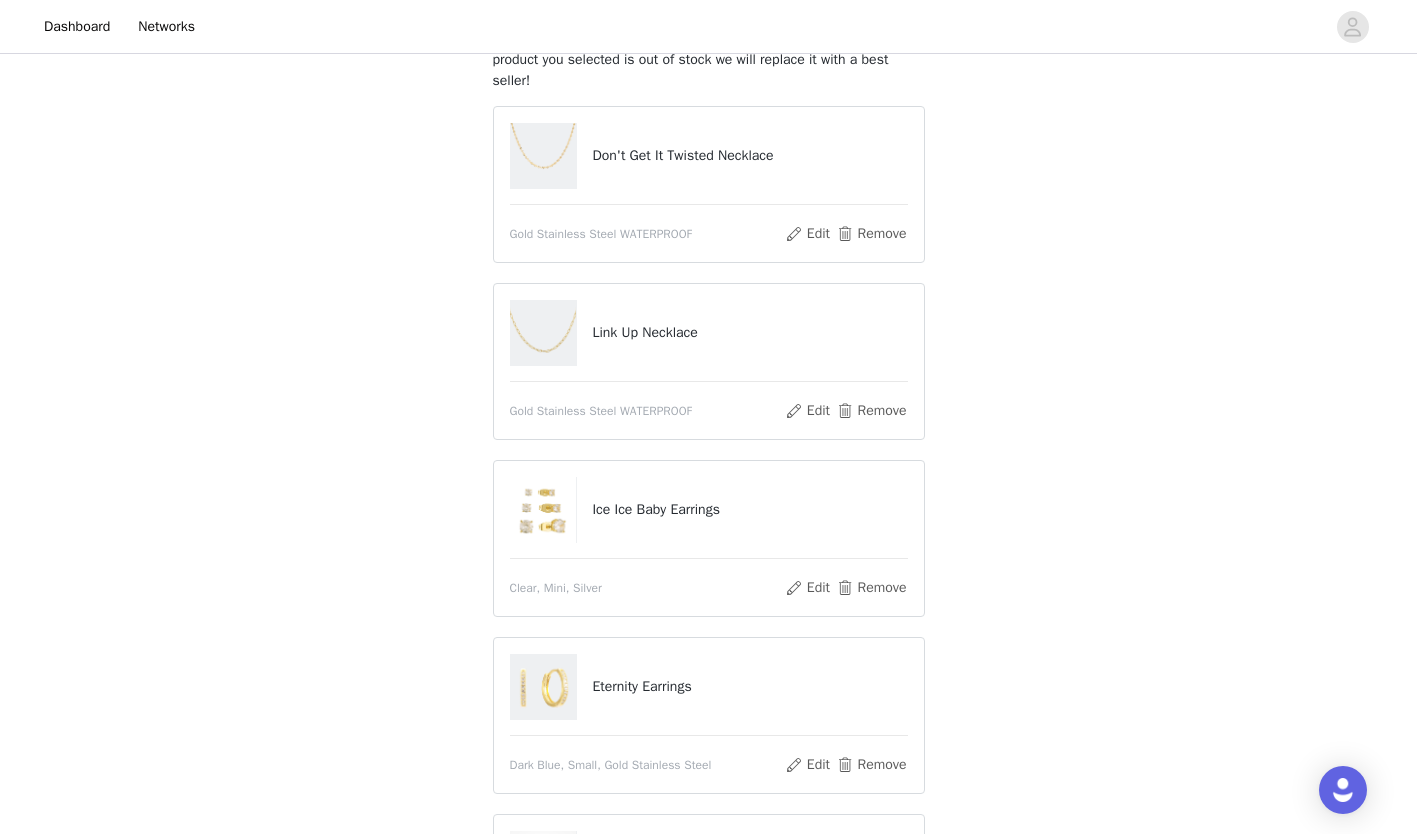 scroll, scrollTop: 482, scrollLeft: 0, axis: vertical 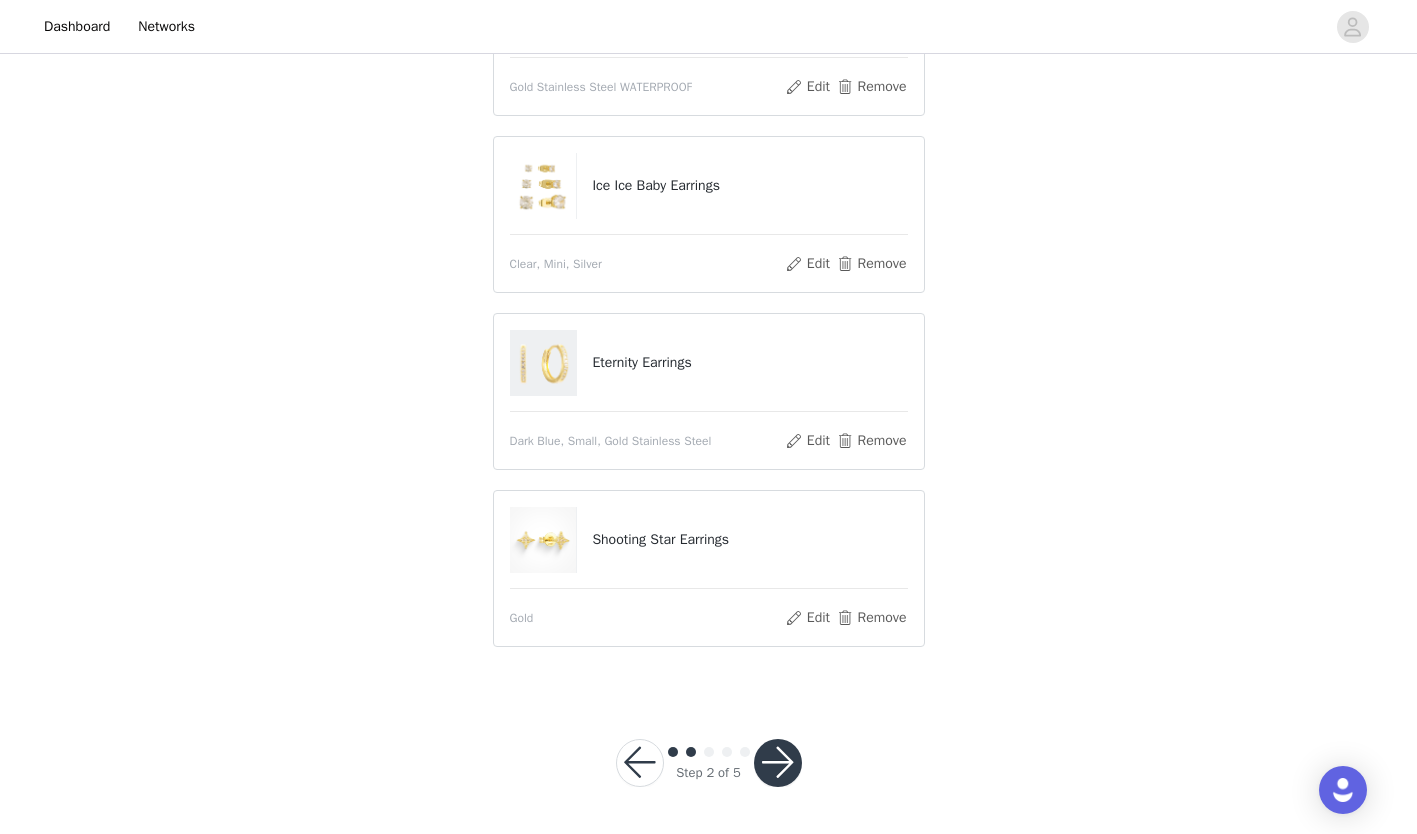 click on "Shooting Star Earrings           Gold       Edit   Remove" at bounding box center [709, 568] 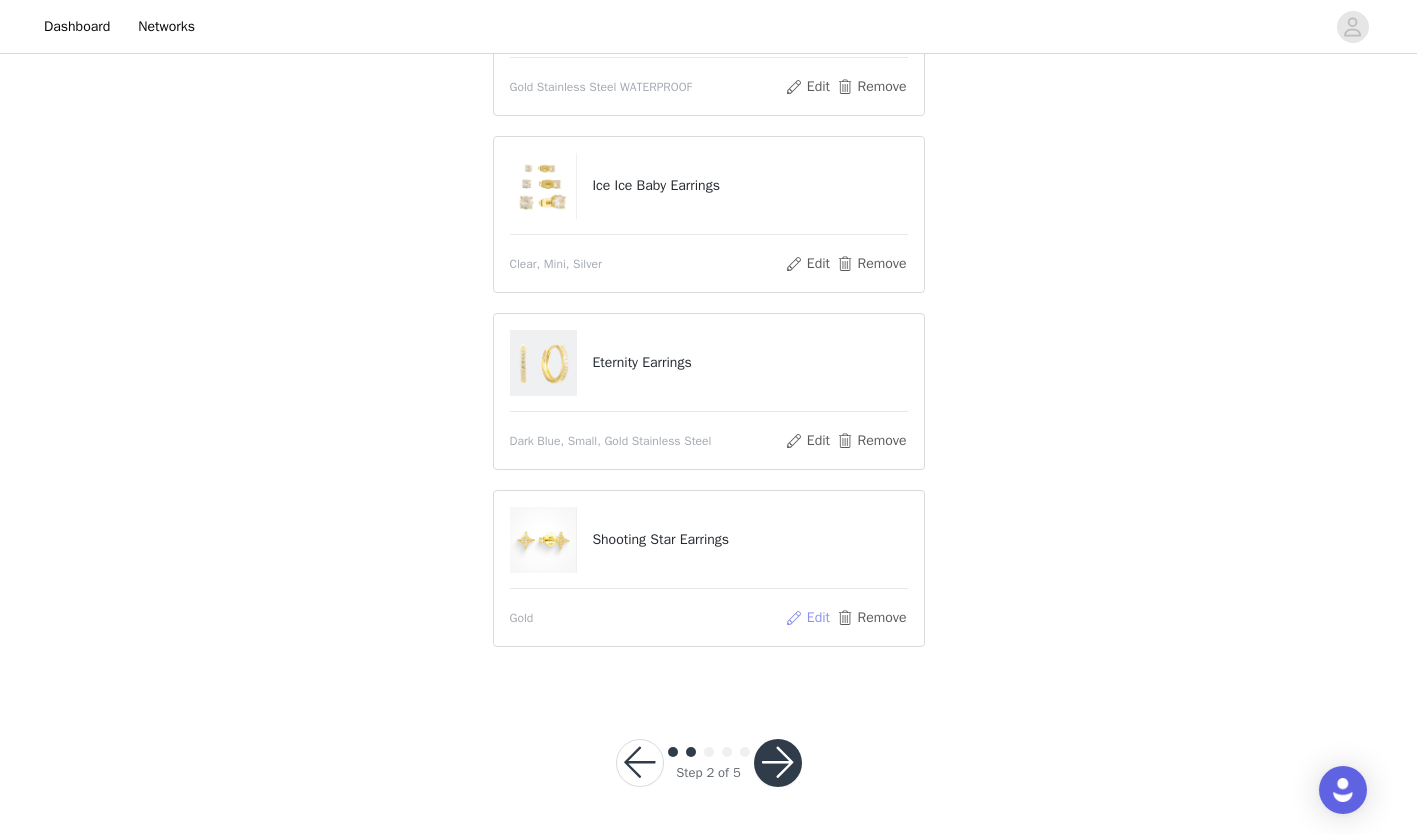click on "Edit" at bounding box center [807, 618] 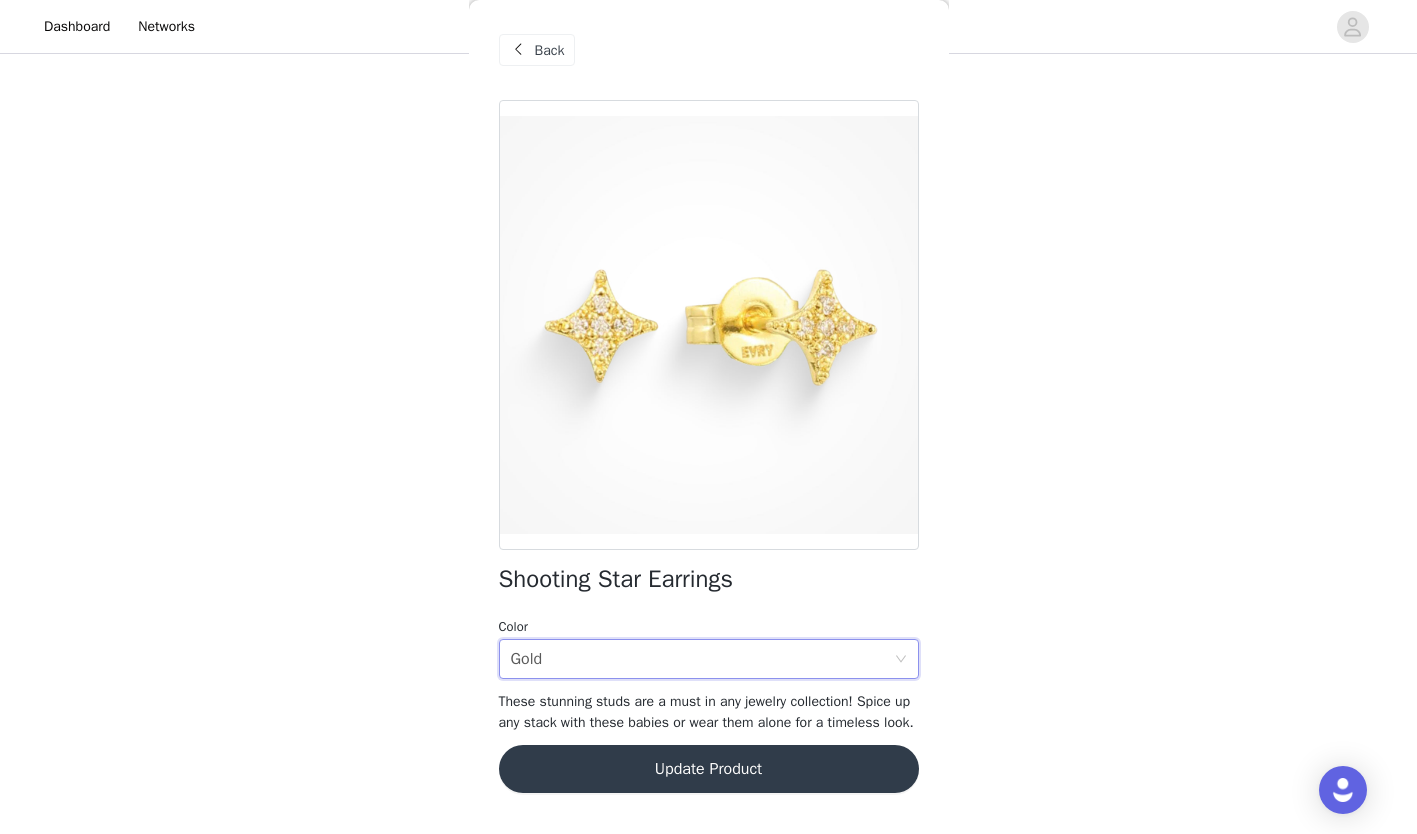 click on "Select color Gold" at bounding box center [702, 659] 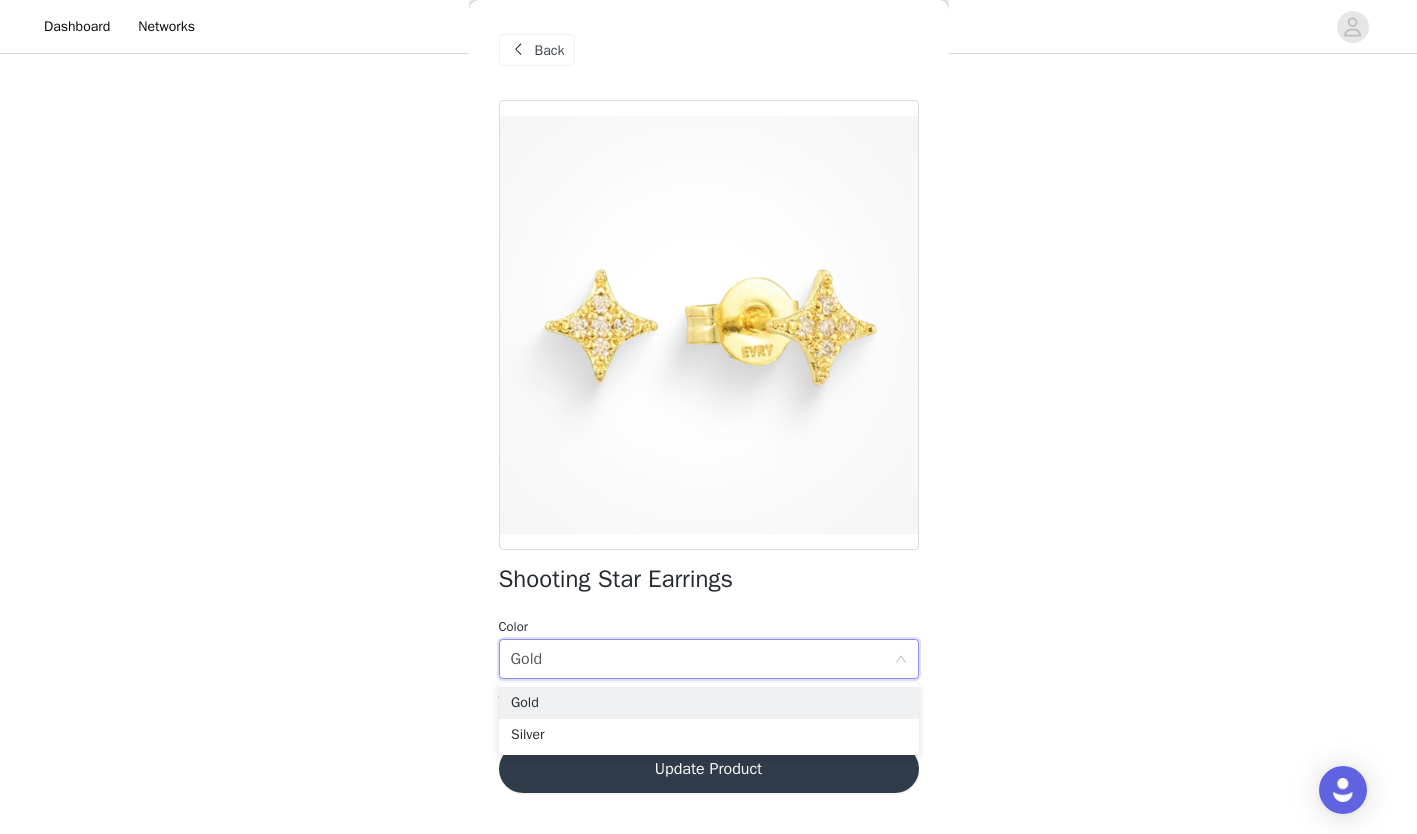 click on "Gold" at bounding box center (709, 703) 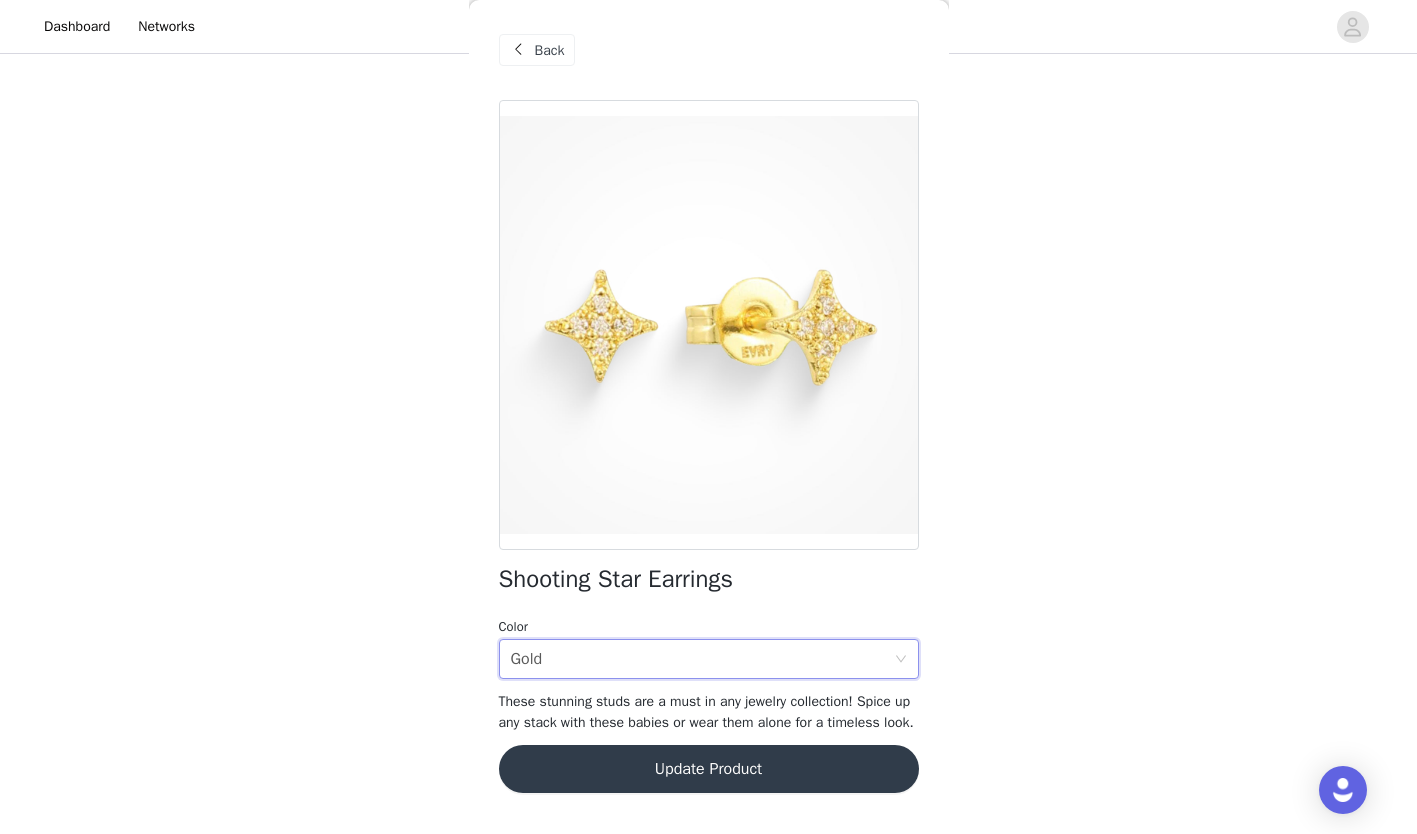 click on "Update Product" at bounding box center [709, 769] 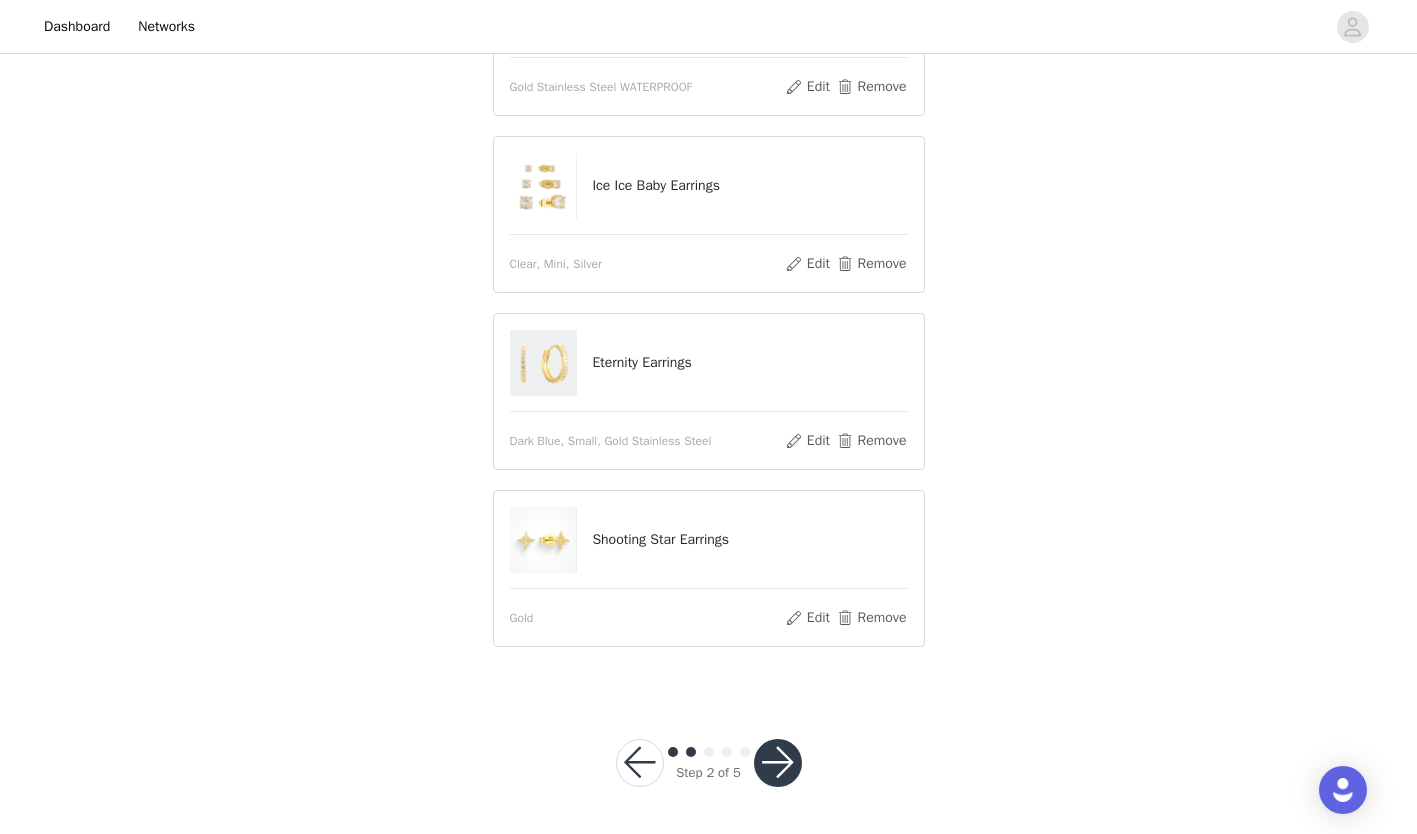 click at bounding box center [778, 763] 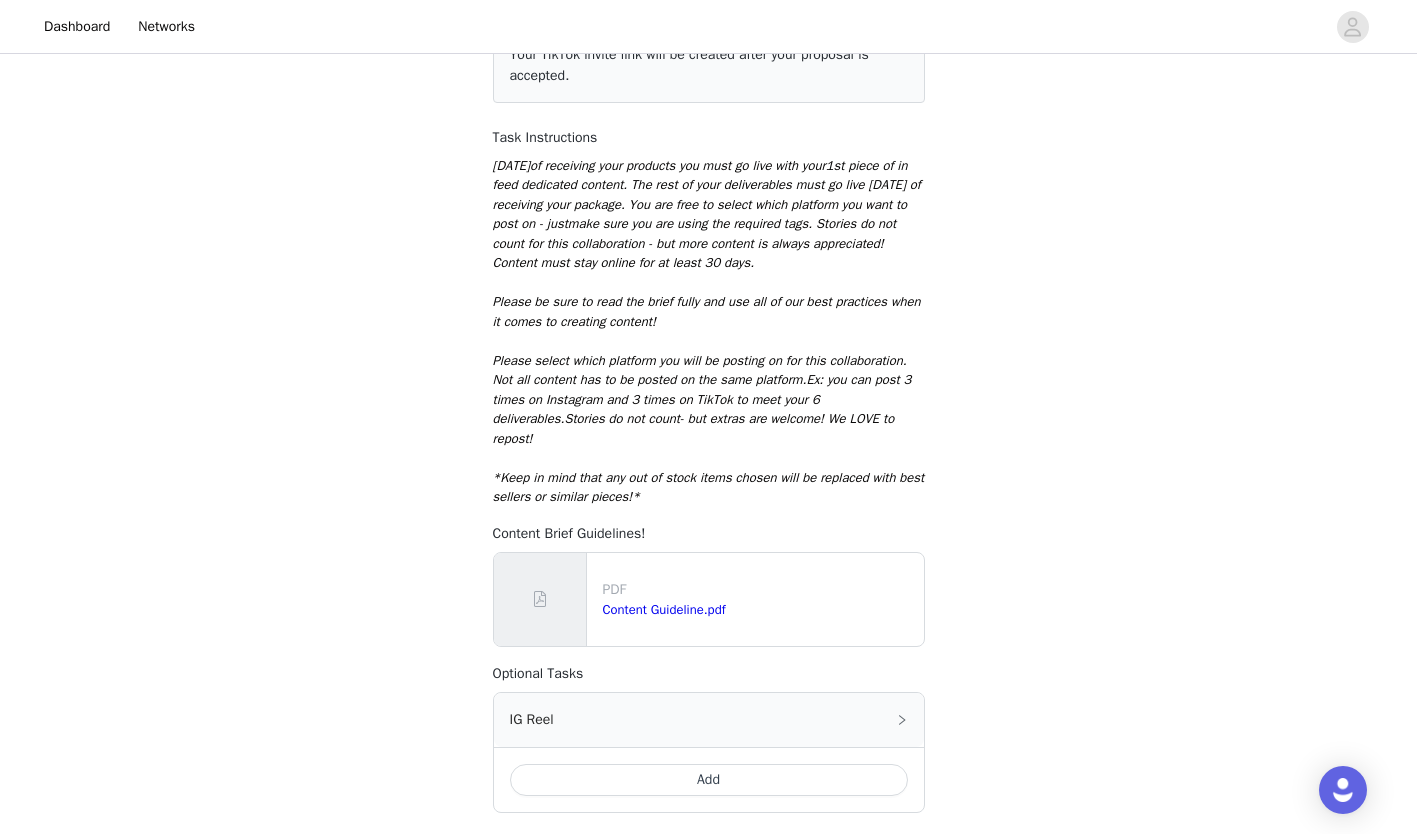 scroll, scrollTop: 311, scrollLeft: 0, axis: vertical 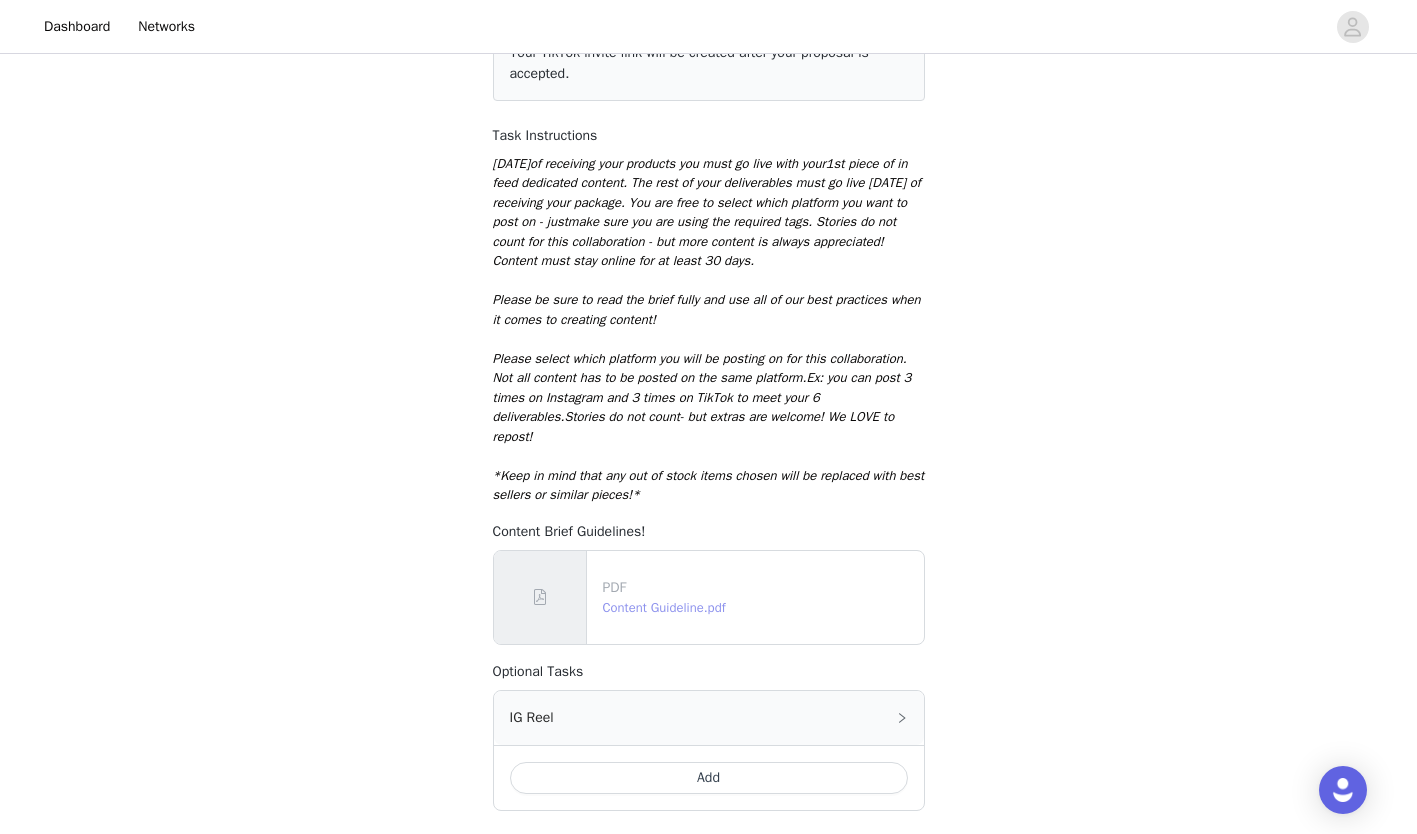 click on "Content Guideline.pdf" at bounding box center [664, 607] 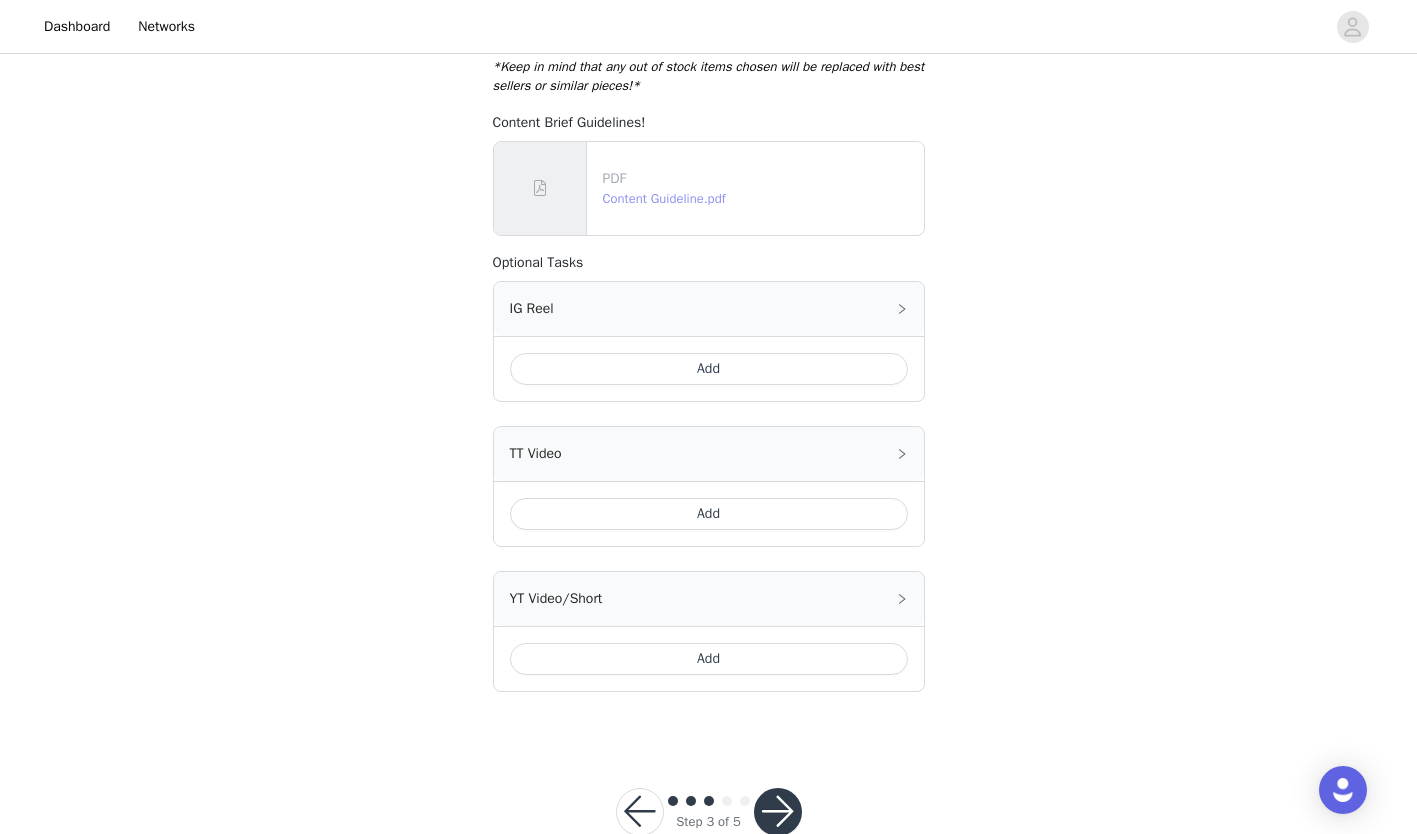 scroll, scrollTop: 769, scrollLeft: 0, axis: vertical 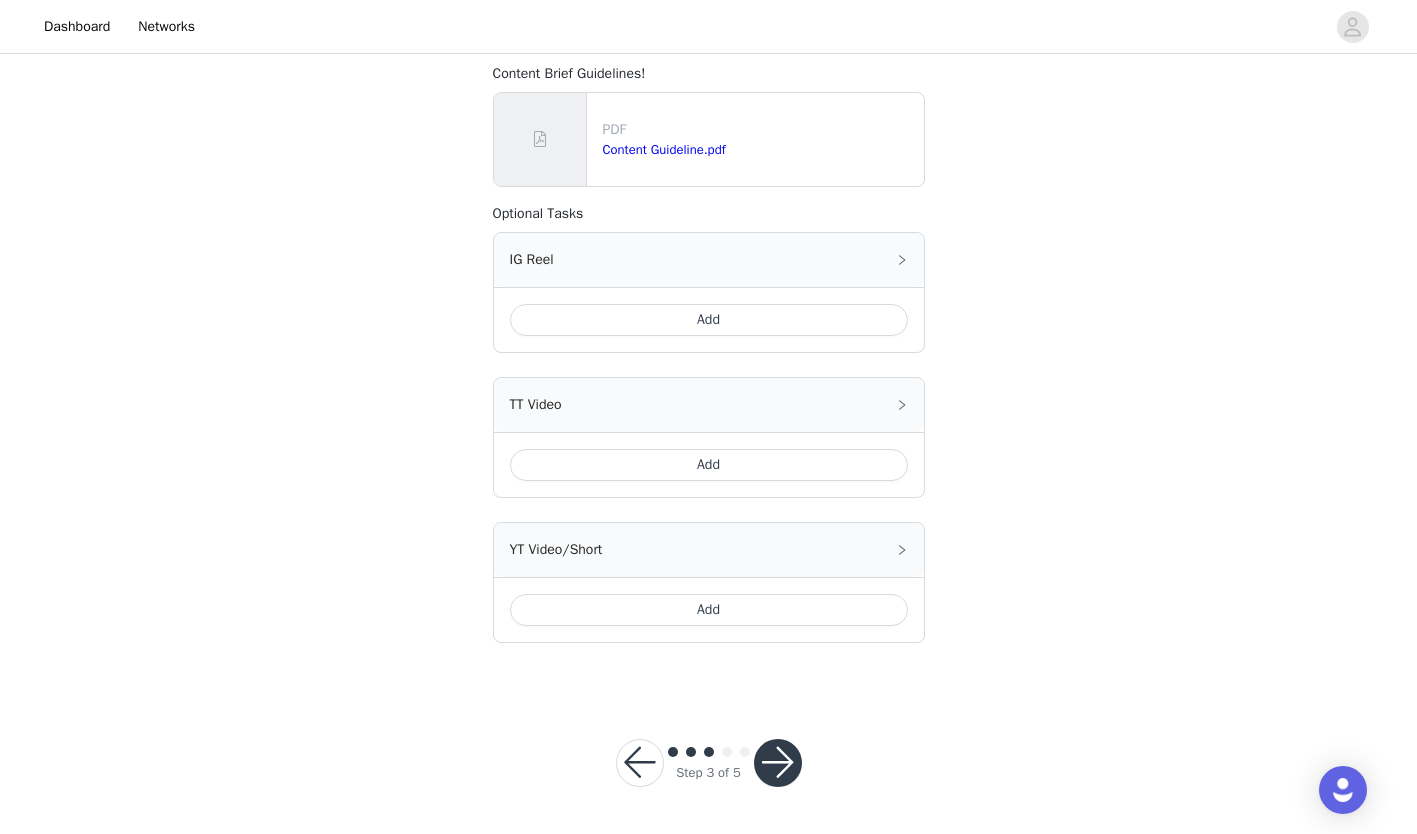 click at bounding box center [778, 763] 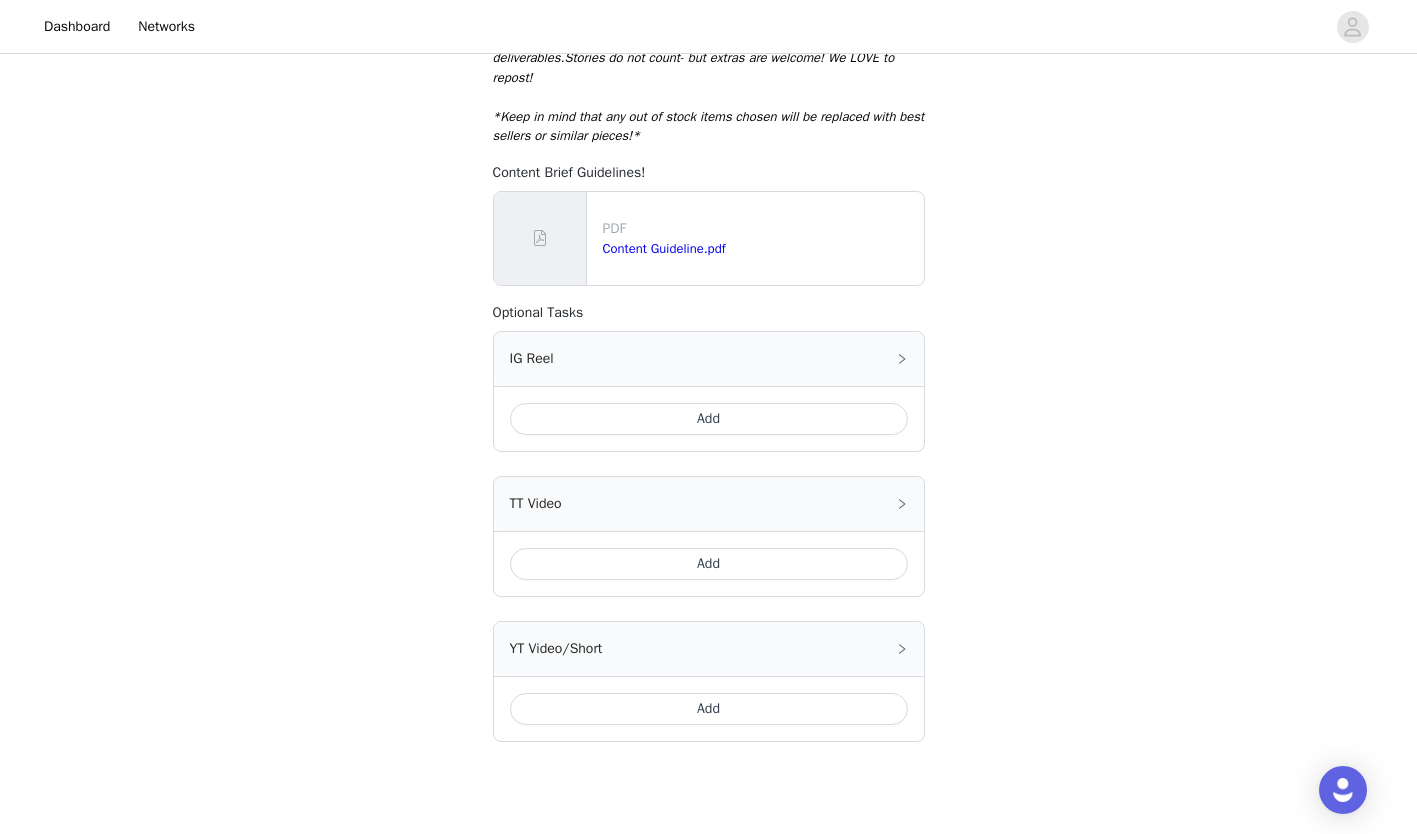 scroll, scrollTop: 769, scrollLeft: 0, axis: vertical 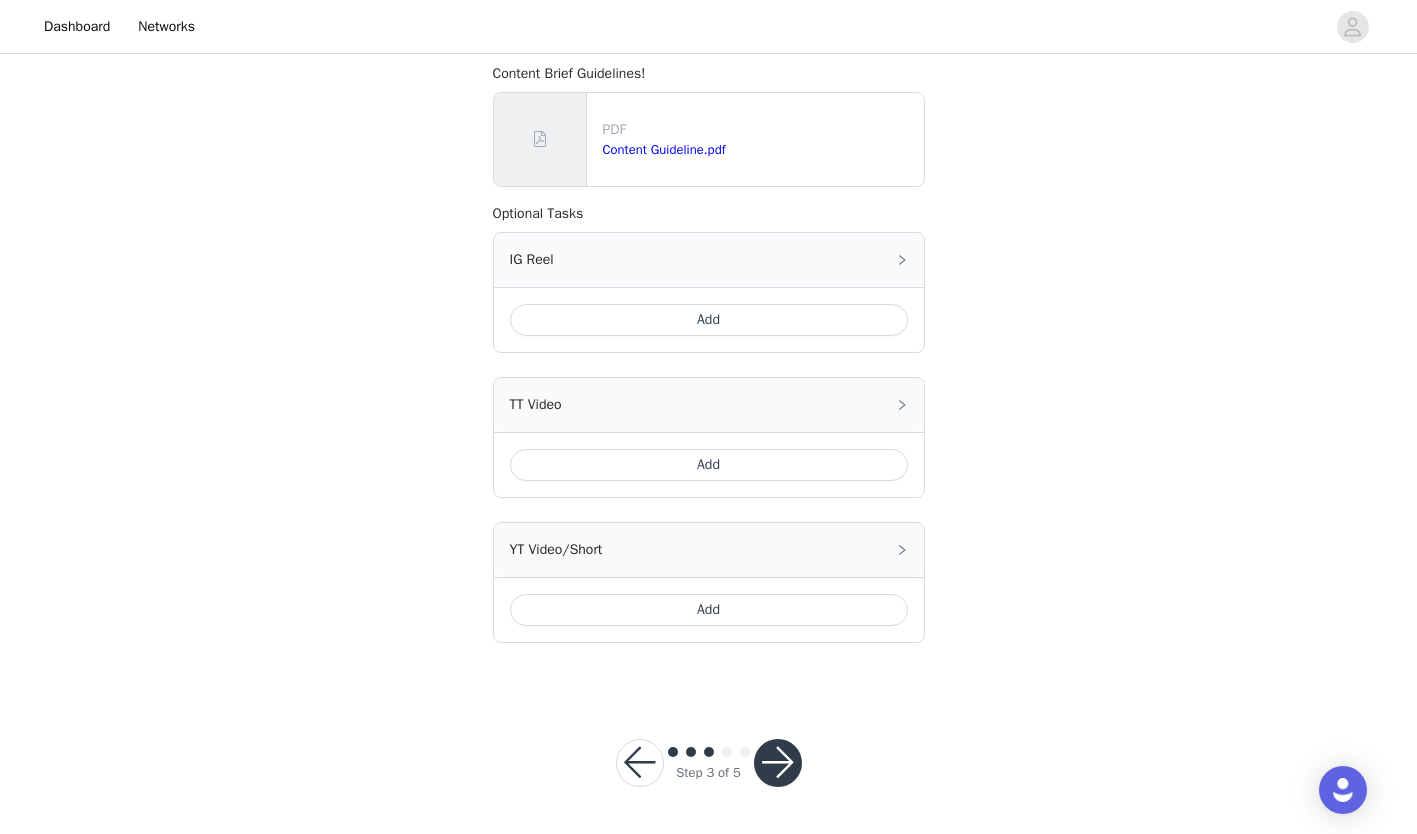 click at bounding box center [778, 763] 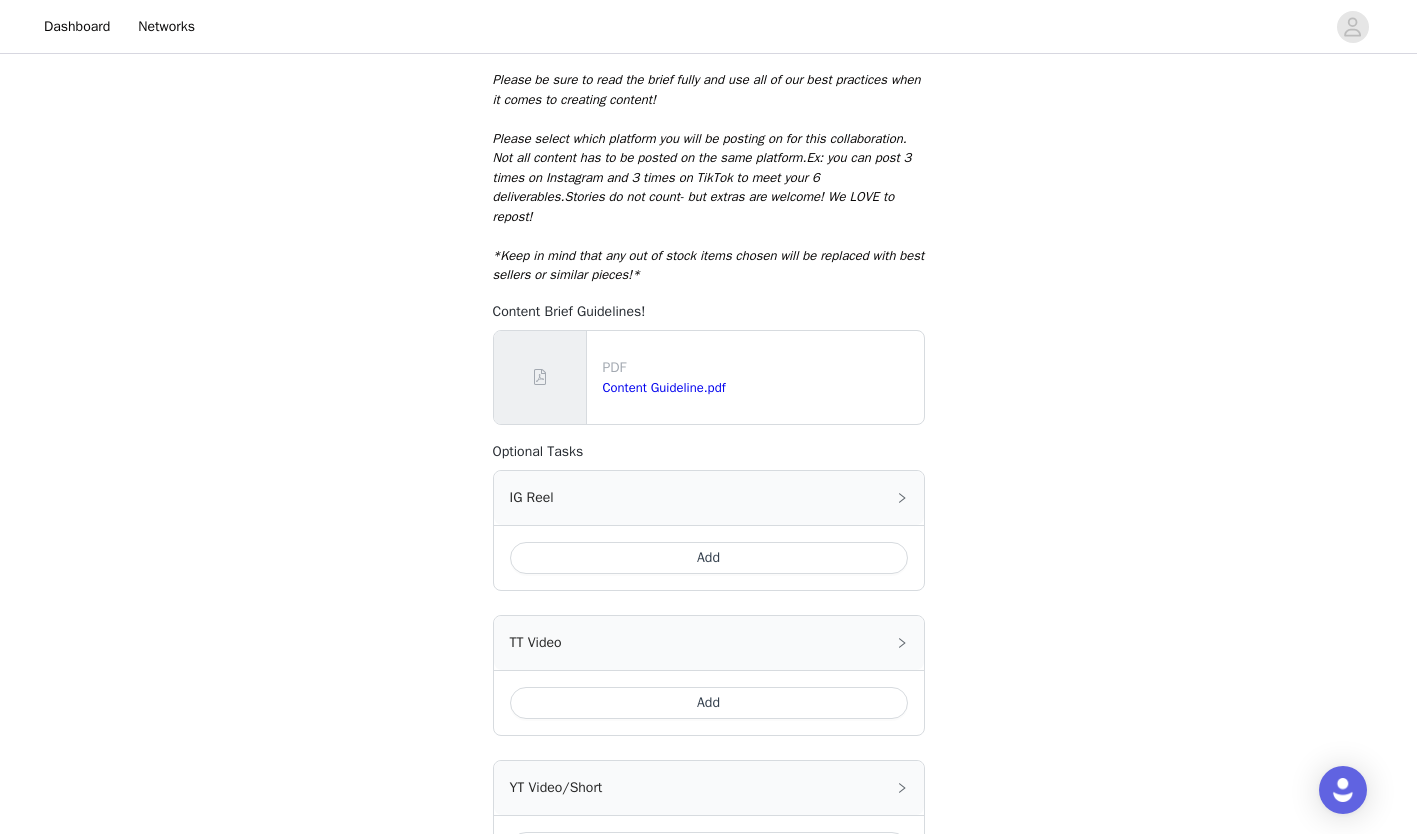 scroll, scrollTop: 769, scrollLeft: 0, axis: vertical 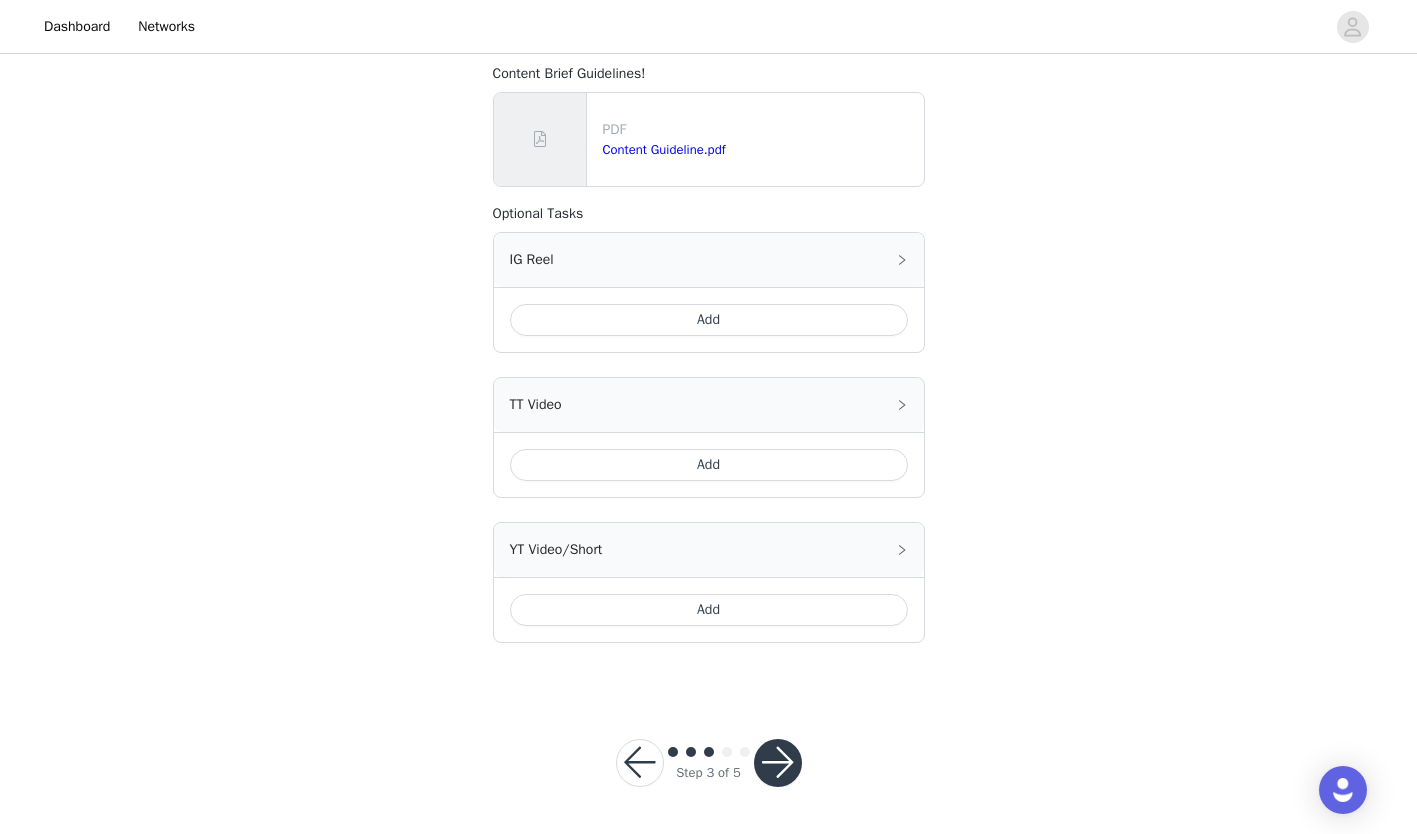click at bounding box center [640, 763] 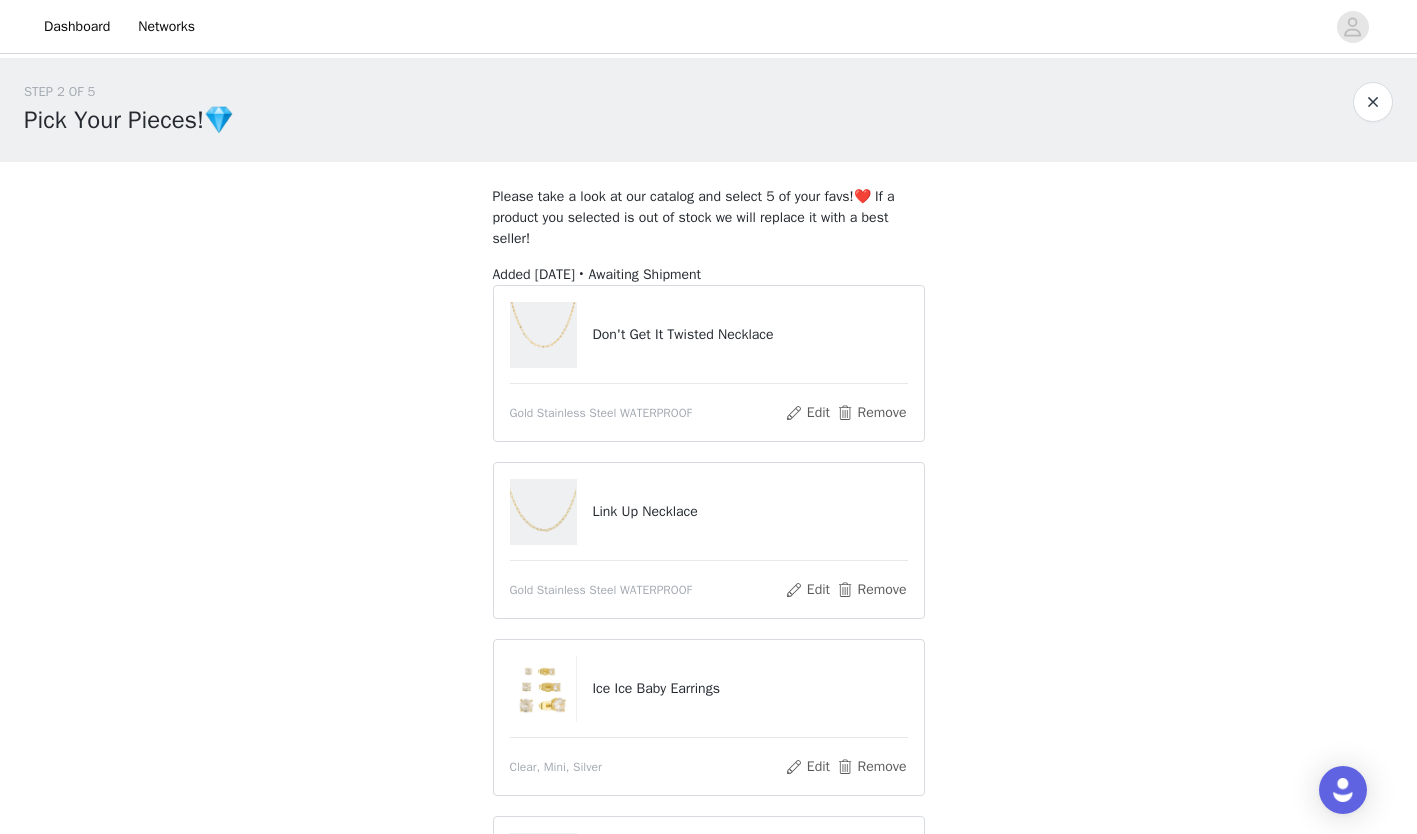 scroll, scrollTop: 503, scrollLeft: 0, axis: vertical 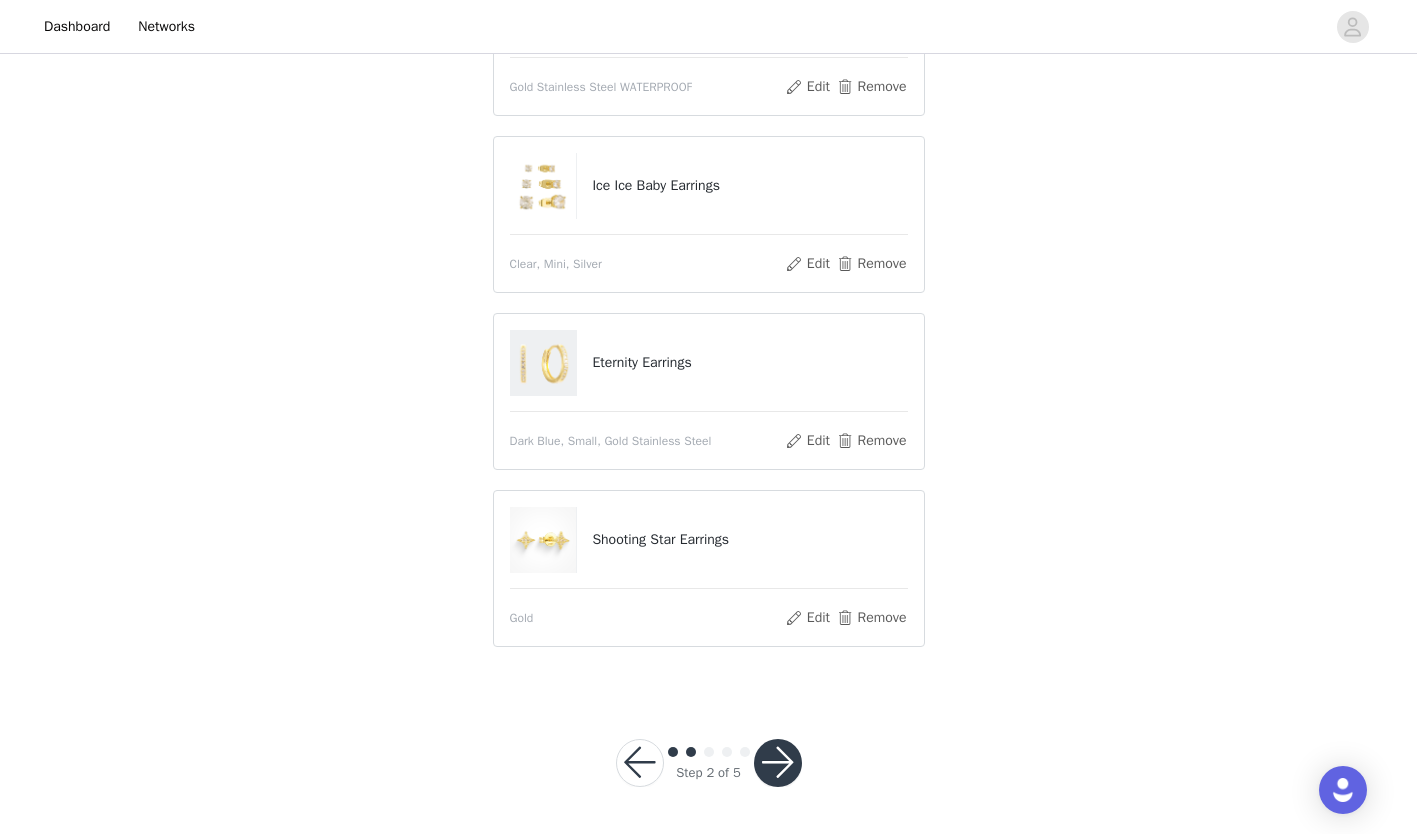 click at bounding box center (778, 763) 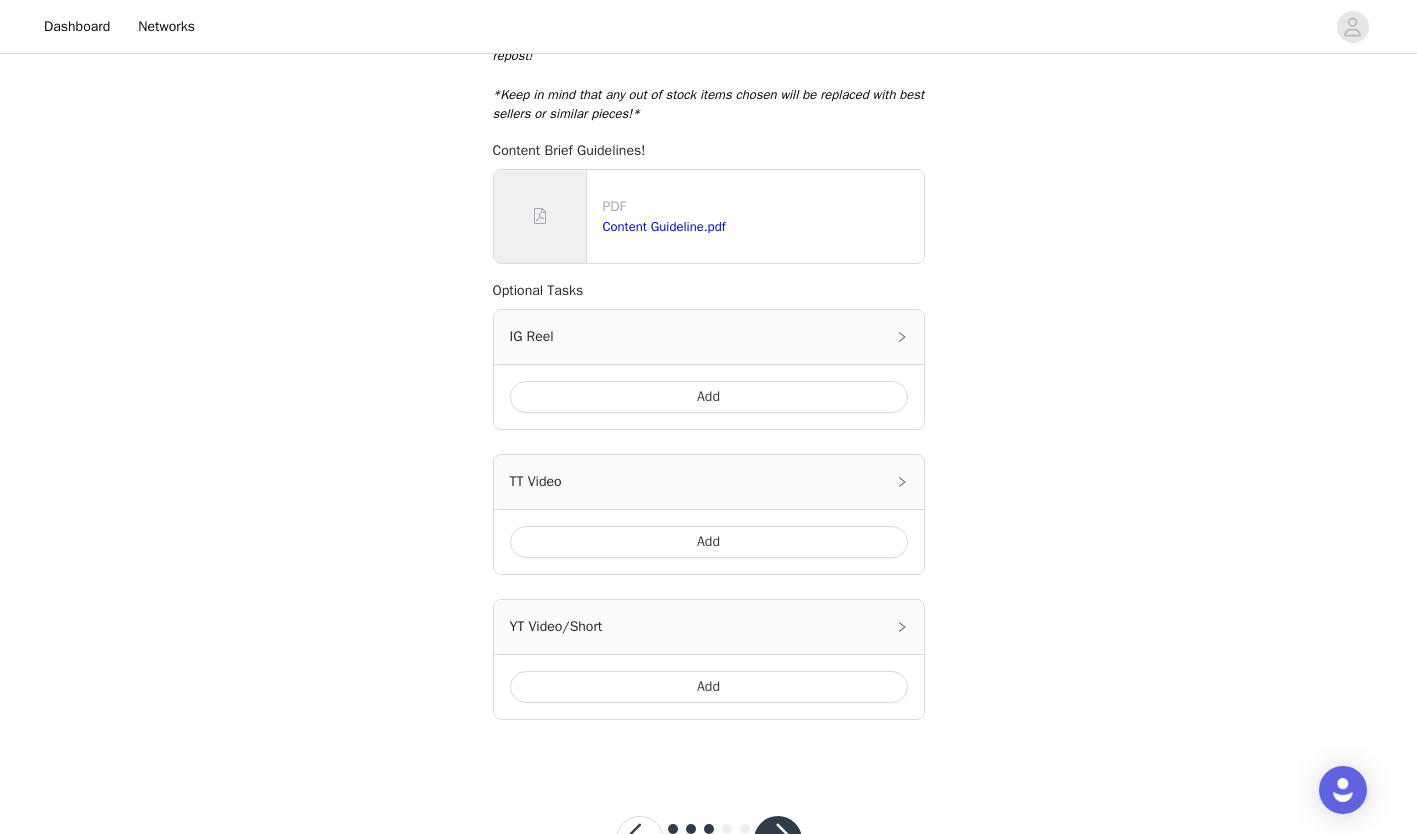 scroll, scrollTop: 714, scrollLeft: 0, axis: vertical 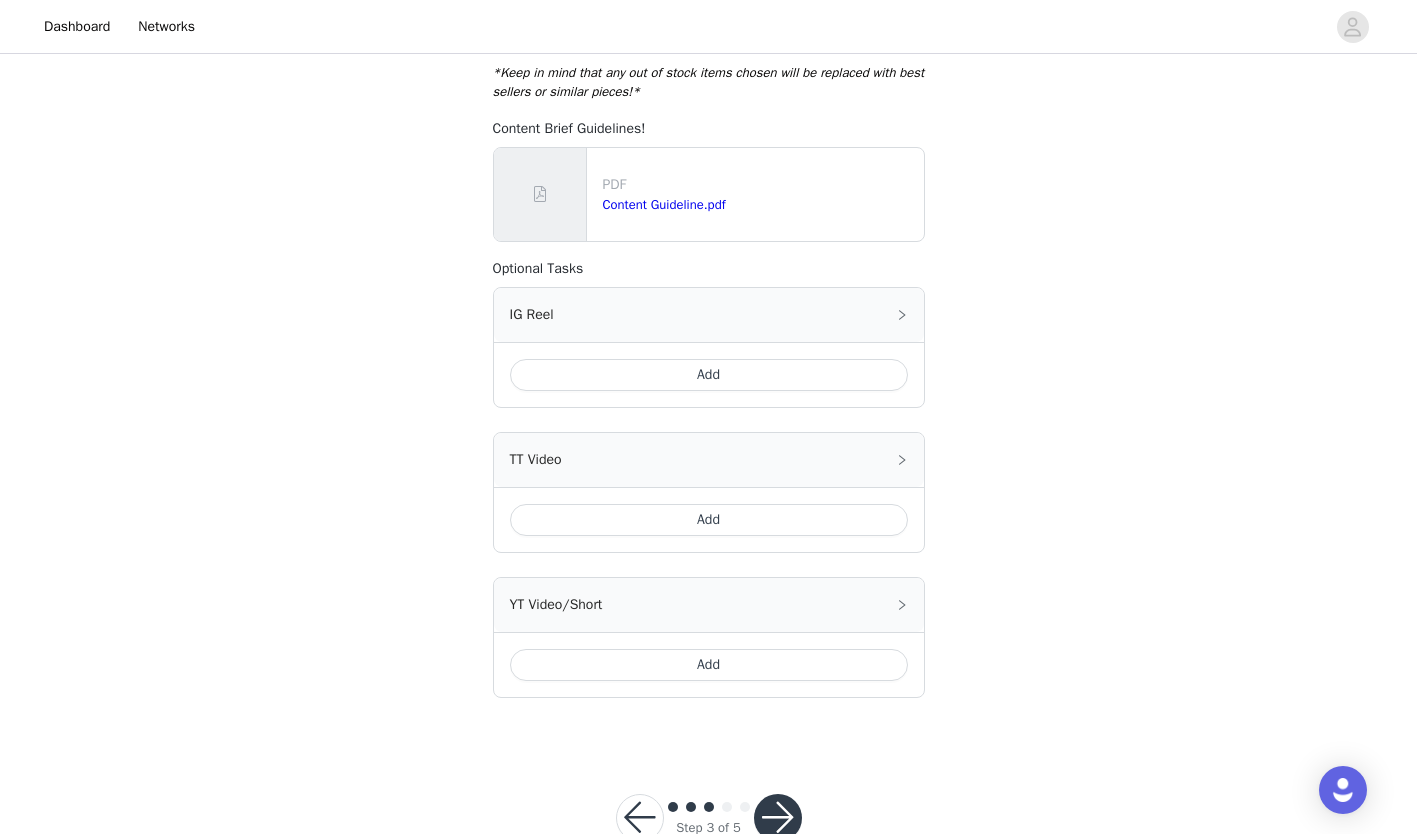 click at bounding box center [778, 818] 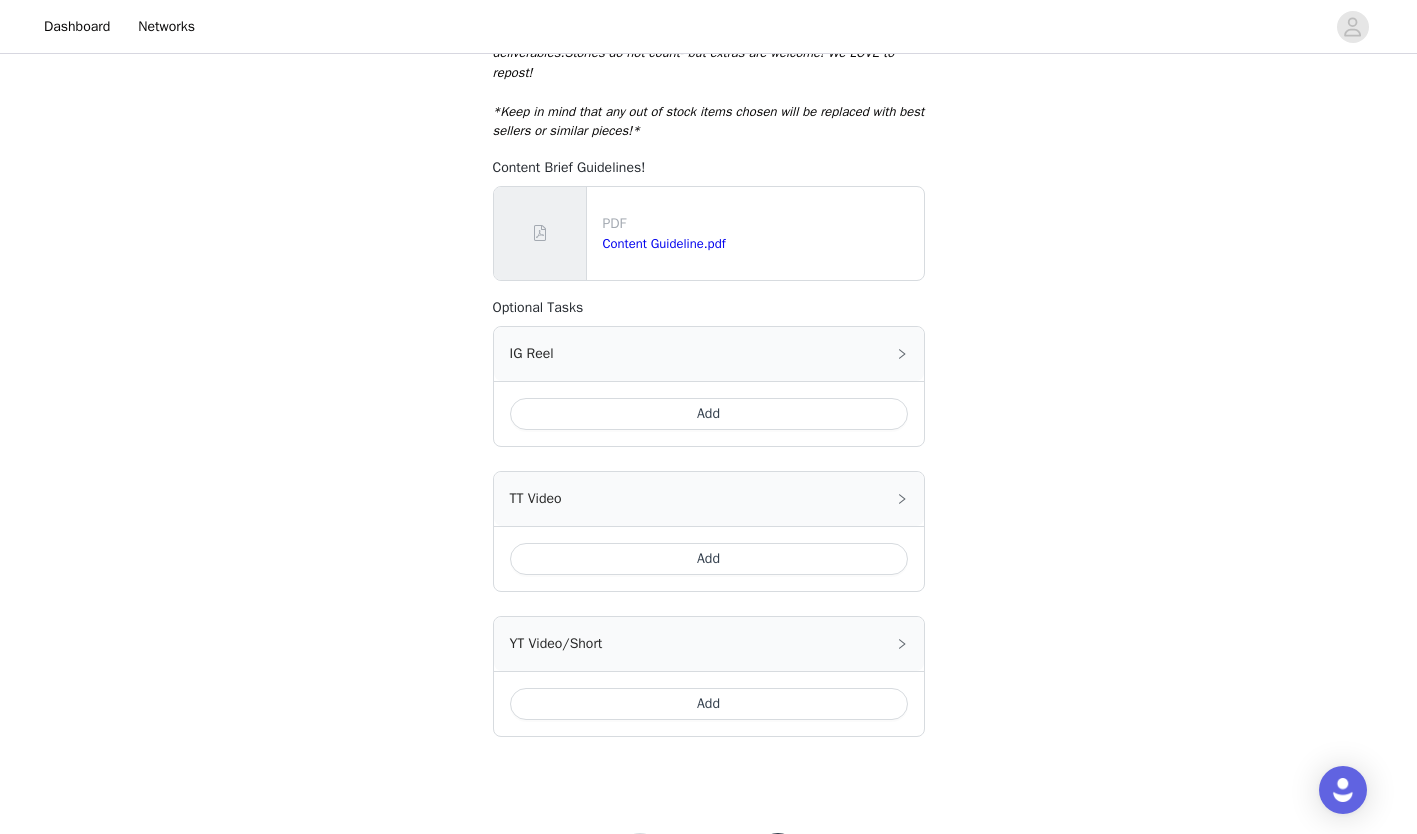 scroll, scrollTop: 672, scrollLeft: 0, axis: vertical 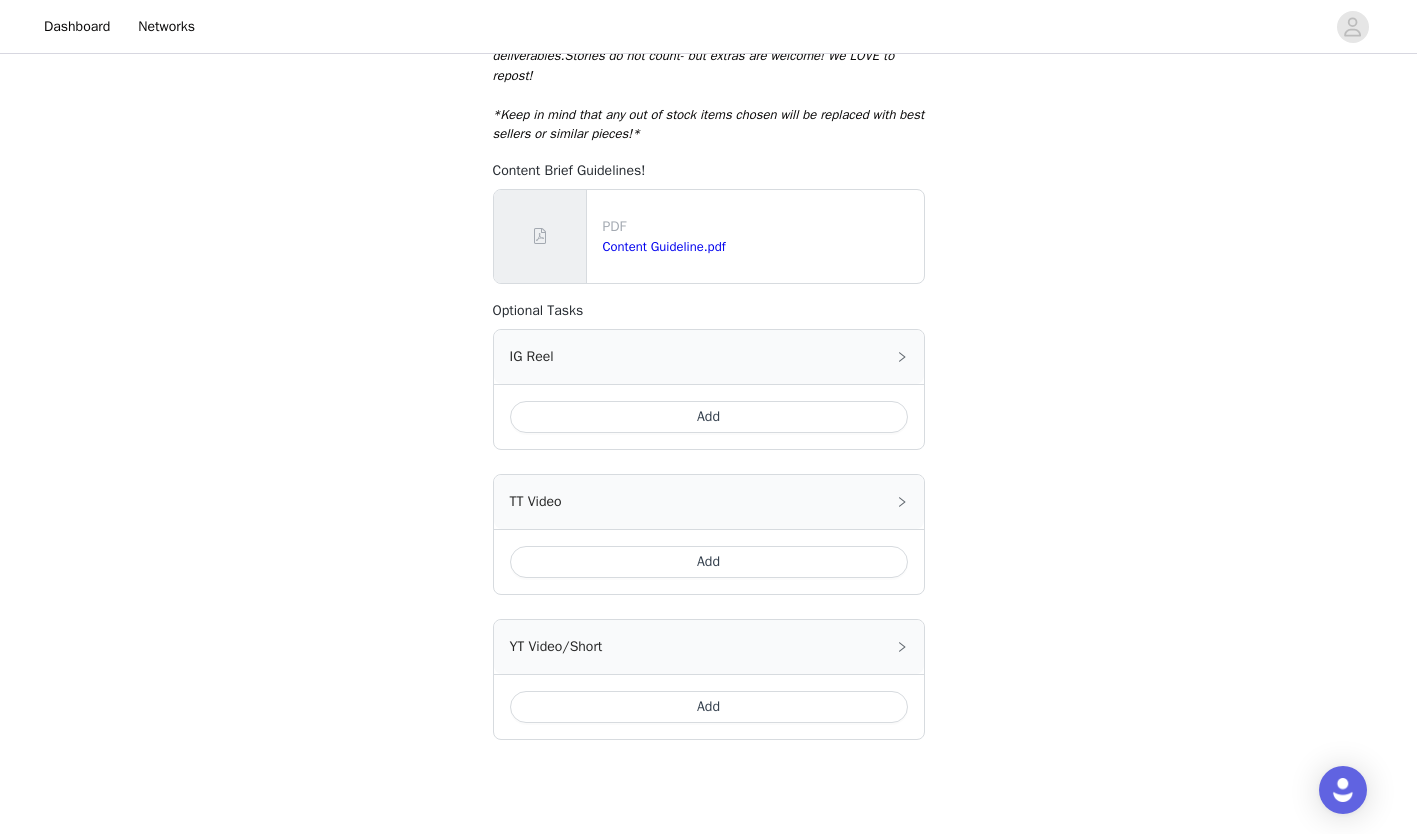 click 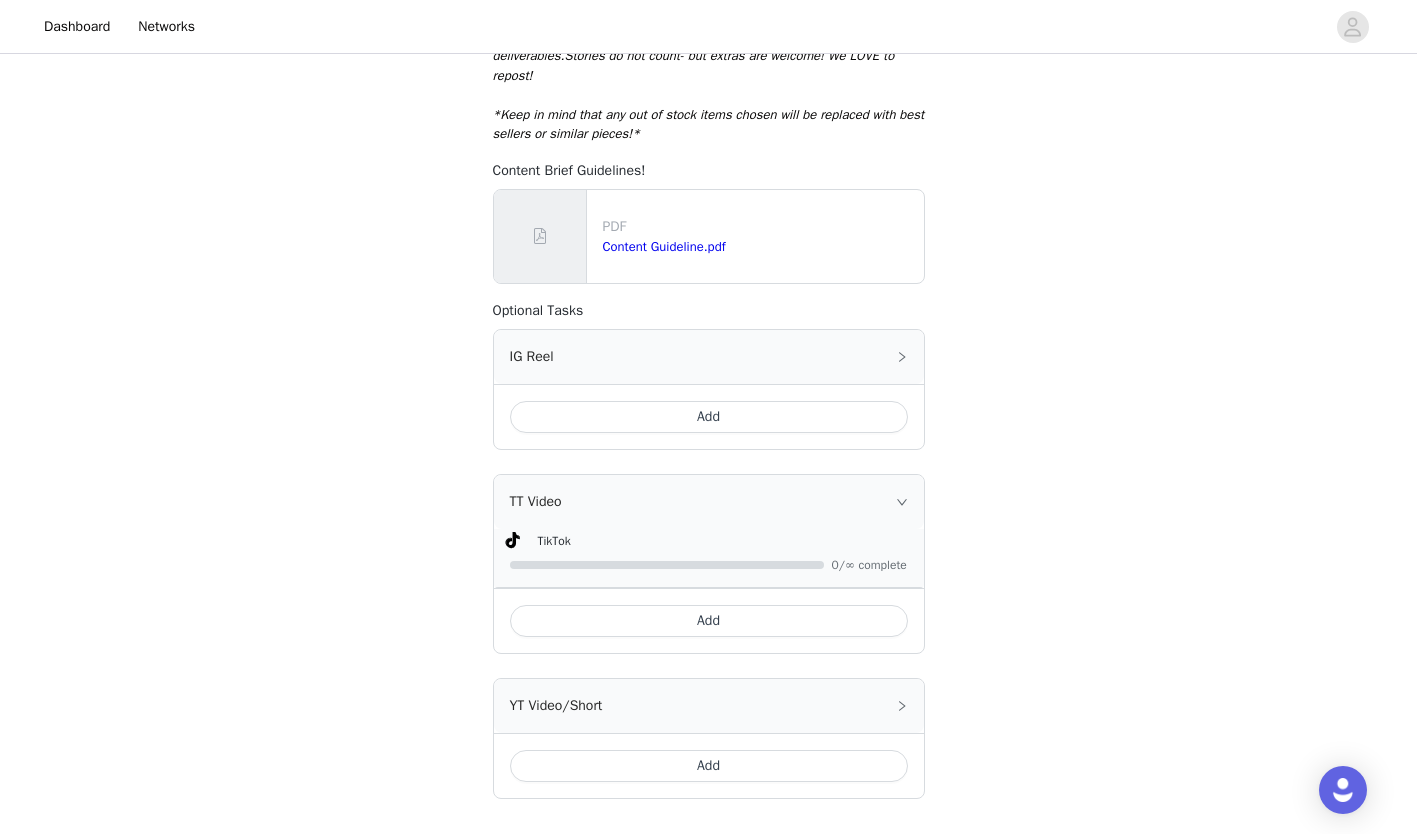 click on "IG Reel" at bounding box center (709, 357) 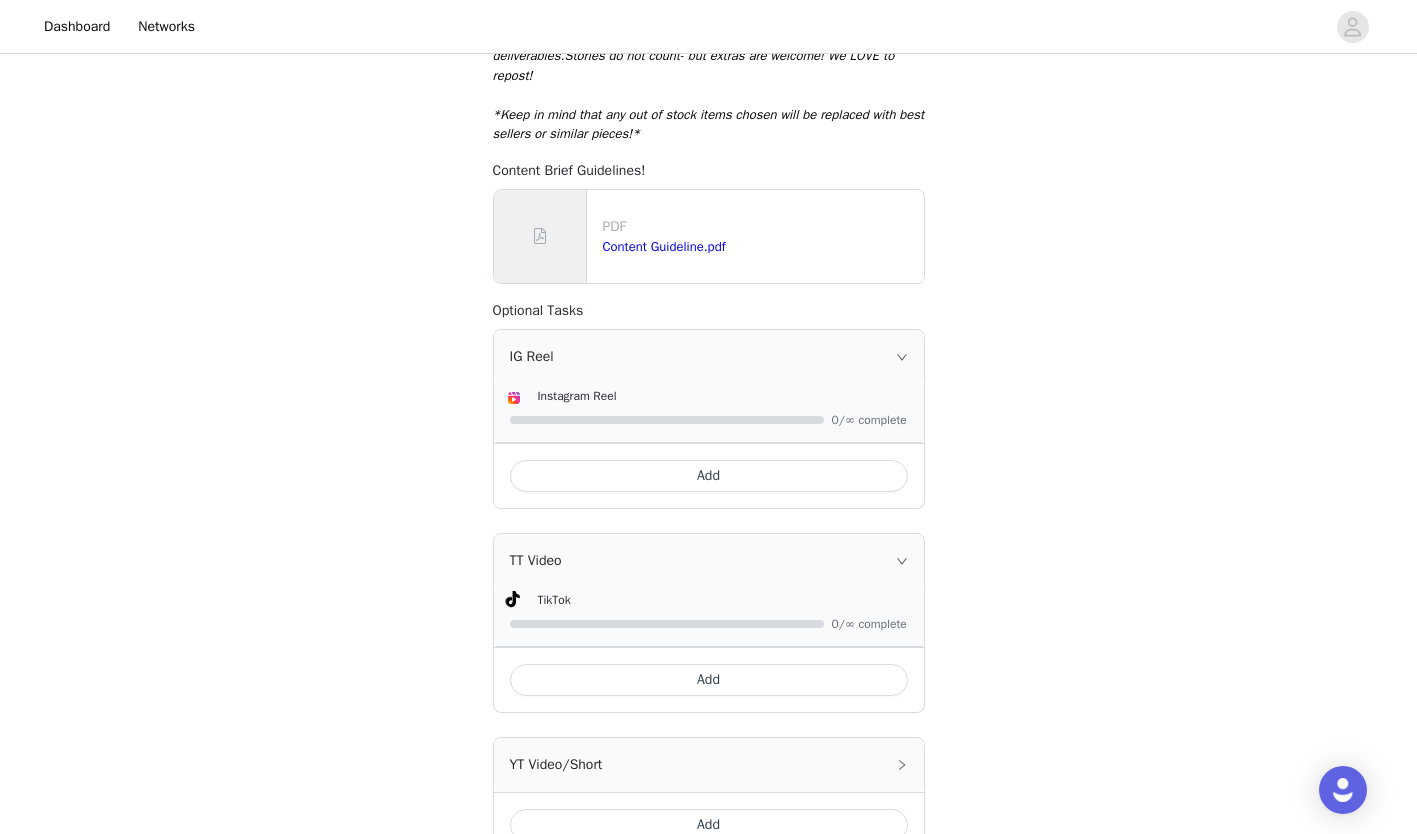 scroll, scrollTop: 887, scrollLeft: 0, axis: vertical 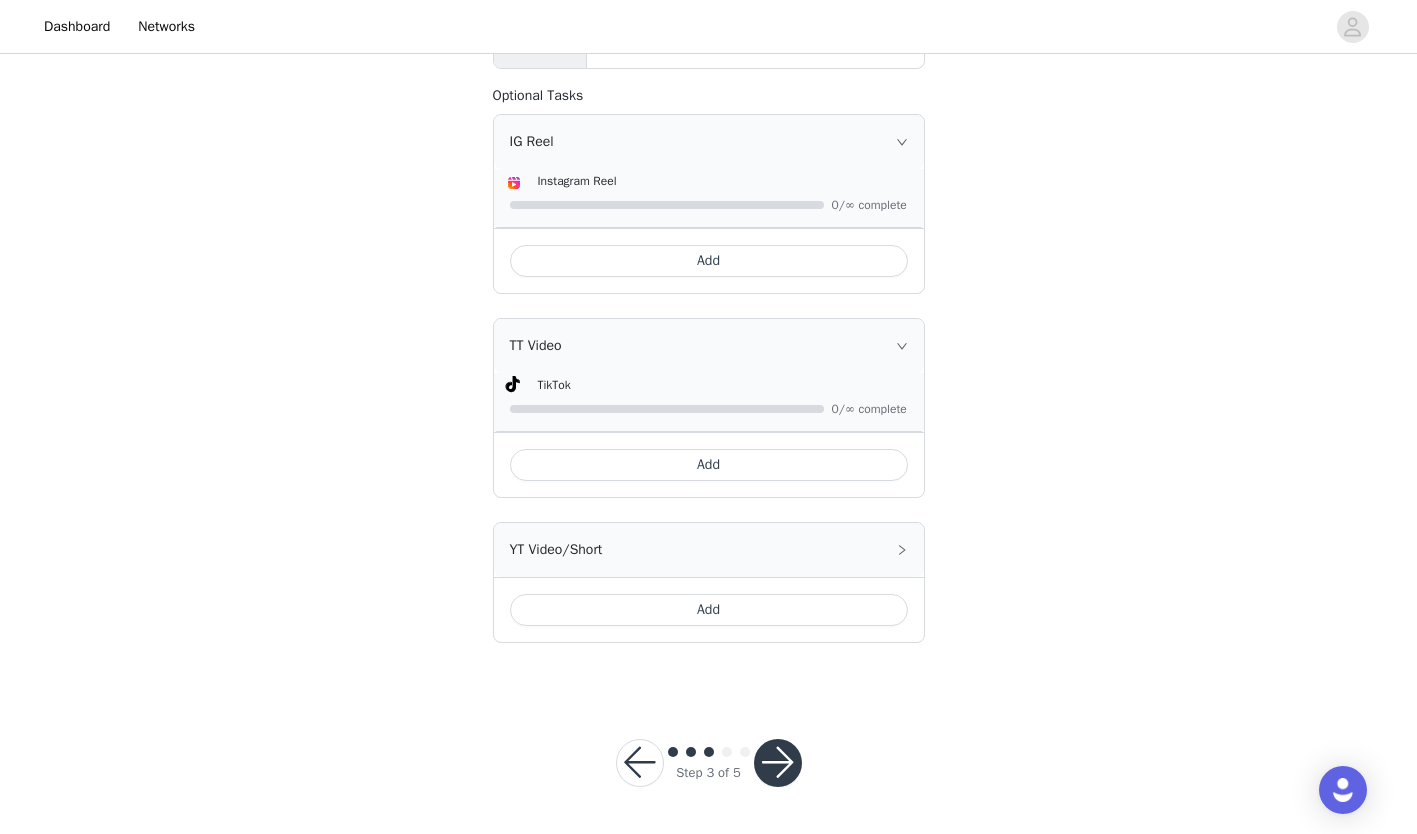 click on "YT Video/Short" at bounding box center [709, 550] 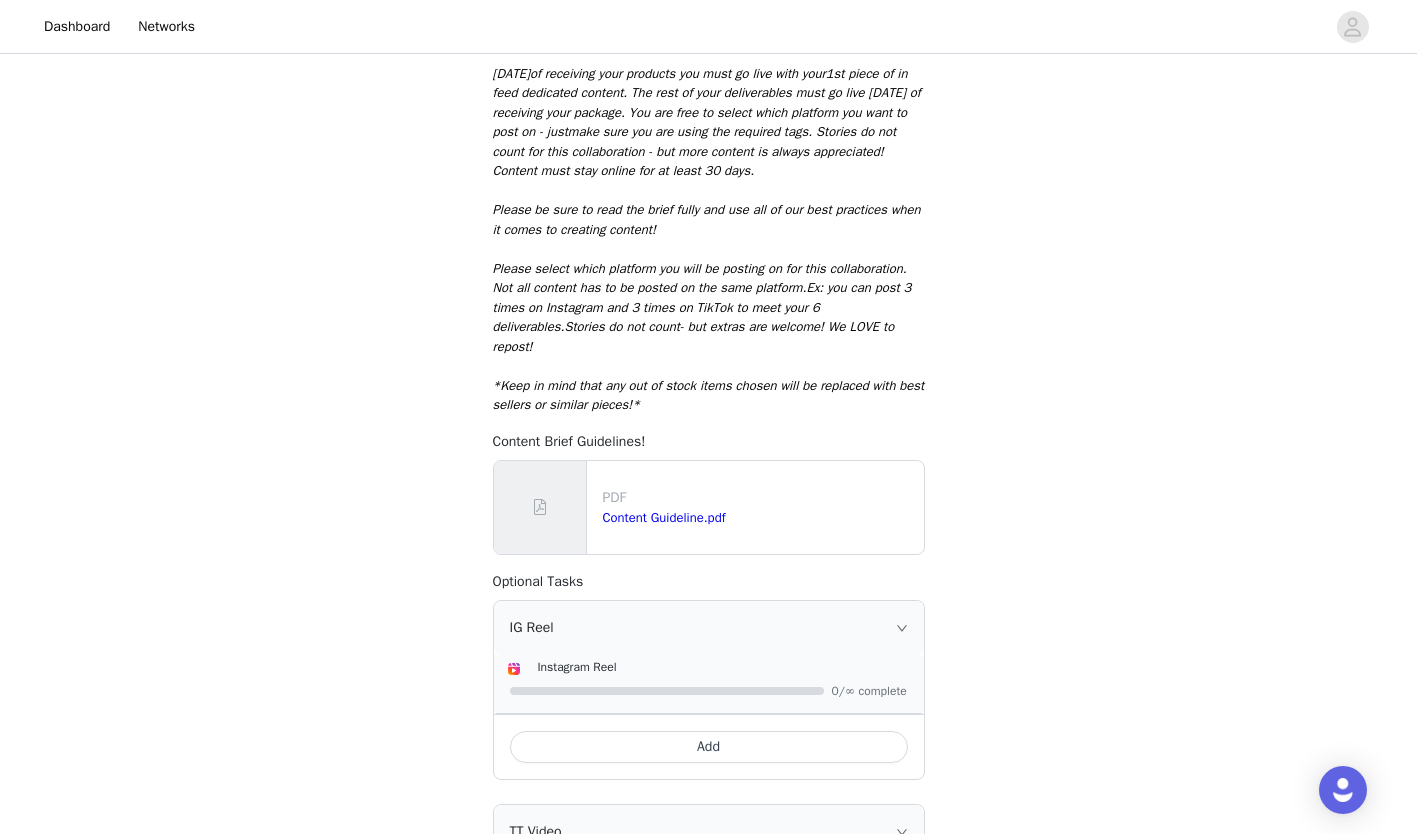 scroll, scrollTop: 0, scrollLeft: 0, axis: both 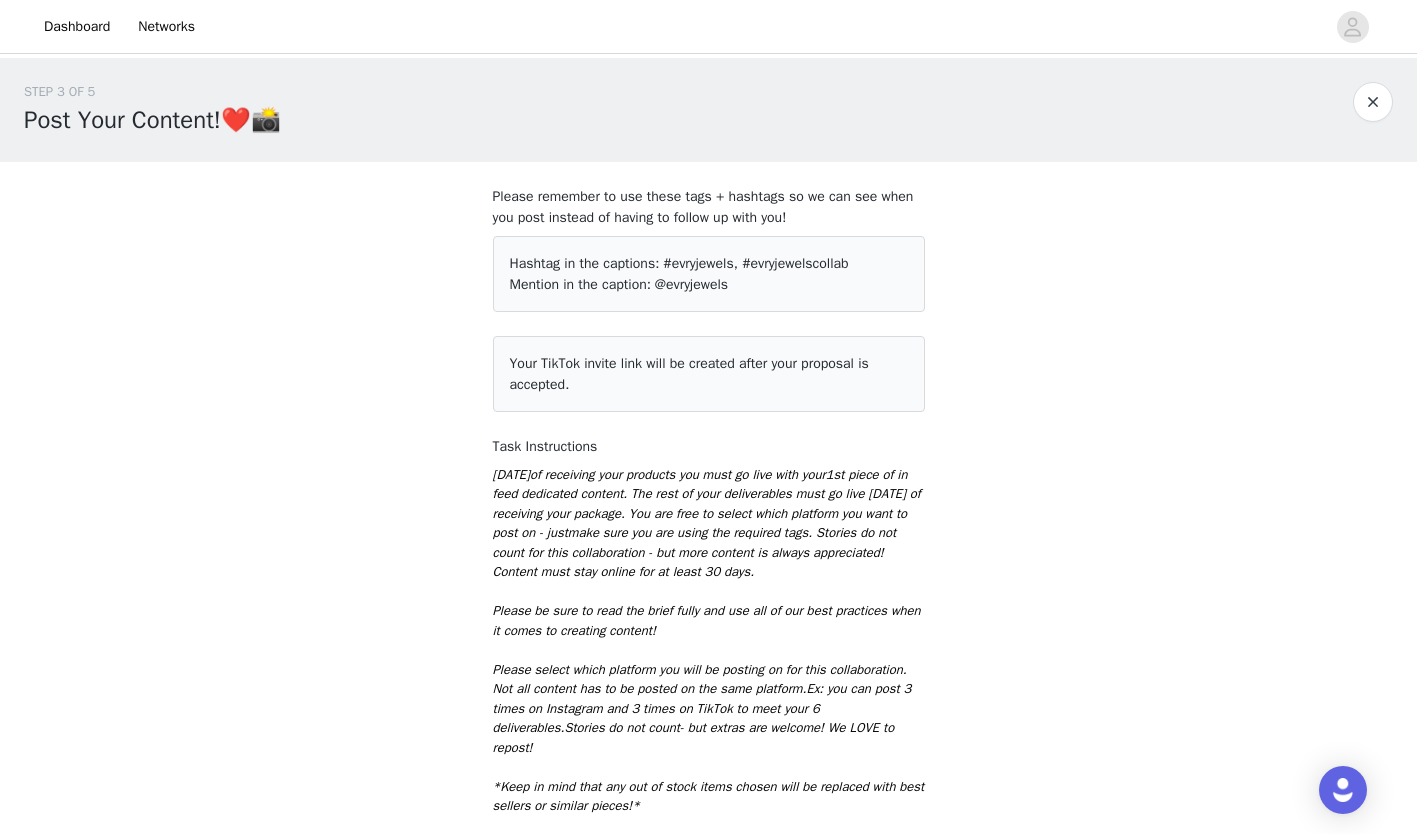 click at bounding box center [1373, 102] 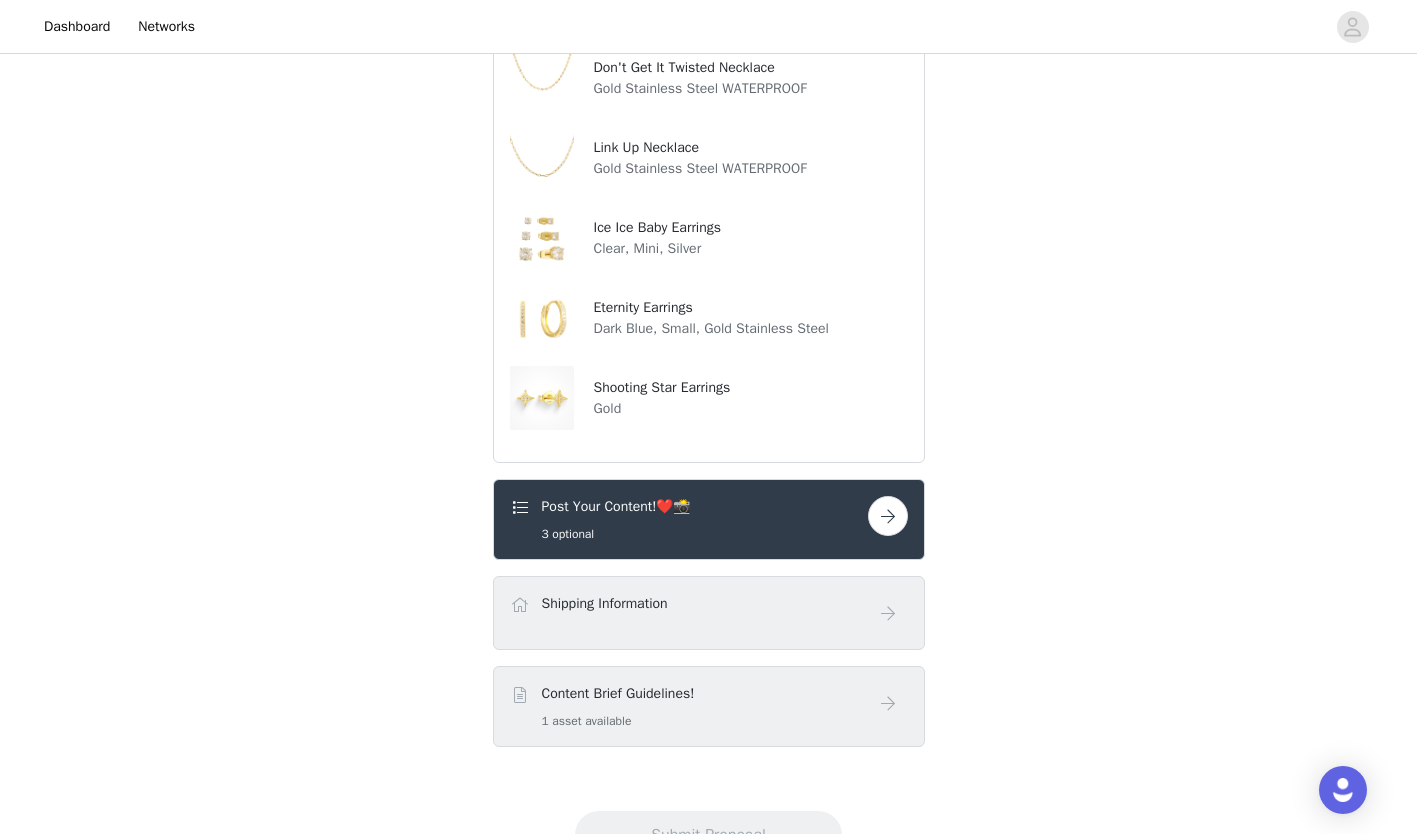 scroll, scrollTop: 494, scrollLeft: 0, axis: vertical 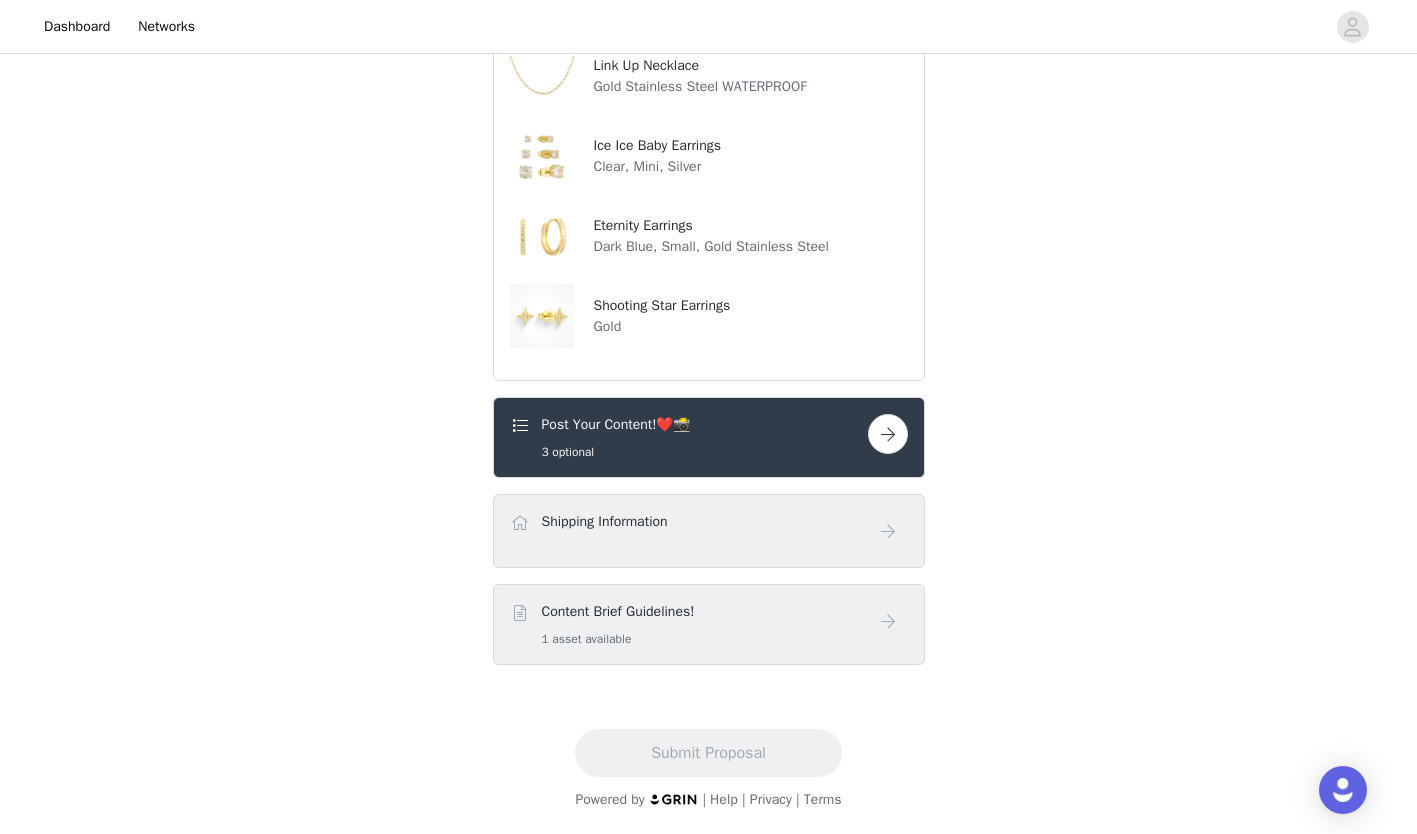 click at bounding box center (888, 434) 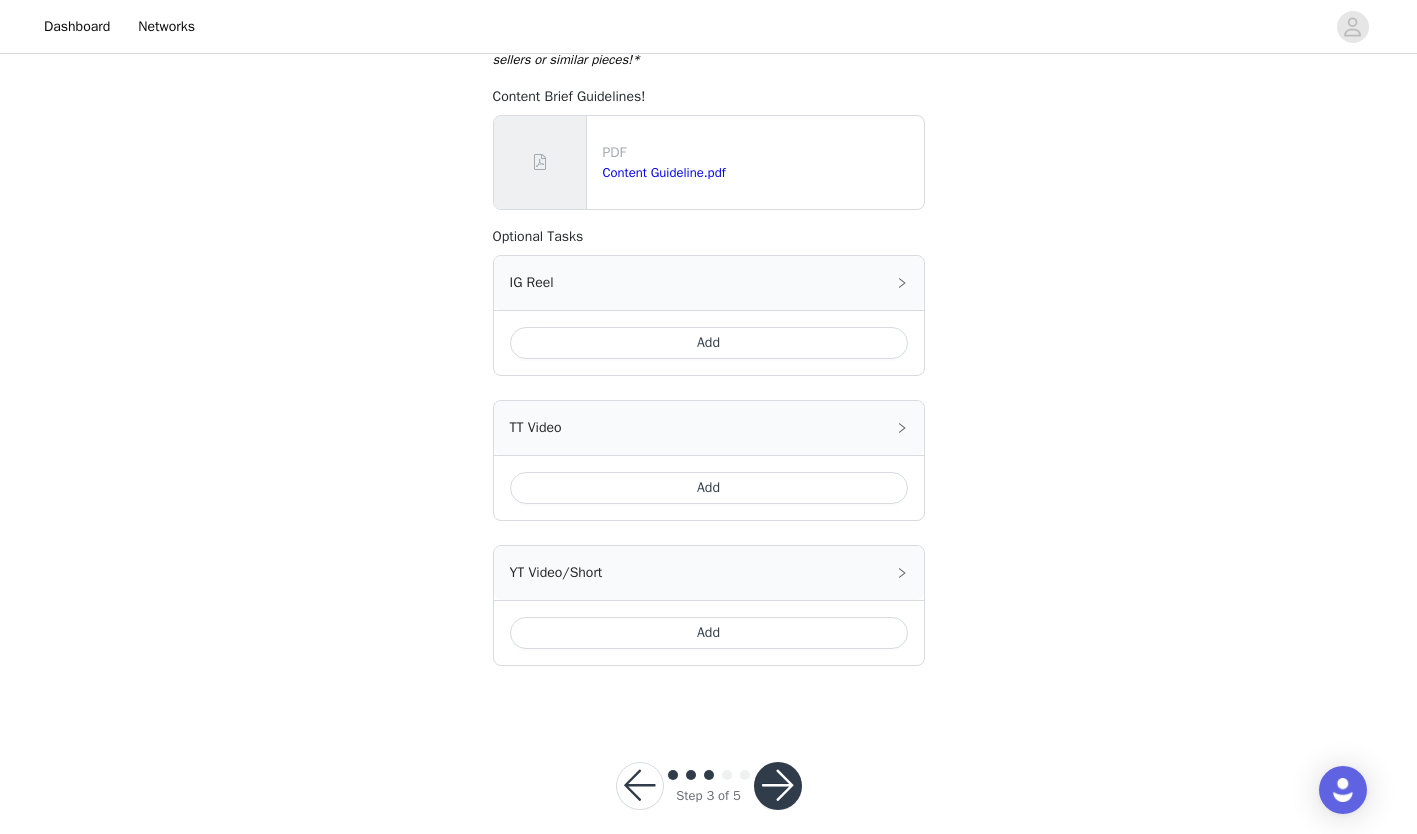scroll, scrollTop: 744, scrollLeft: 0, axis: vertical 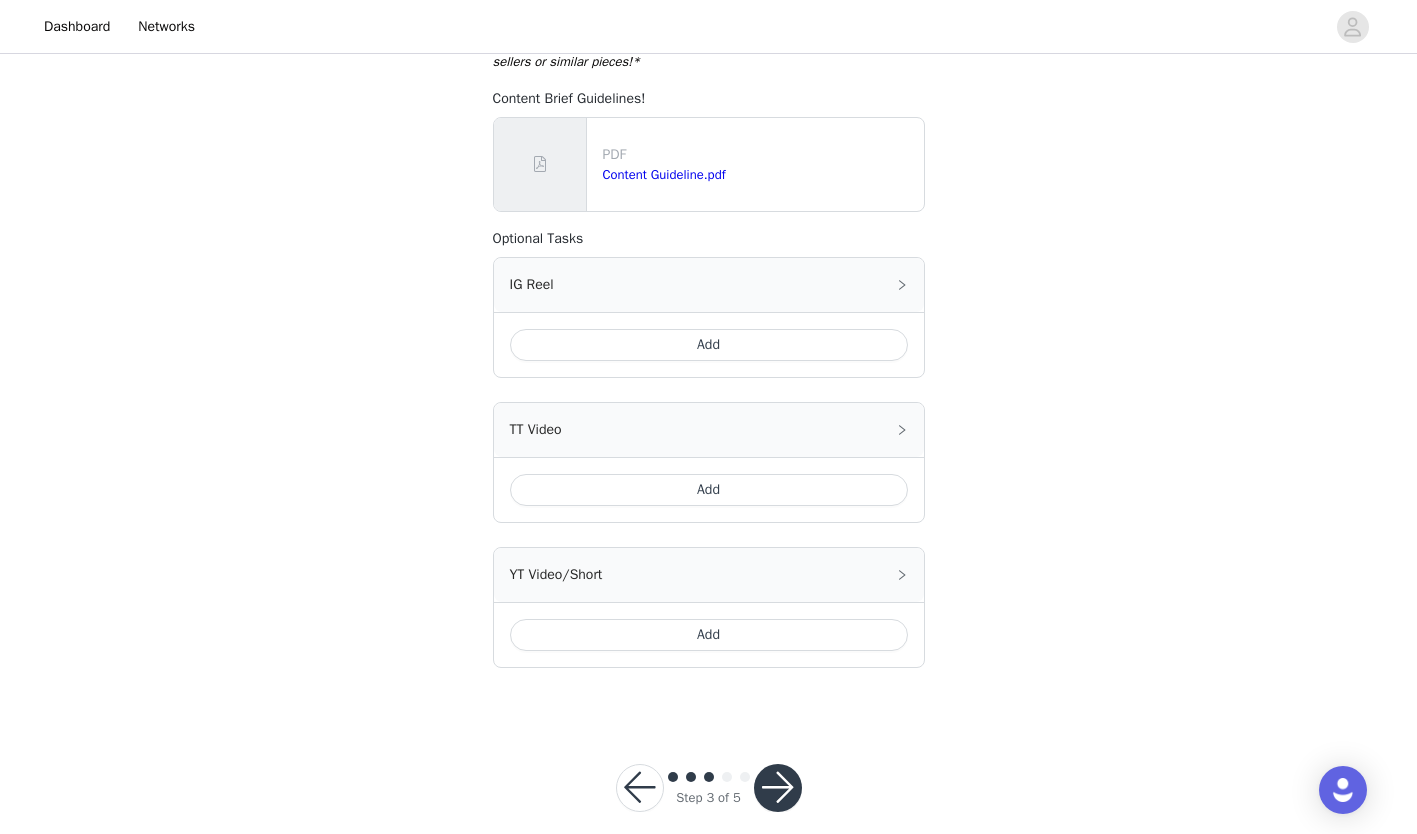 click on "Add" at bounding box center [709, 490] 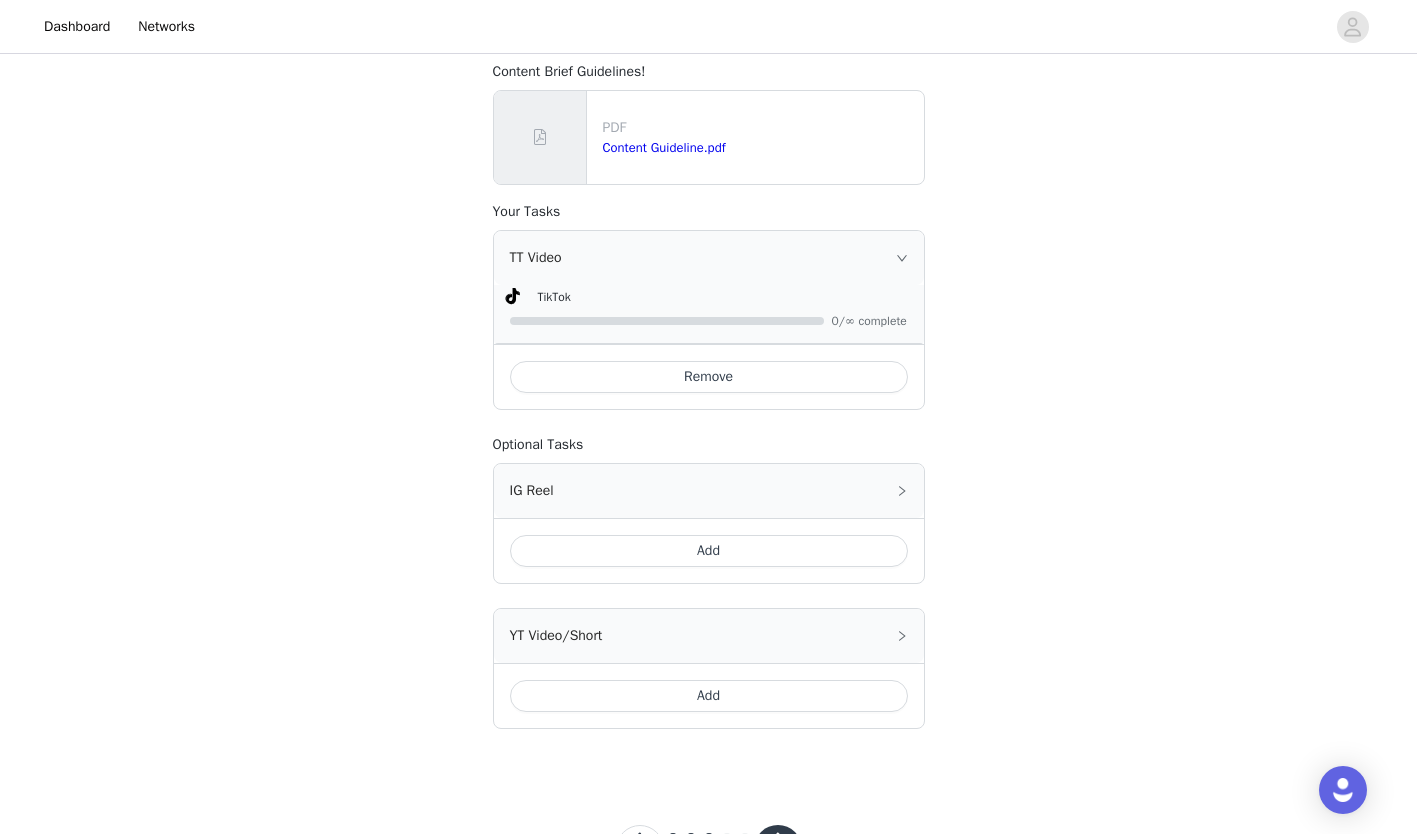 scroll, scrollTop: 774, scrollLeft: 0, axis: vertical 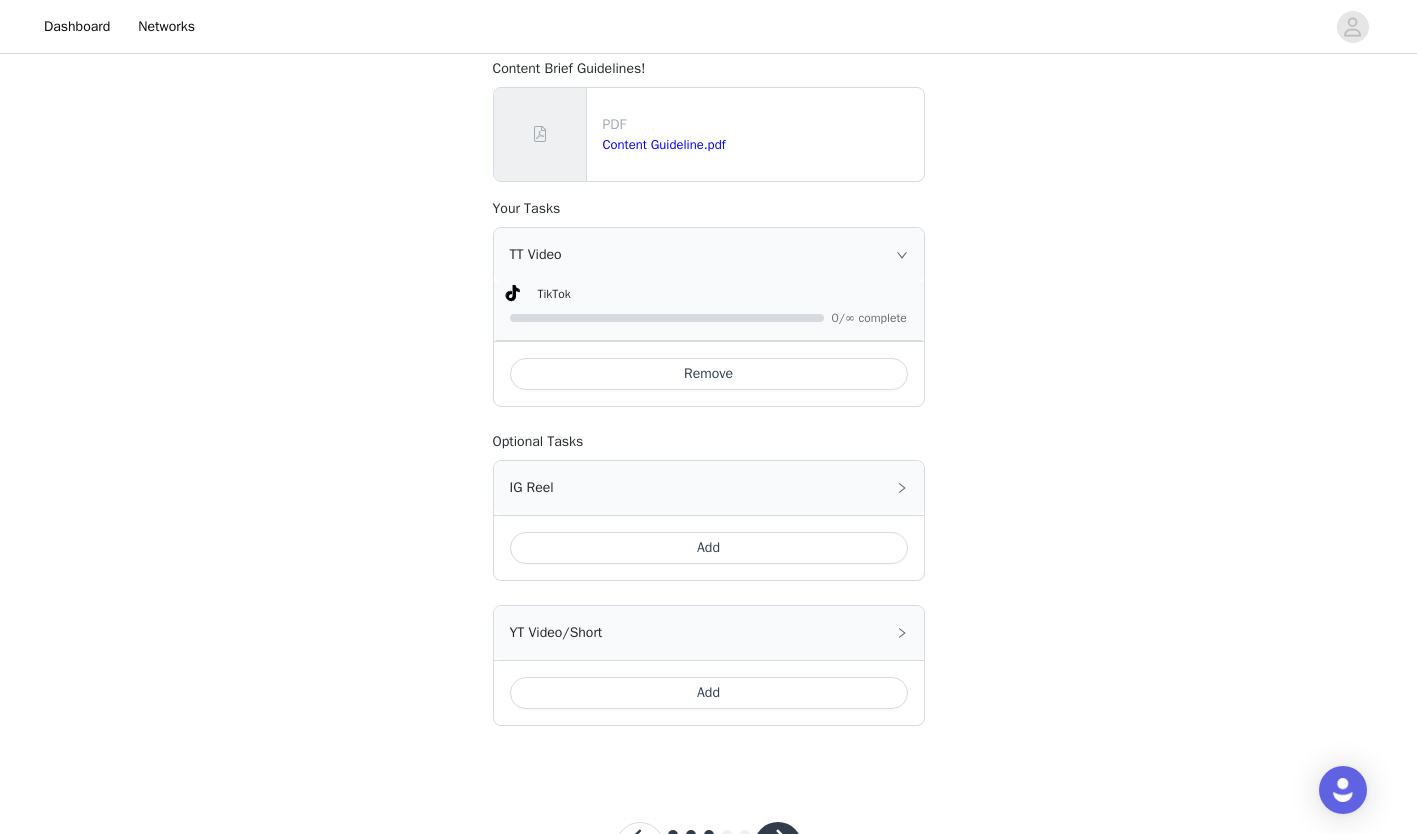 click on "Add" at bounding box center [709, 548] 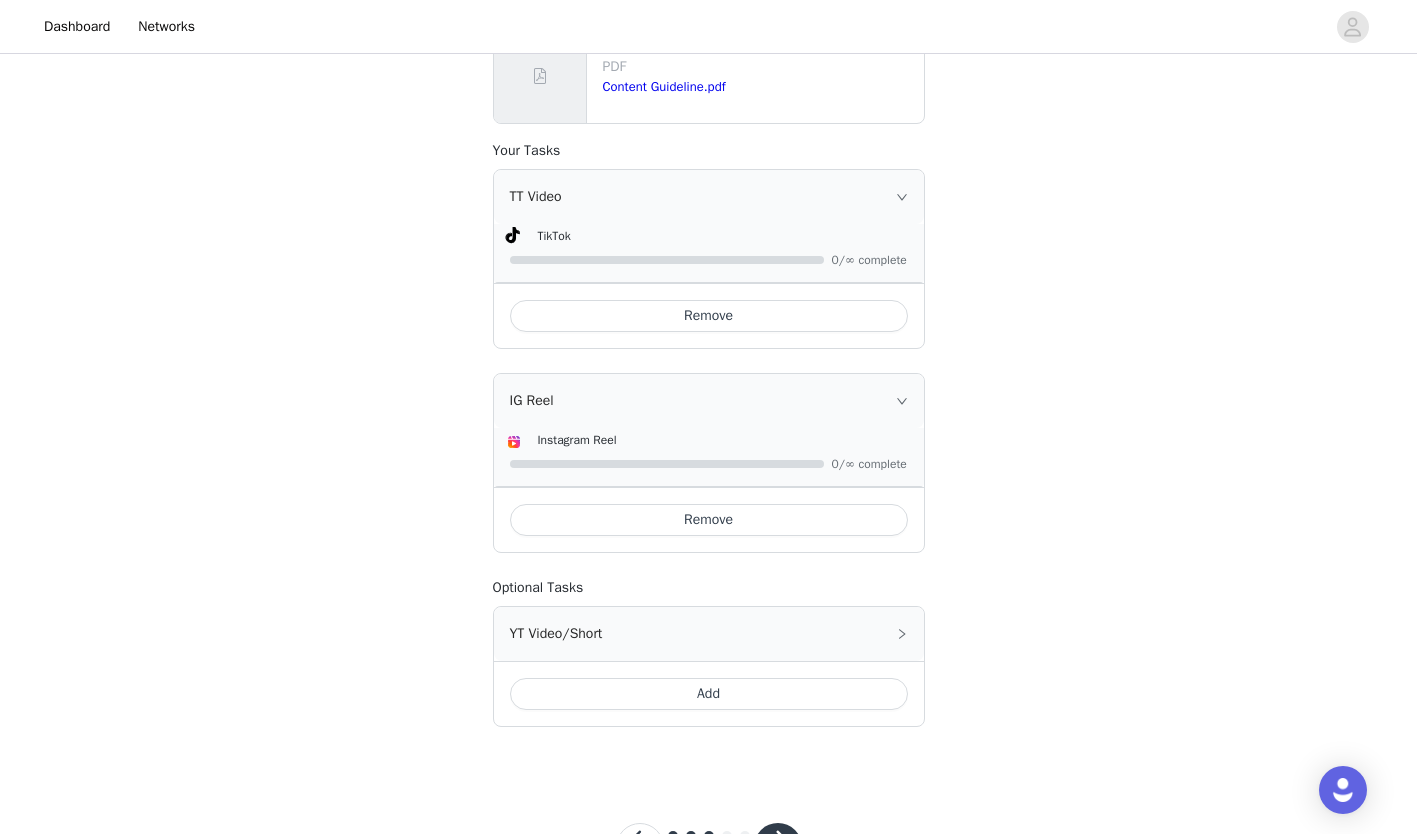 scroll, scrollTop: 916, scrollLeft: 0, axis: vertical 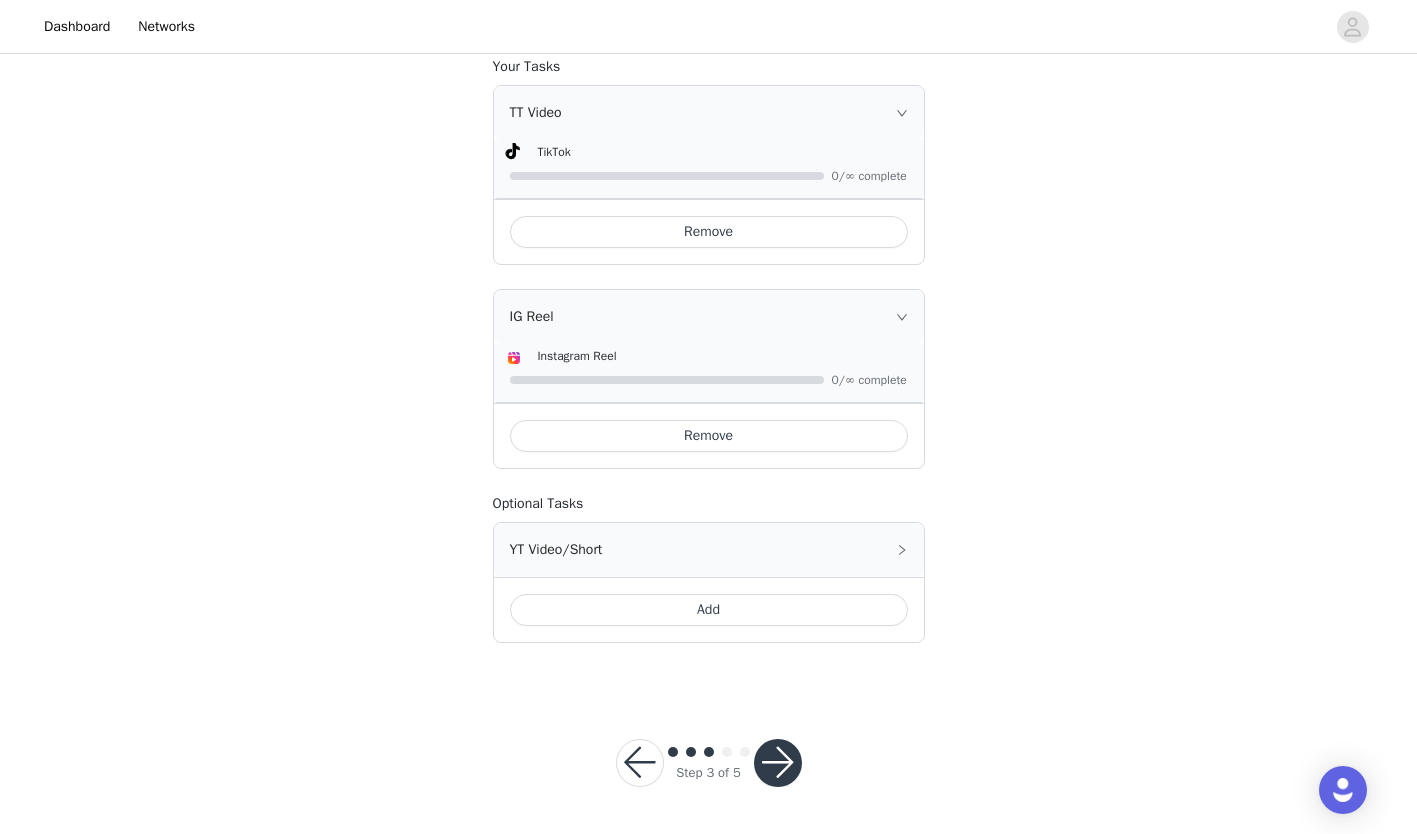 click at bounding box center [778, 763] 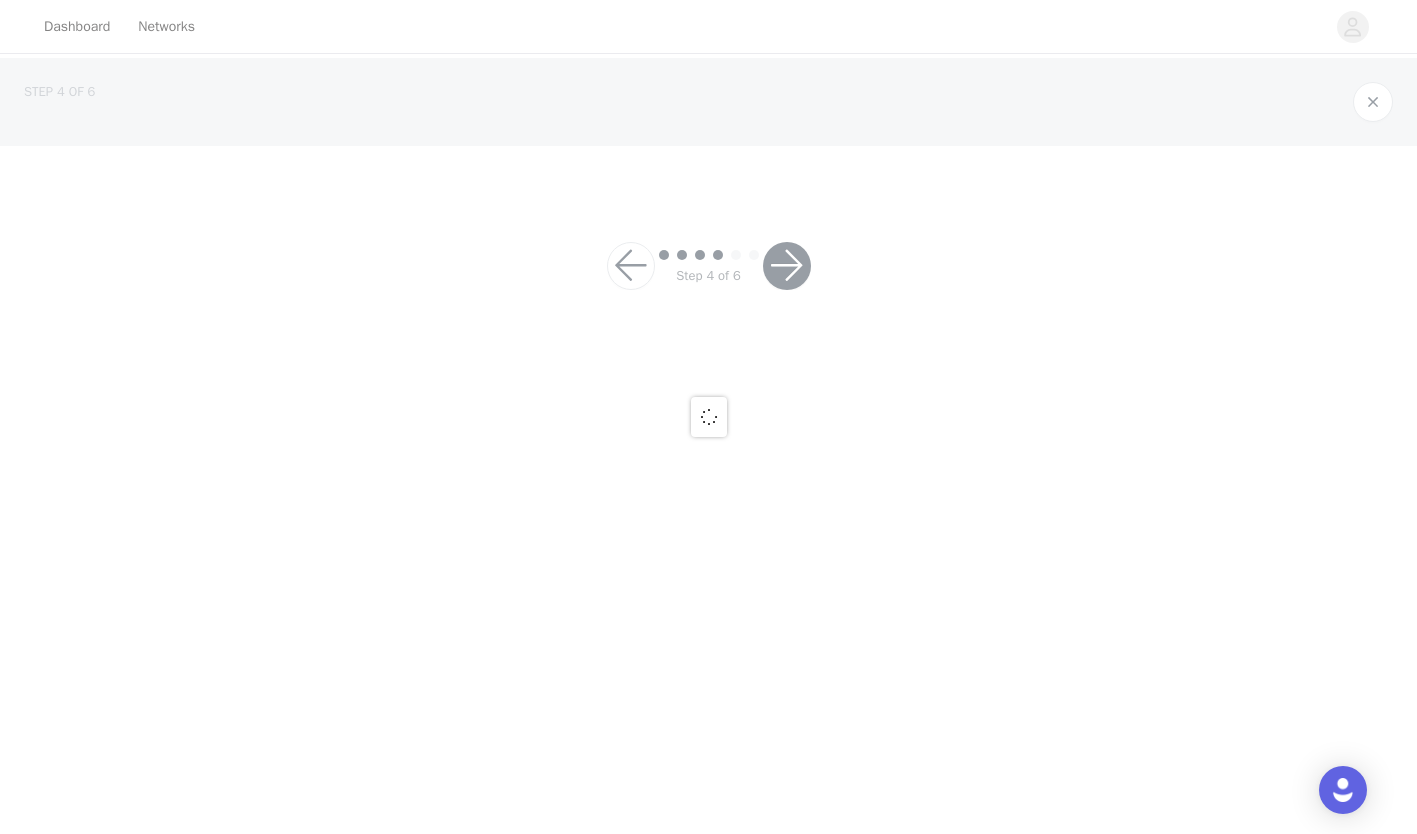 scroll, scrollTop: 0, scrollLeft: 0, axis: both 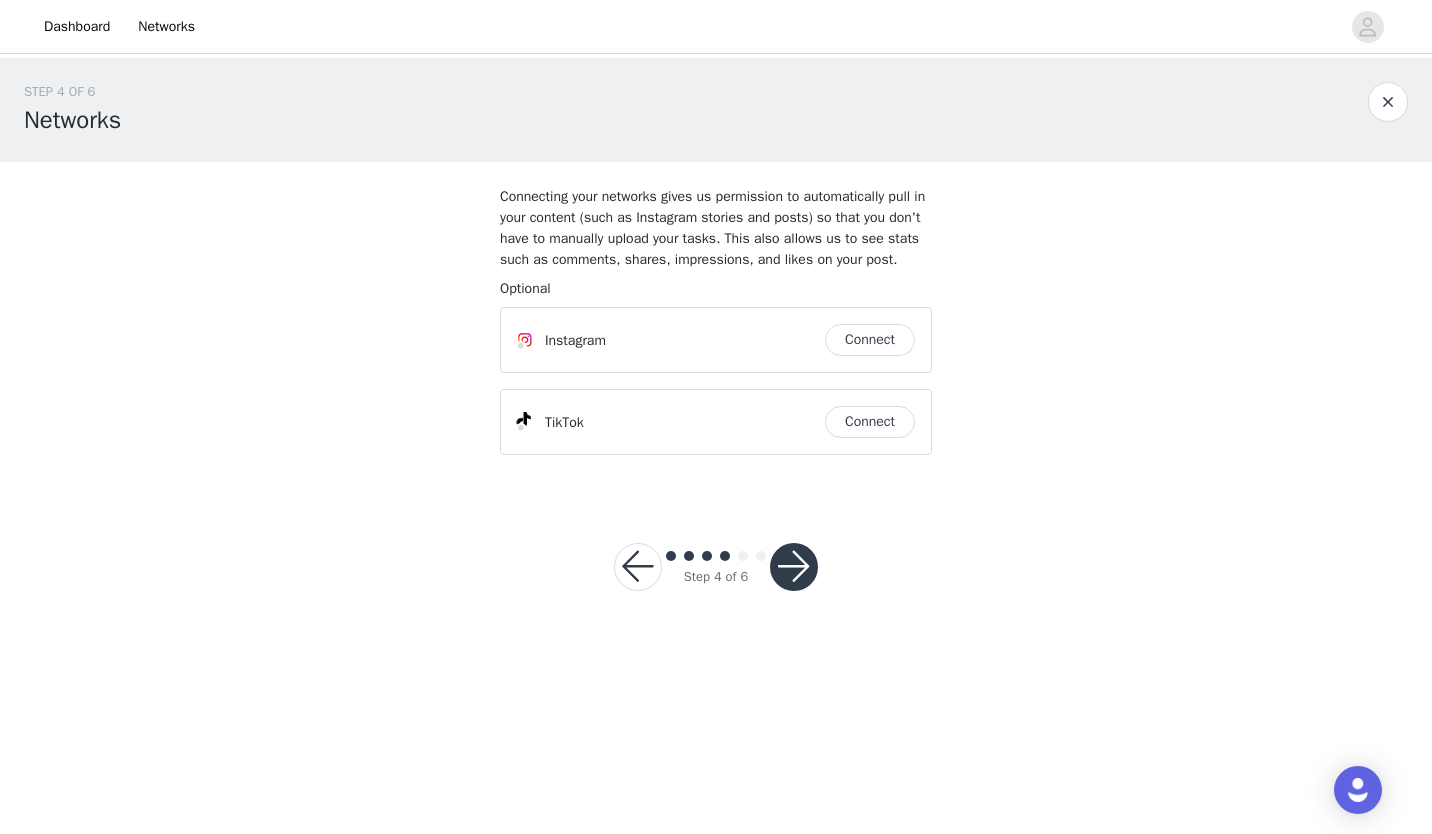 click on "Connect" at bounding box center (870, 340) 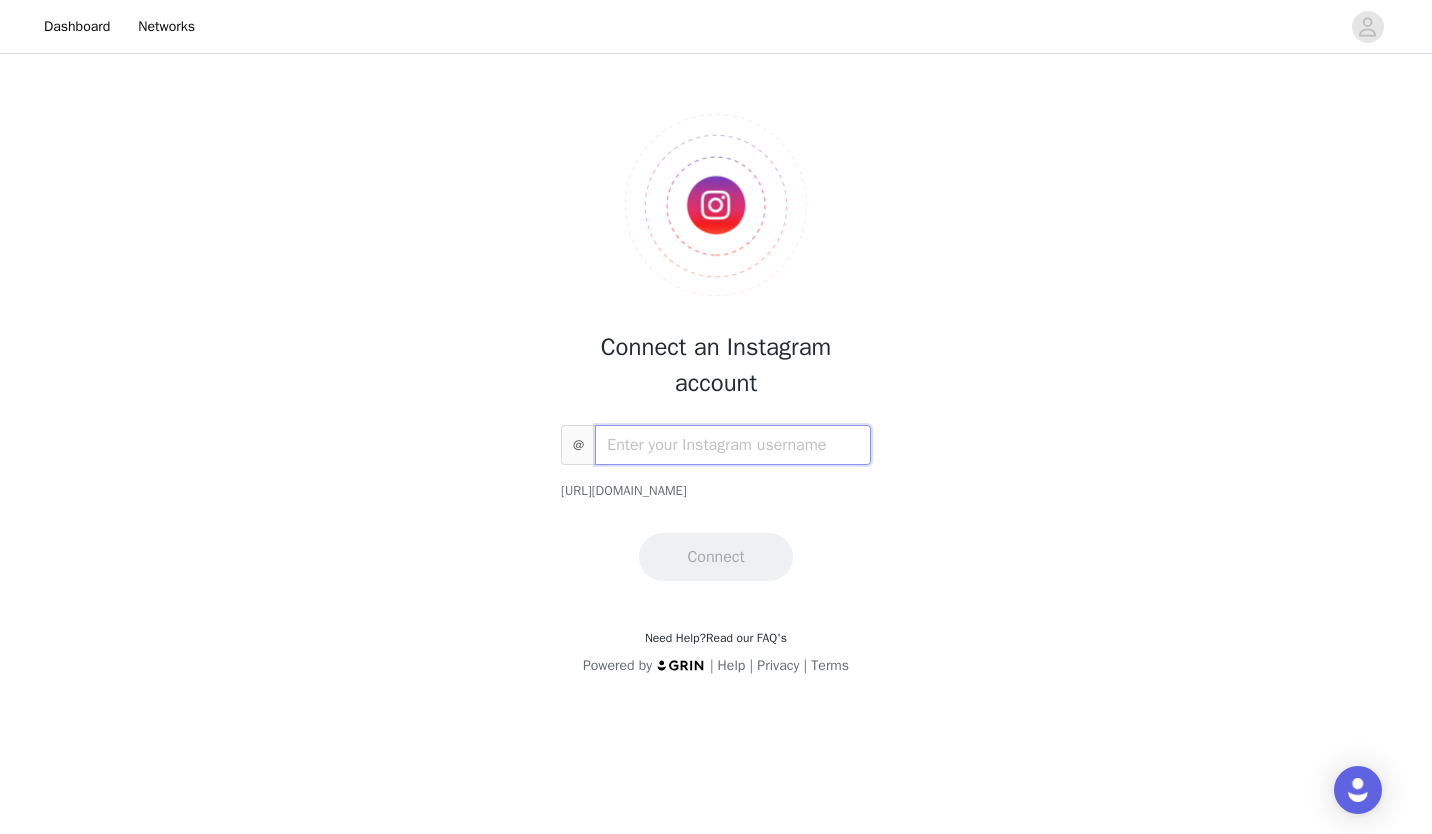 click at bounding box center (733, 445) 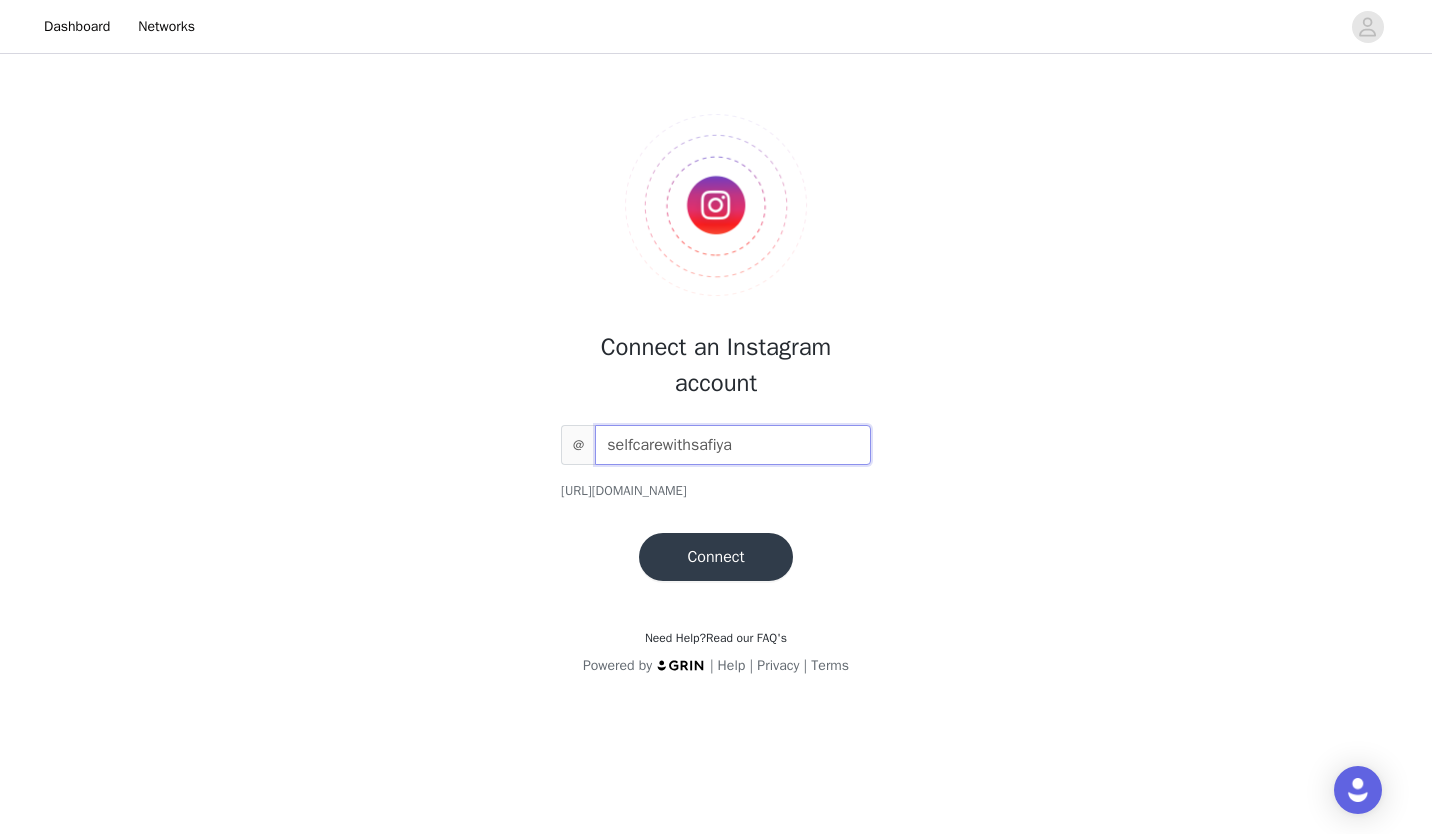 type on "selfcarewithsafiya" 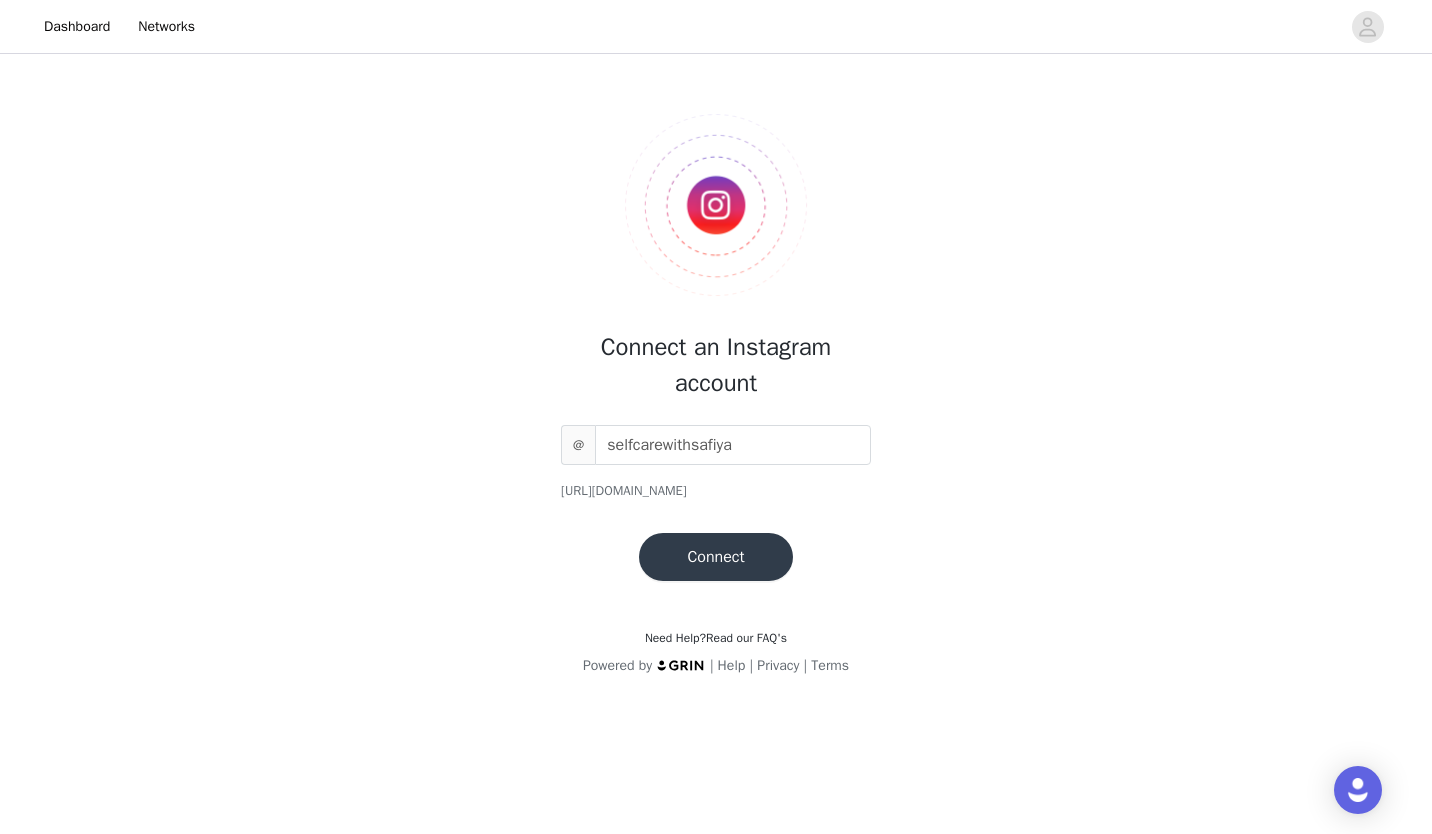 click on "Connect" at bounding box center (715, 557) 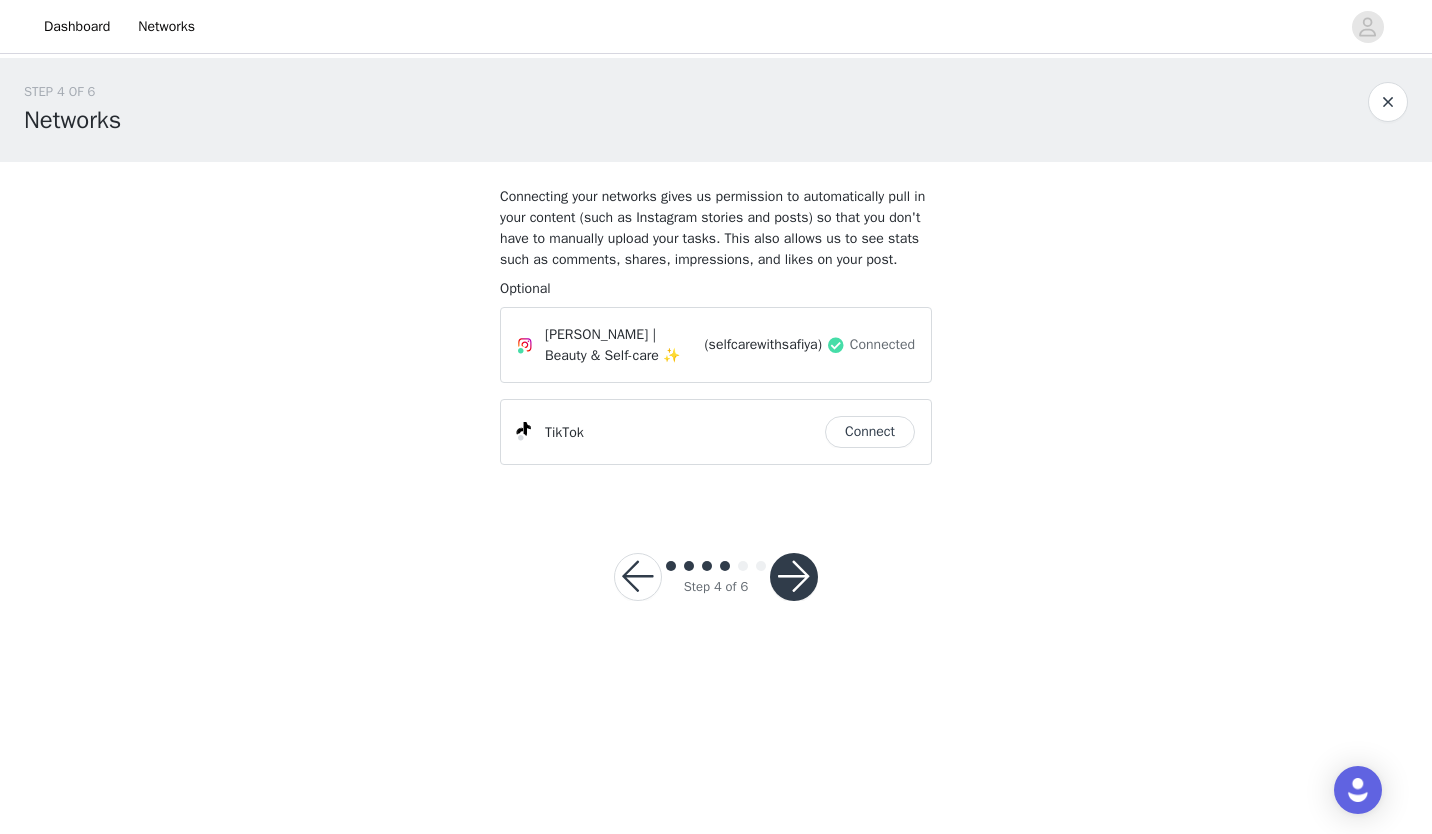 click on "Connect" at bounding box center [870, 432] 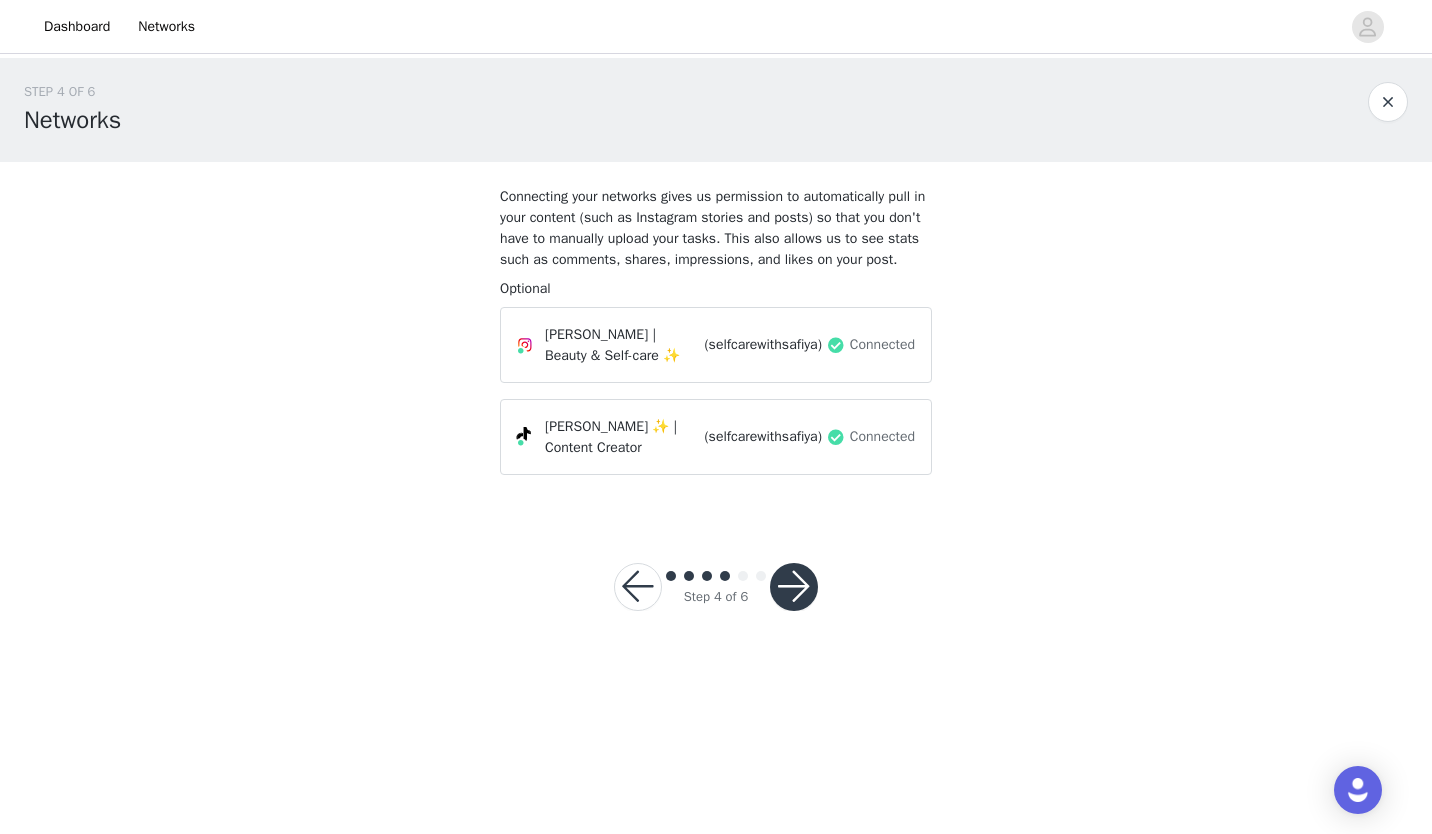 click at bounding box center [794, 587] 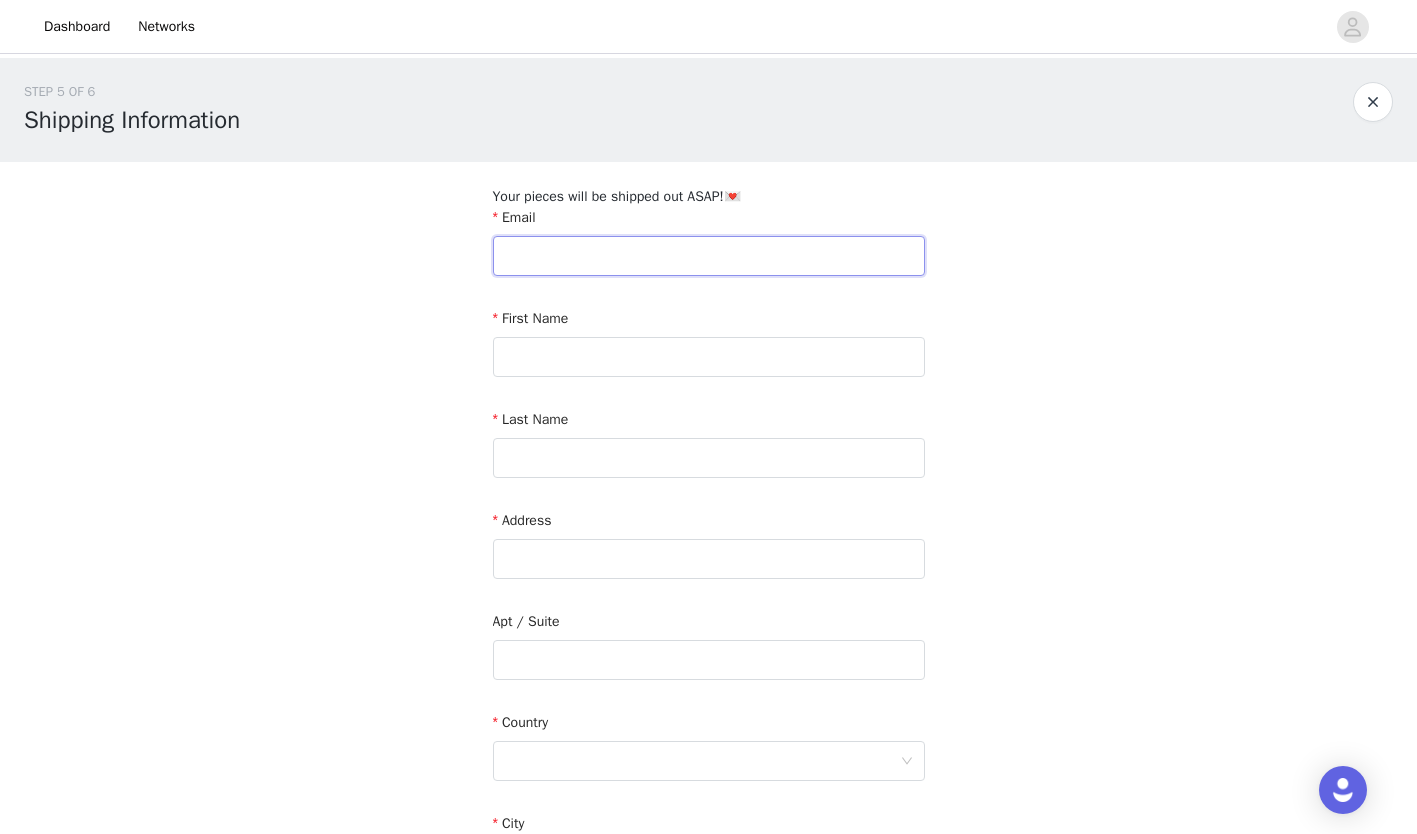 click at bounding box center (709, 256) 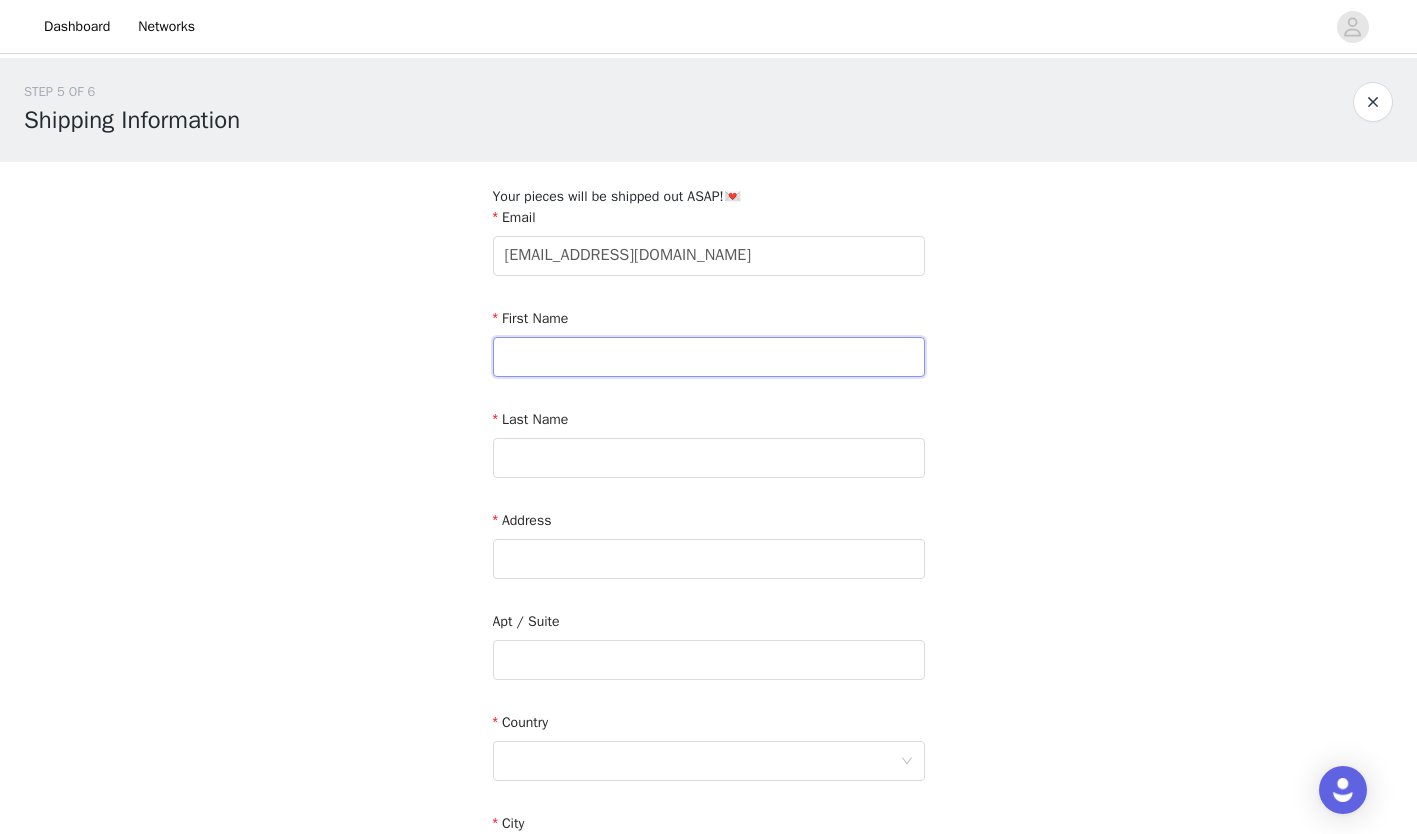 type on "[DEMOGRAPHIC_DATA]" 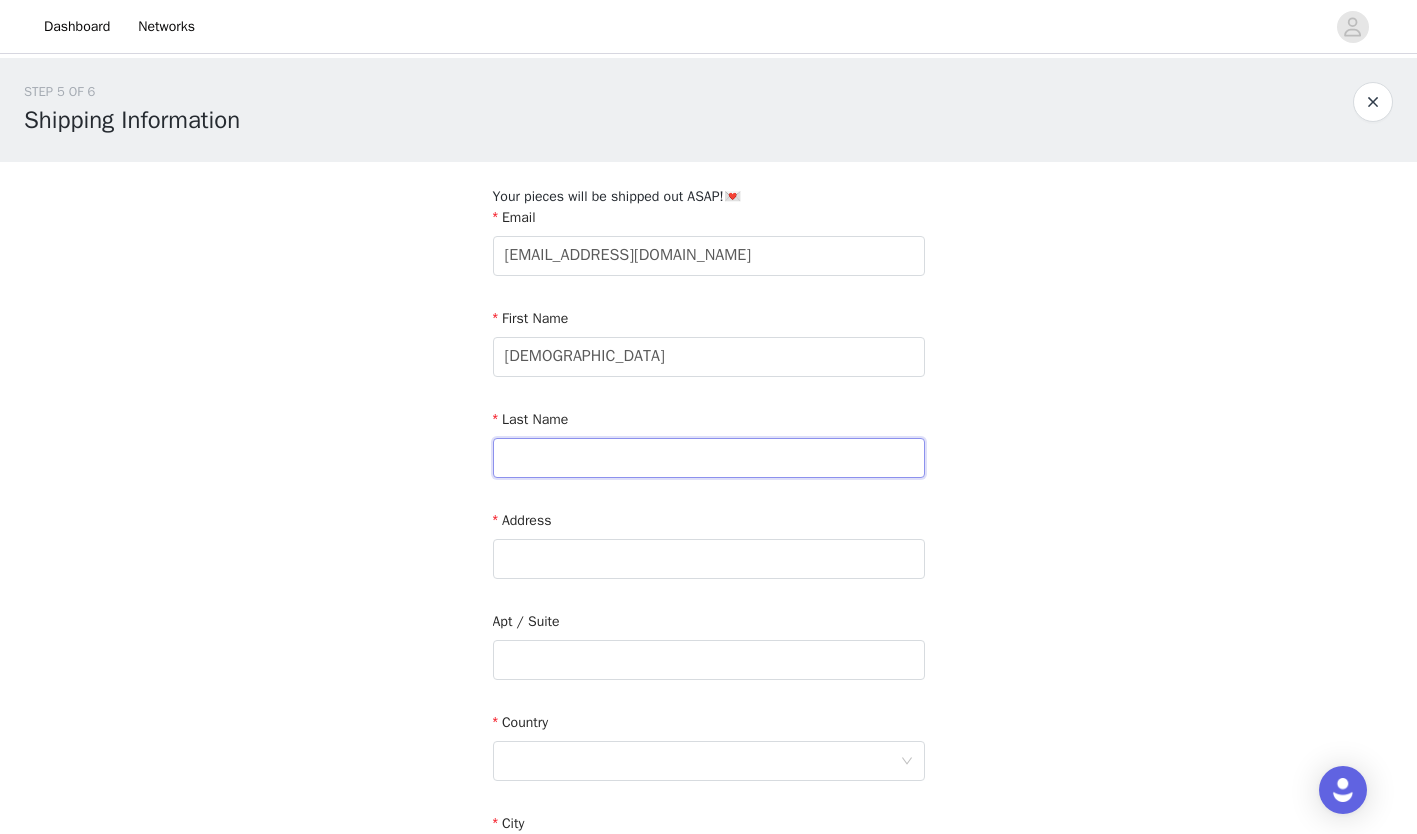 type on "[PERSON_NAME]" 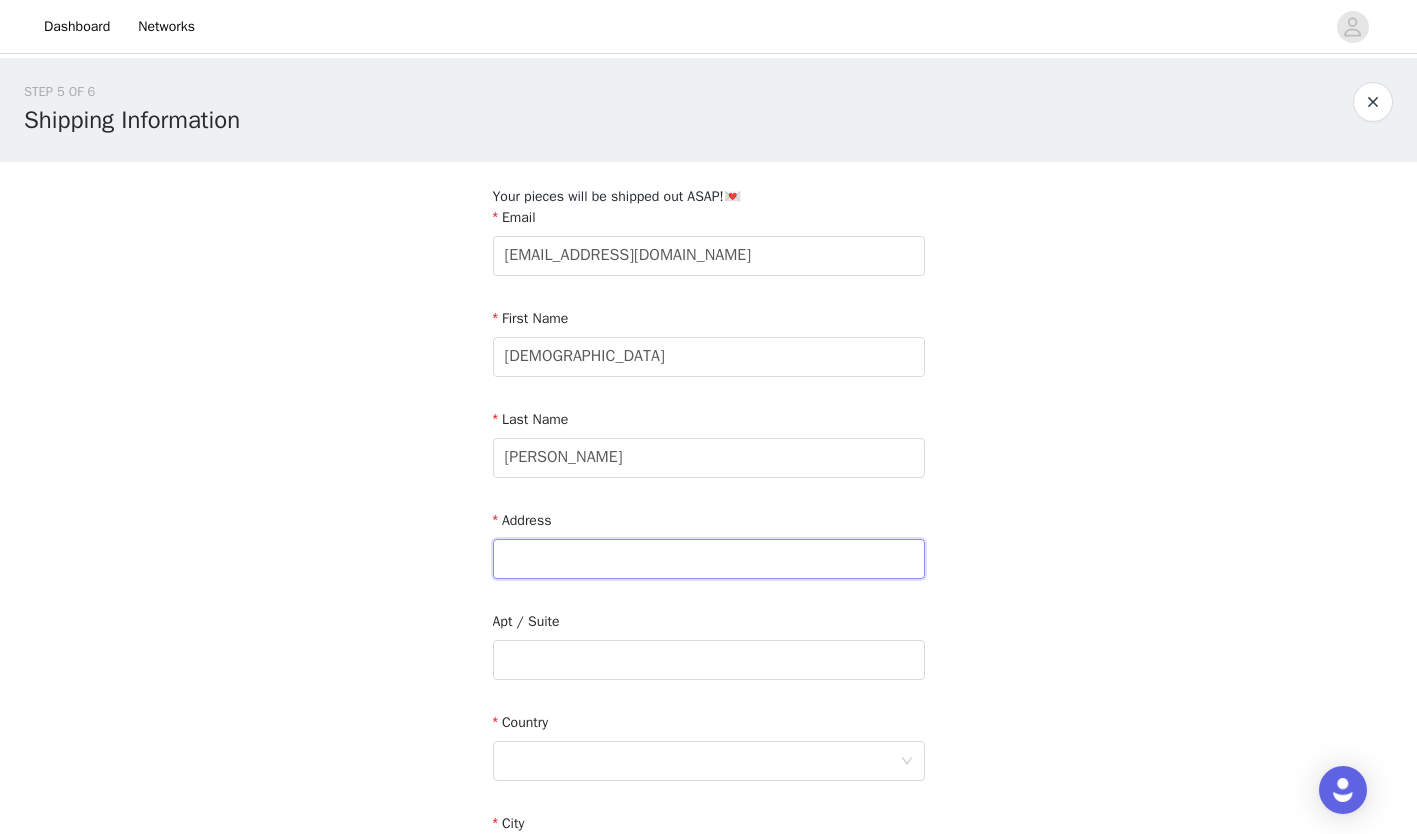 type on "[STREET_ADDRESS]" 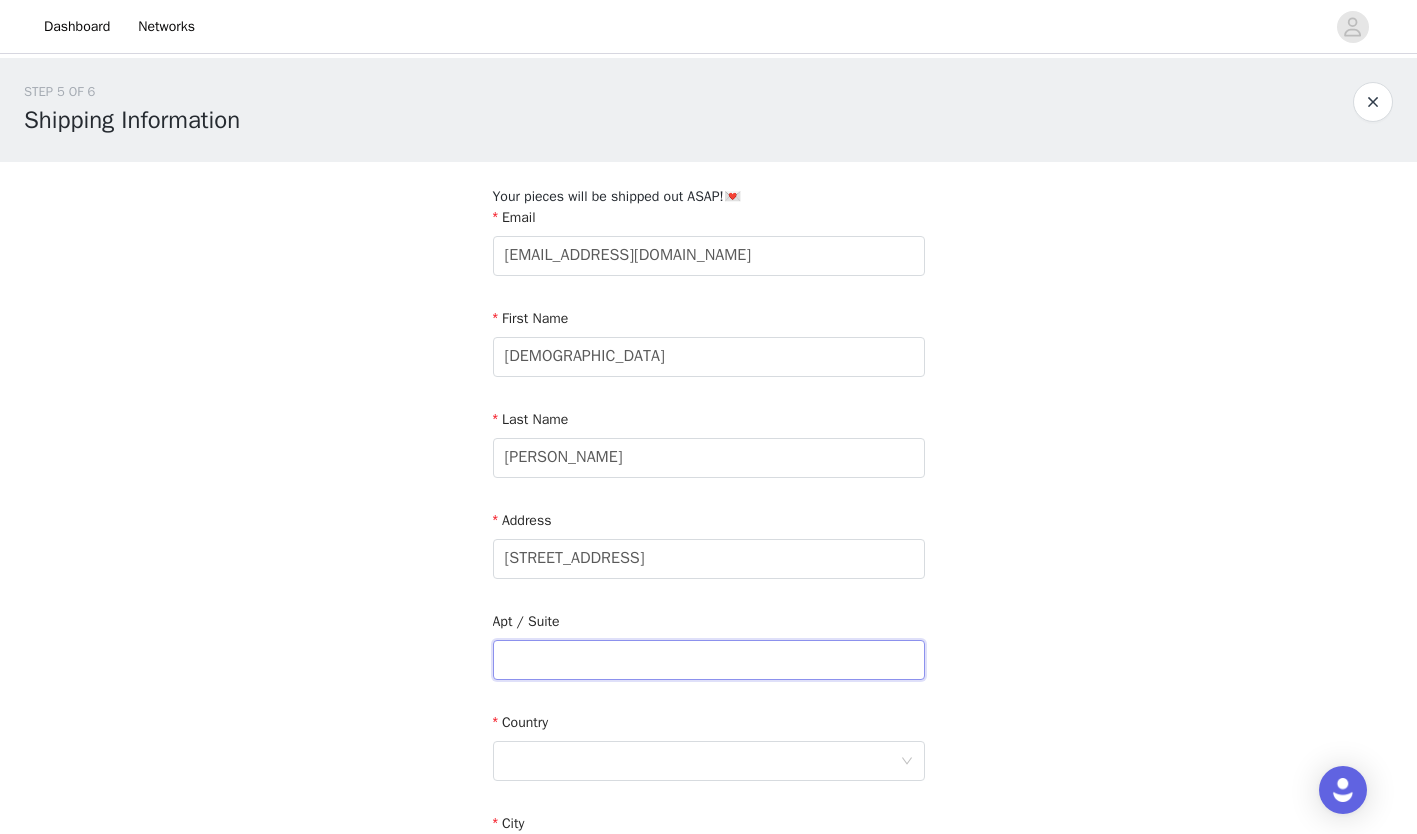 type on "[PERSON_NAME]" 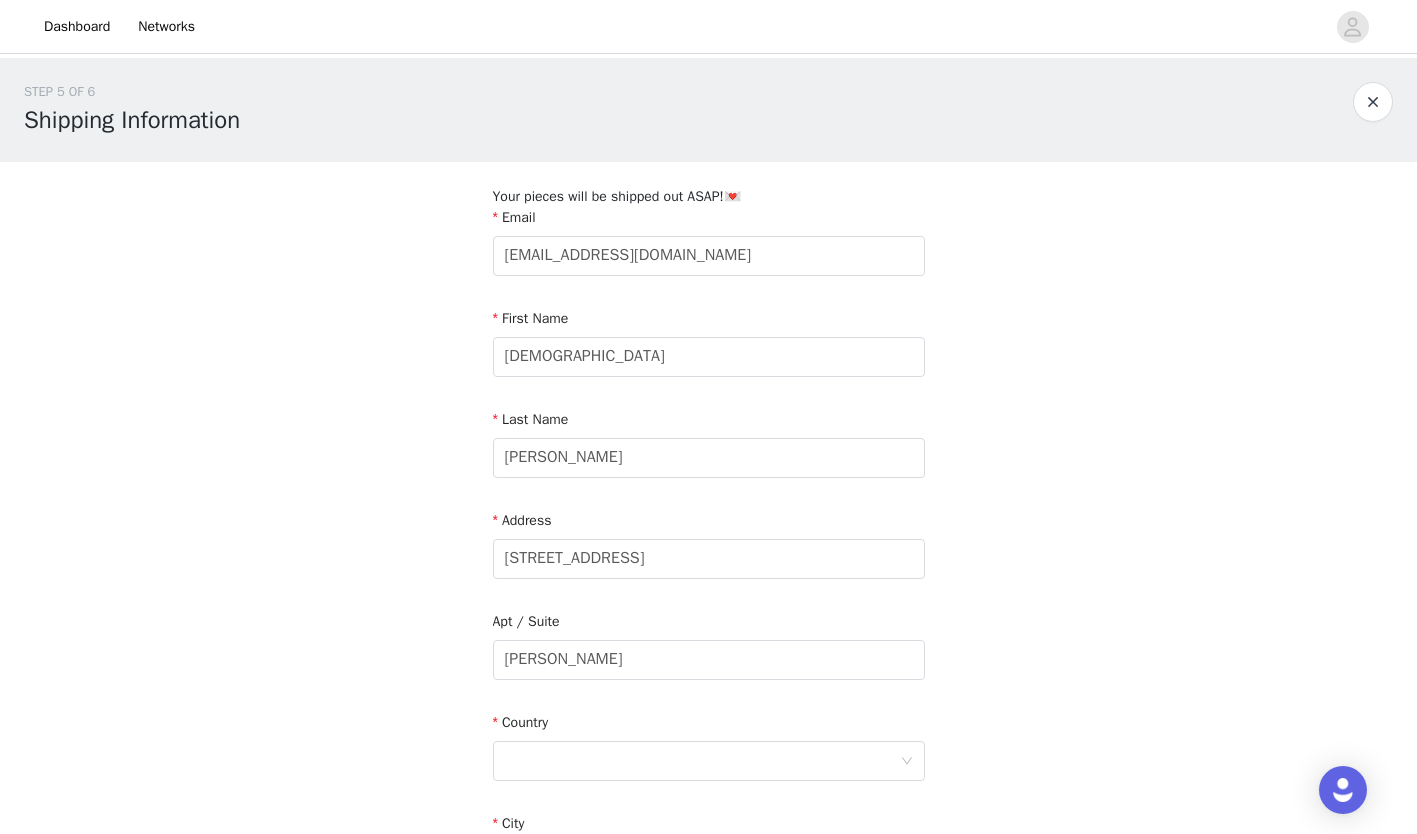 type on "[GEOGRAPHIC_DATA], Ny, 11209" 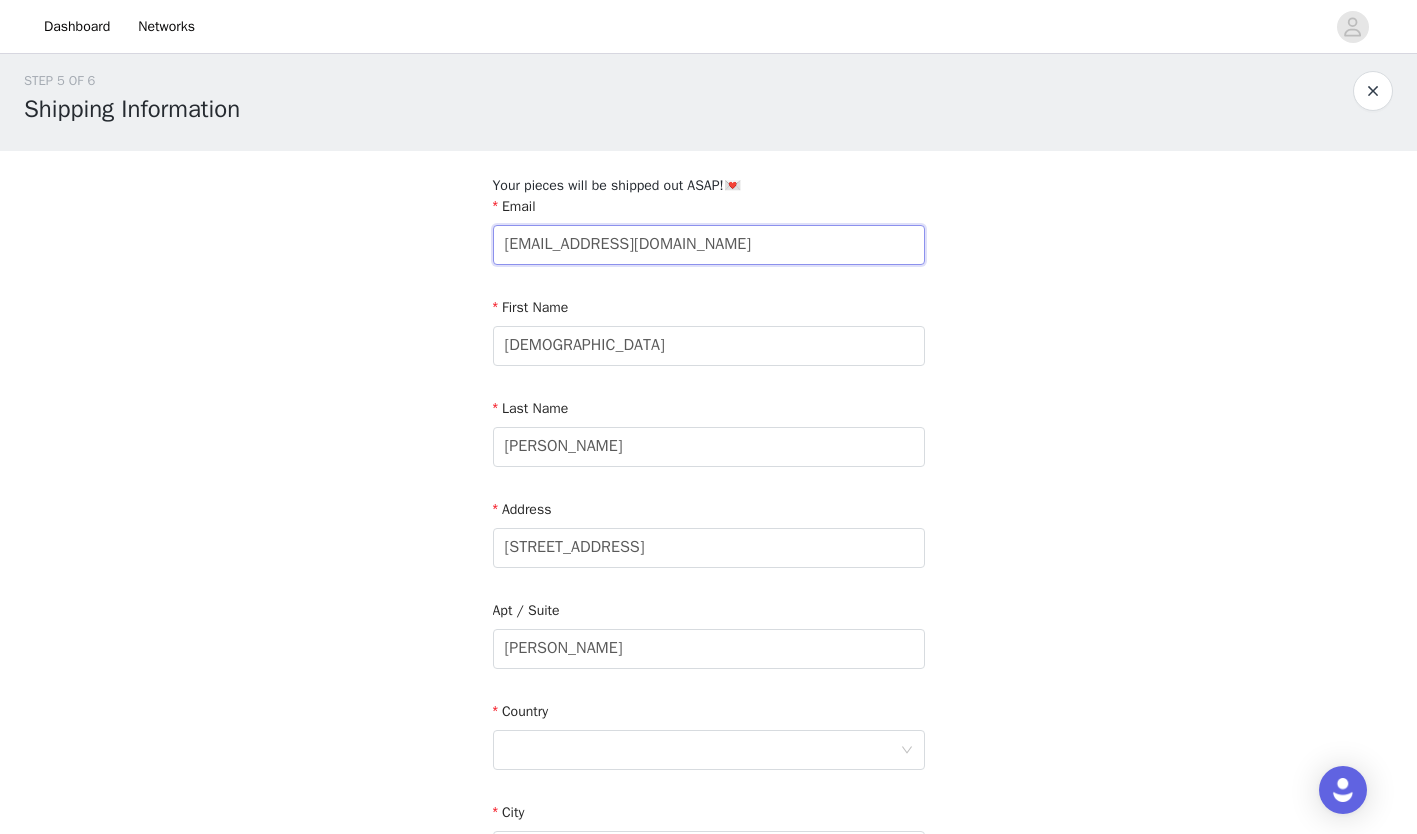 scroll, scrollTop: 13, scrollLeft: 0, axis: vertical 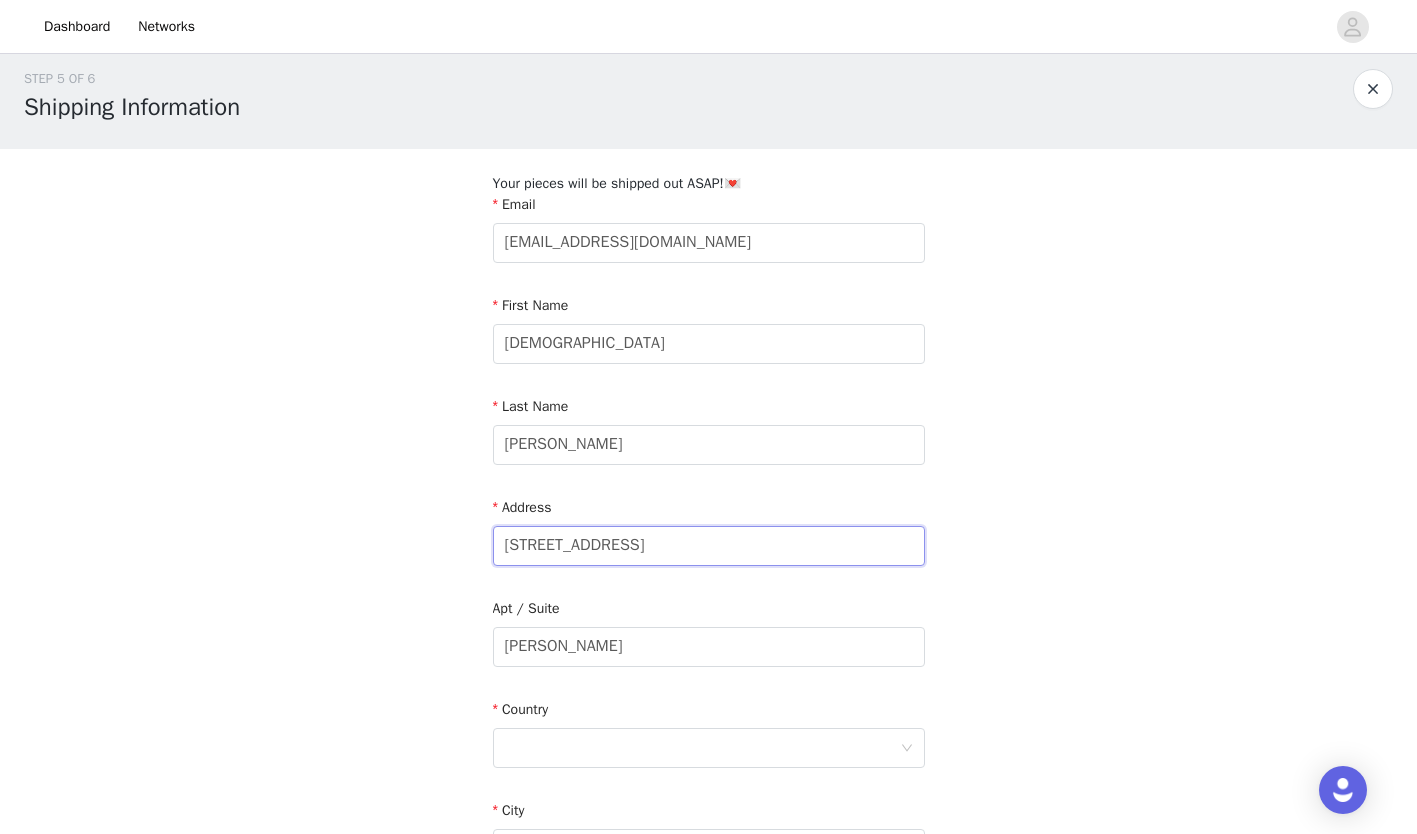 drag, startPoint x: 594, startPoint y: 547, endPoint x: 806, endPoint y: 548, distance: 212.00237 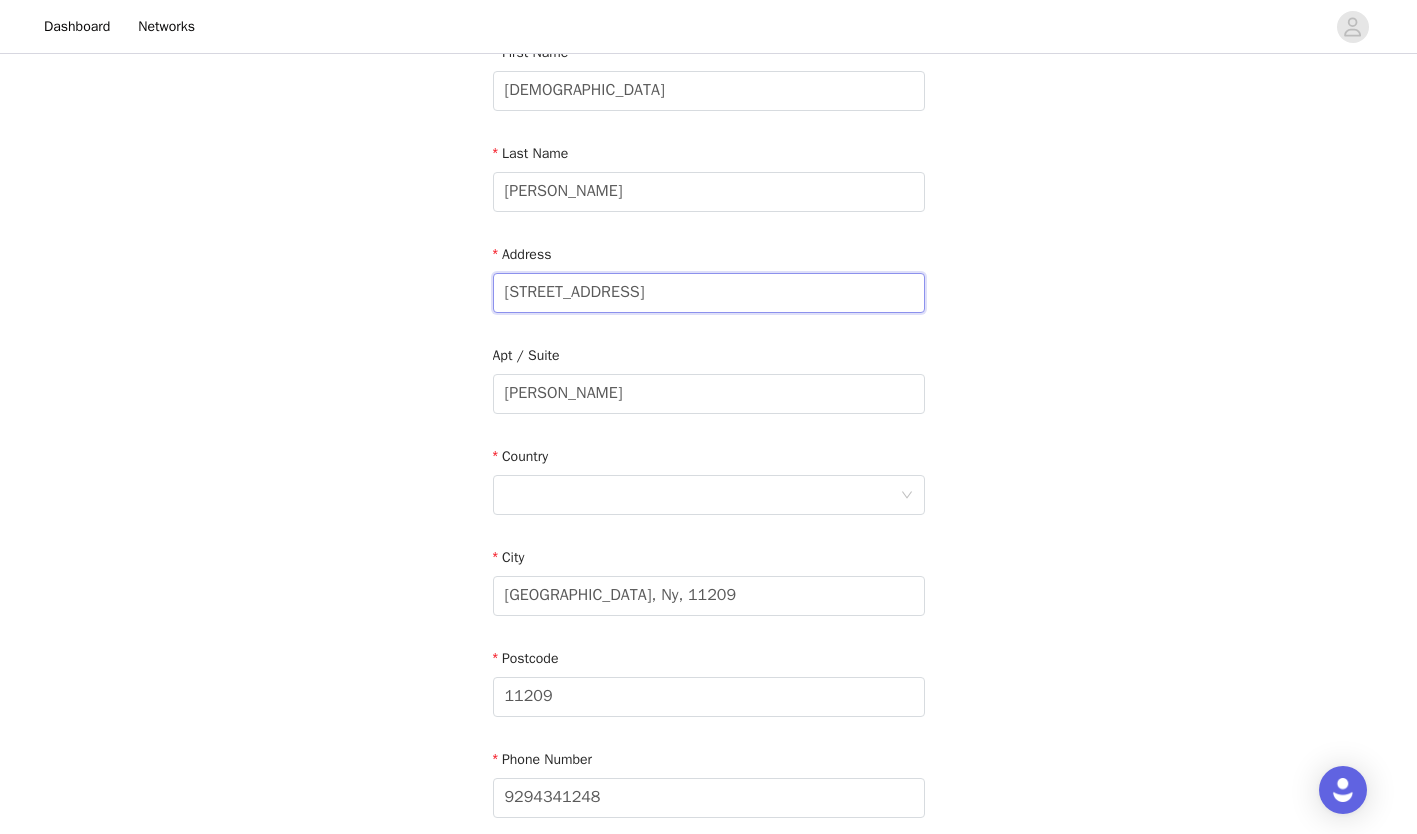 scroll, scrollTop: 267, scrollLeft: 0, axis: vertical 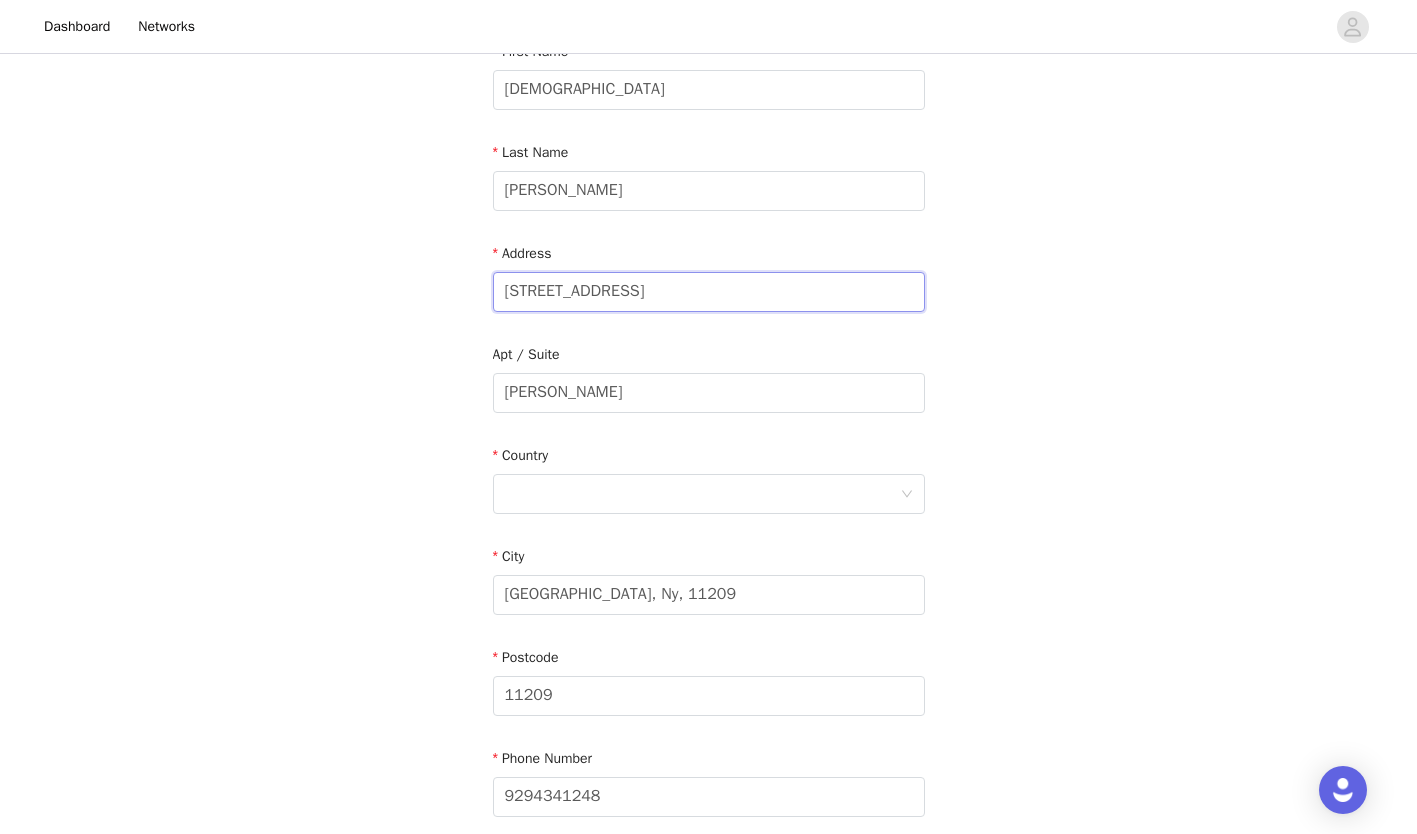 type on "[STREET_ADDRESS]" 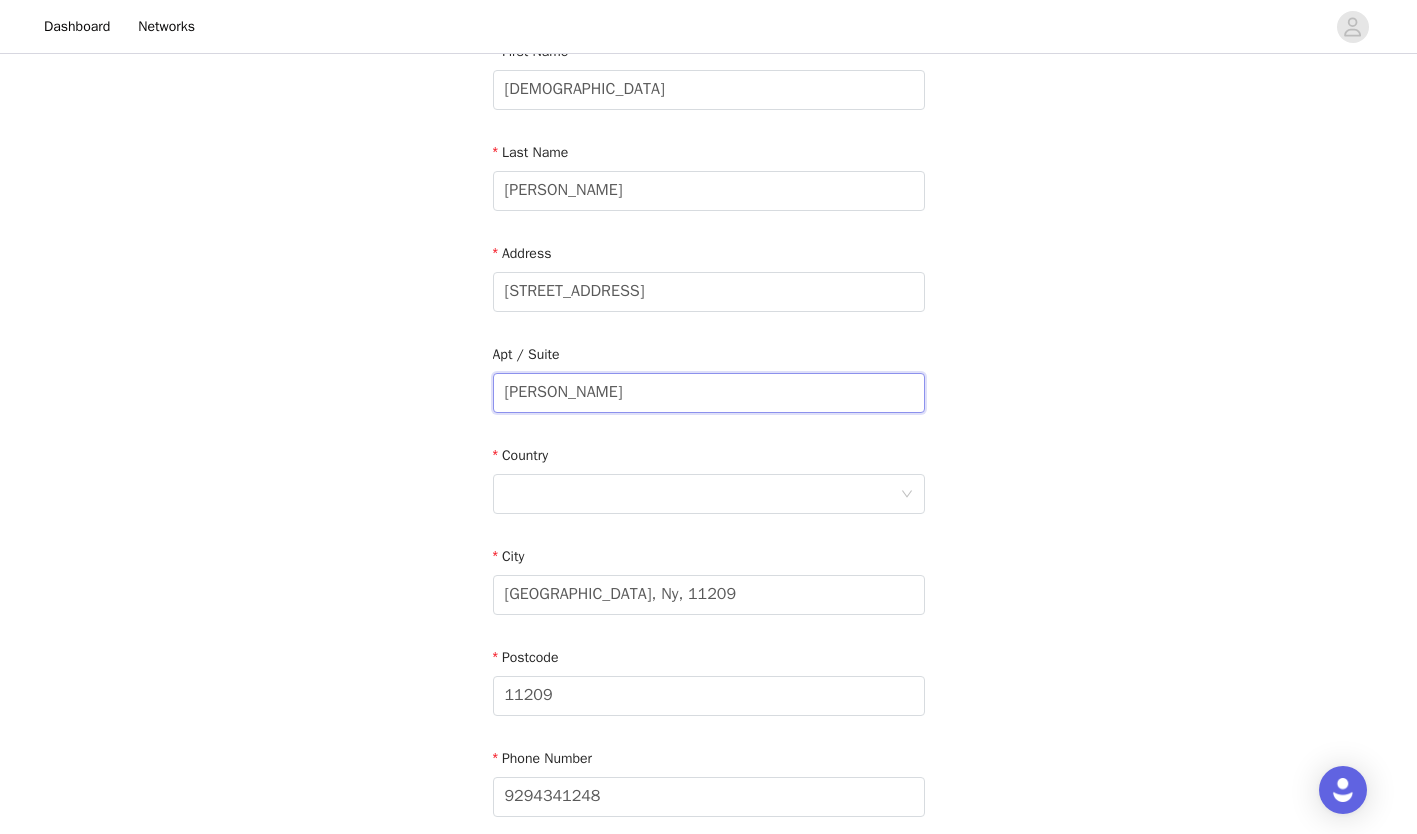 drag, startPoint x: 620, startPoint y: 393, endPoint x: 409, endPoint y: 394, distance: 211.00237 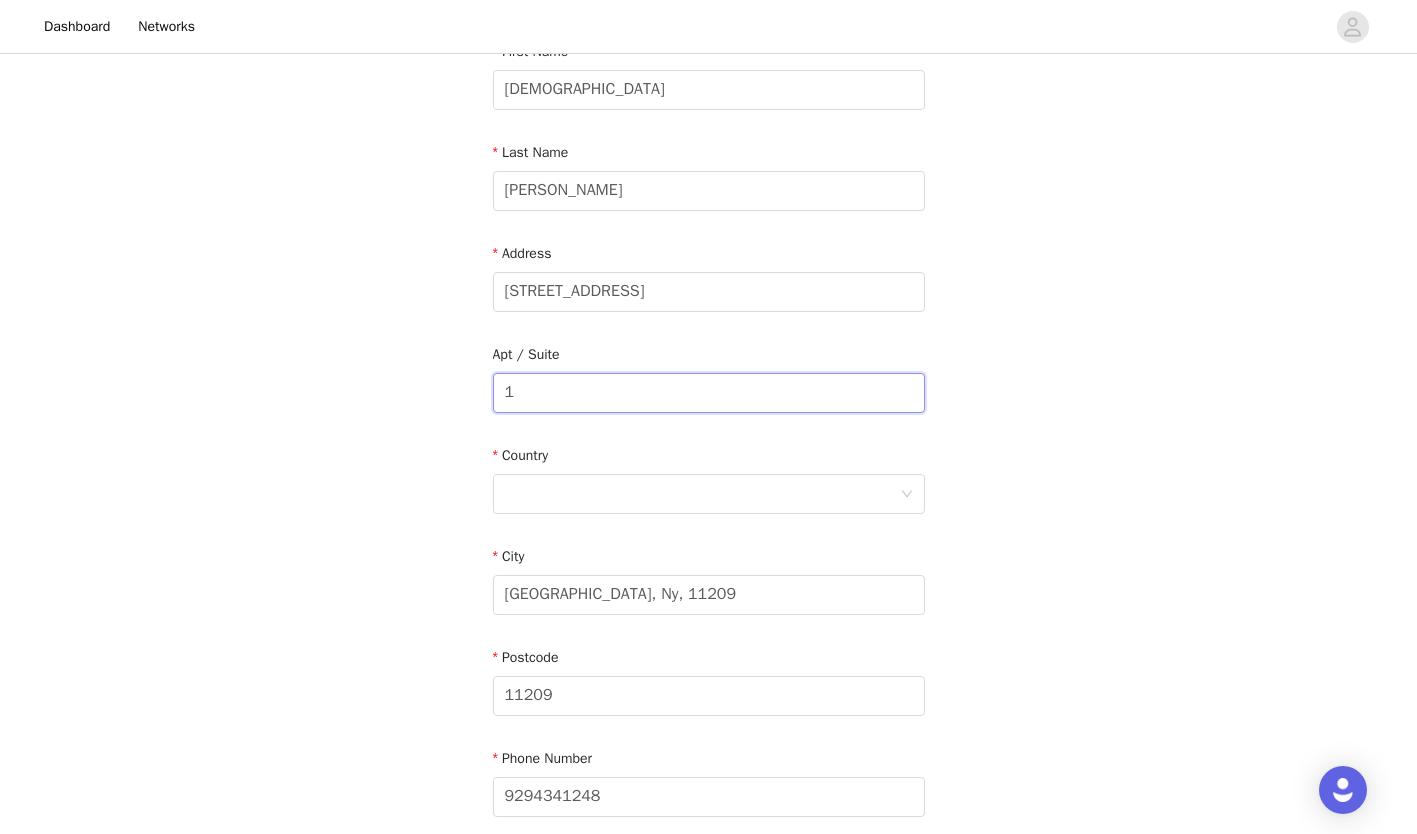 type on "1" 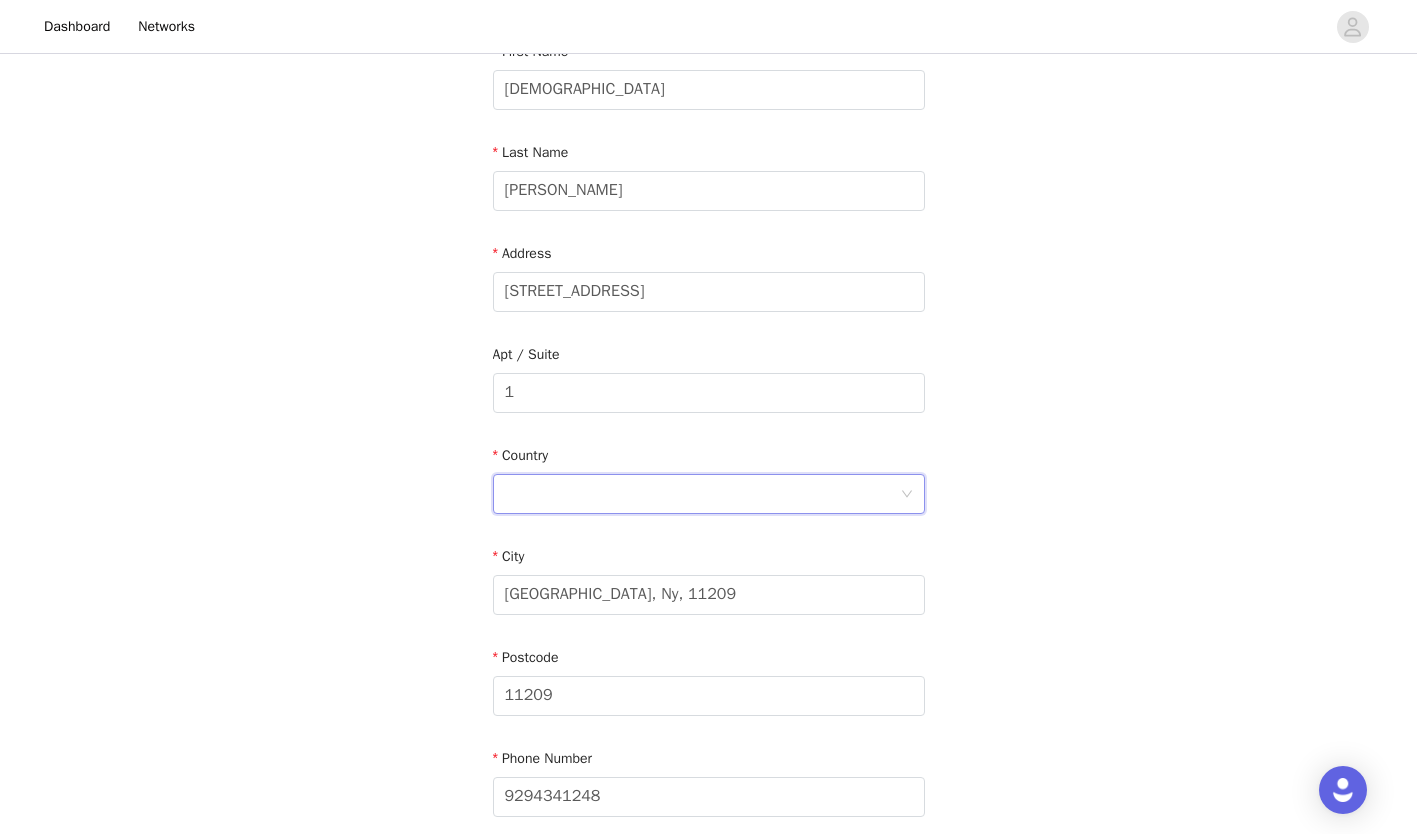 click at bounding box center (702, 494) 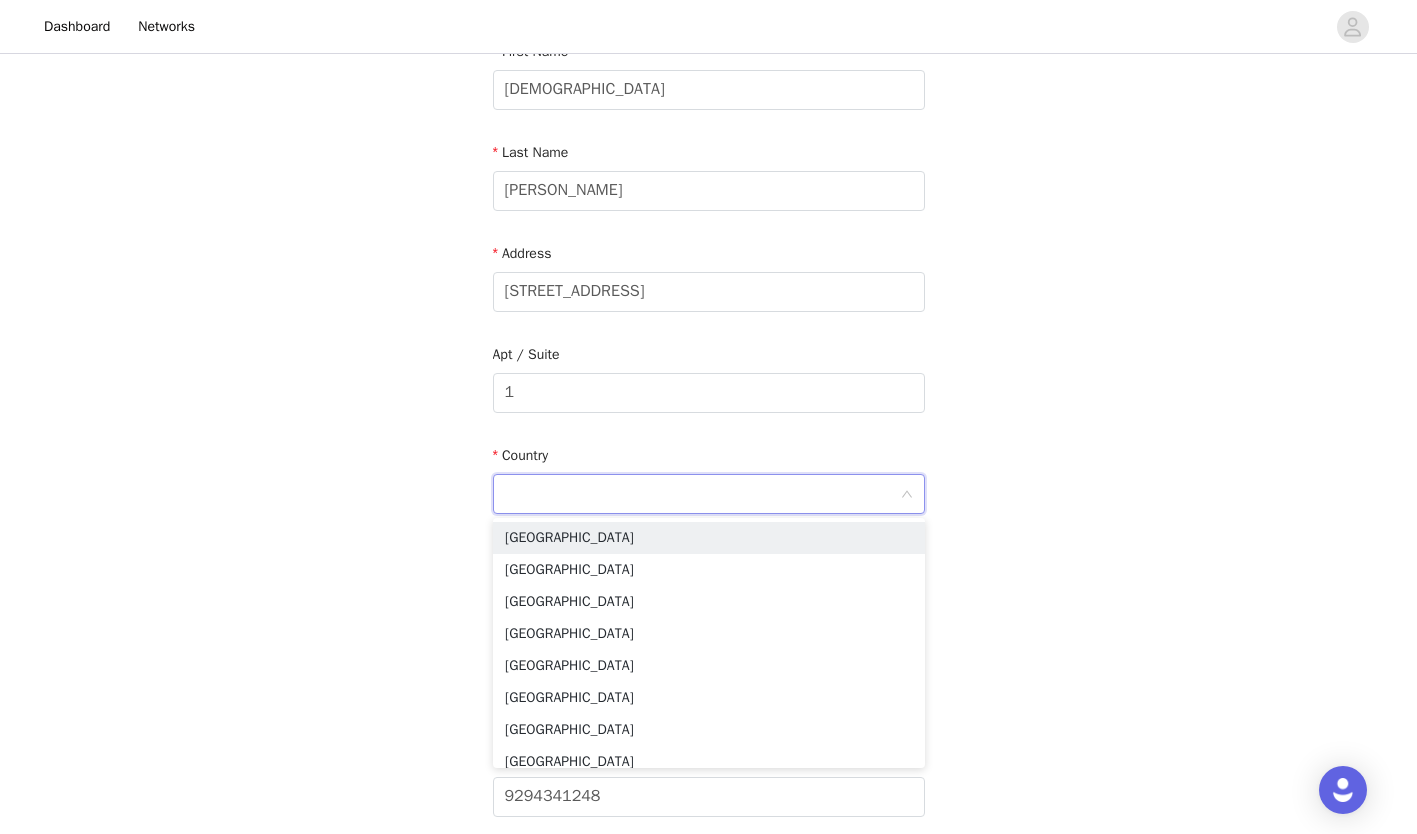 click on "[GEOGRAPHIC_DATA]" at bounding box center [709, 538] 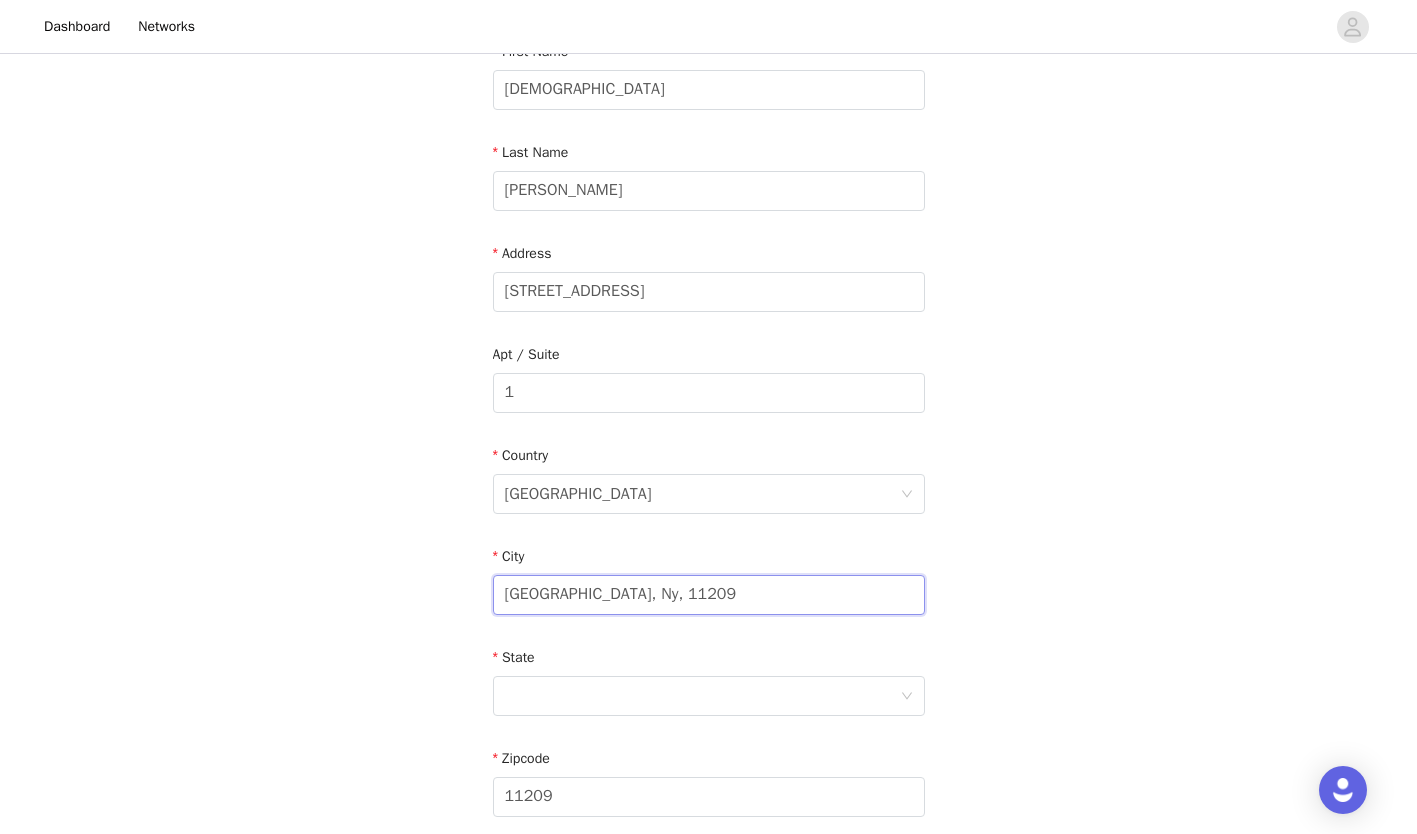 drag, startPoint x: 686, startPoint y: 607, endPoint x: 566, endPoint y: 605, distance: 120.01666 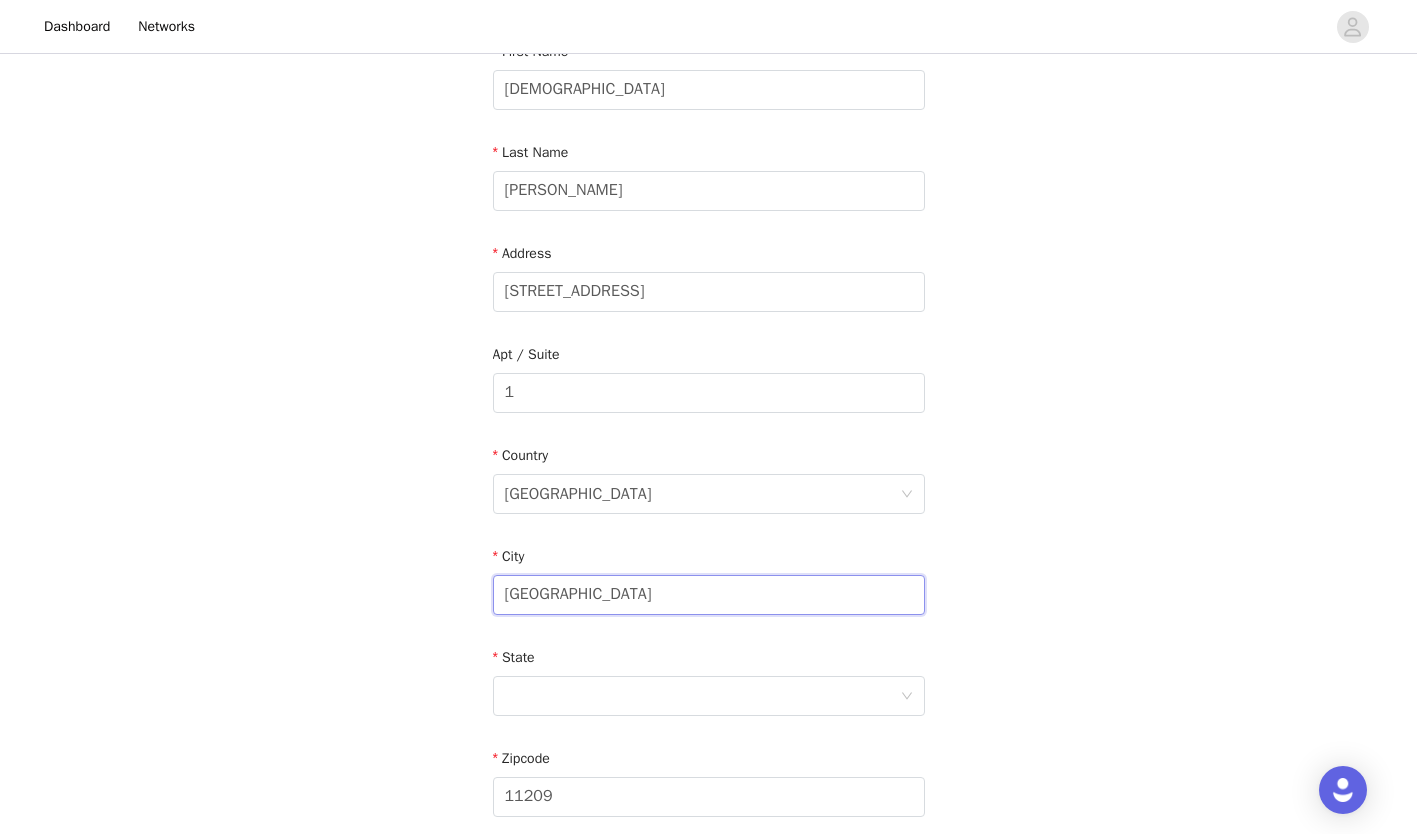 type on "[GEOGRAPHIC_DATA]" 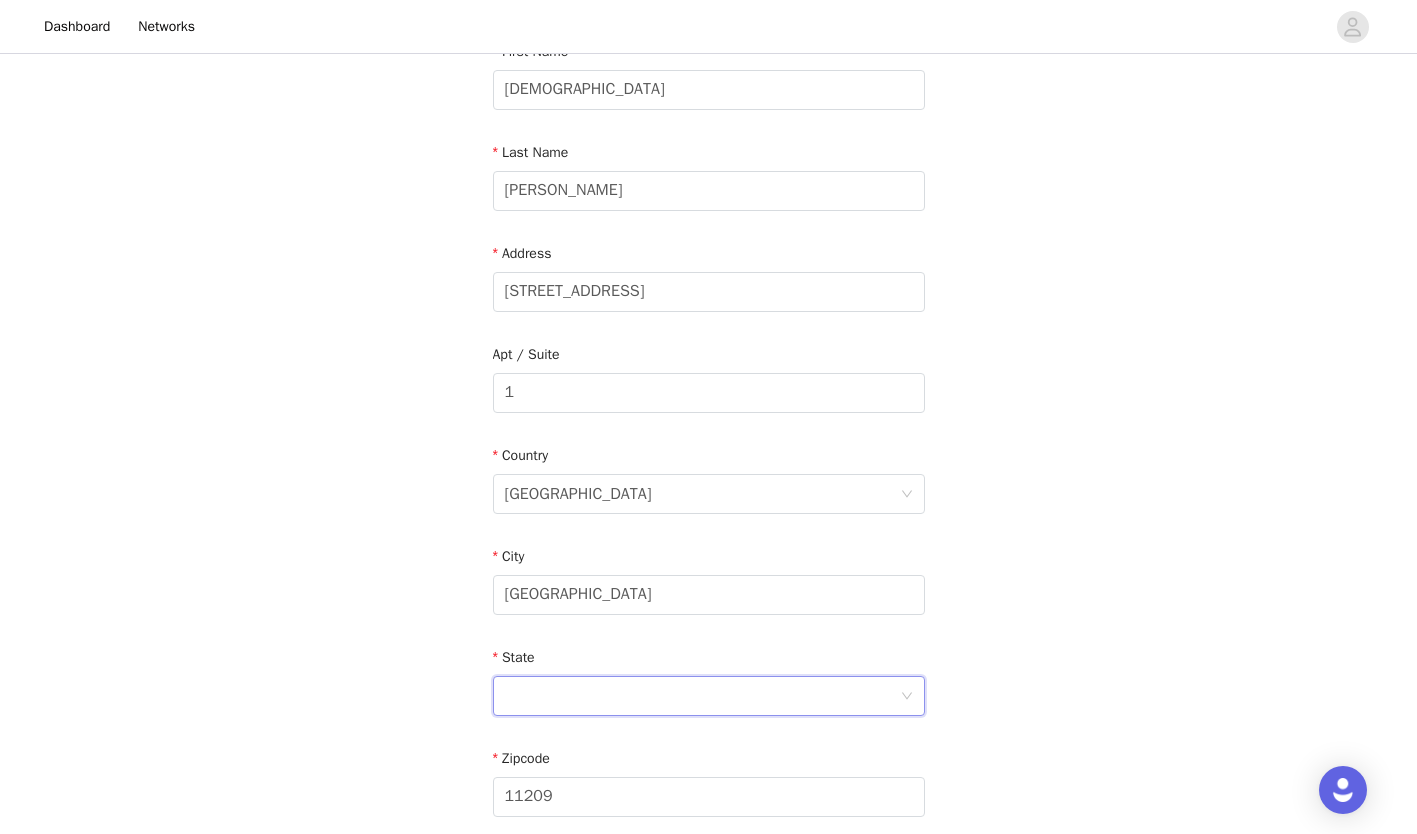 click at bounding box center (702, 696) 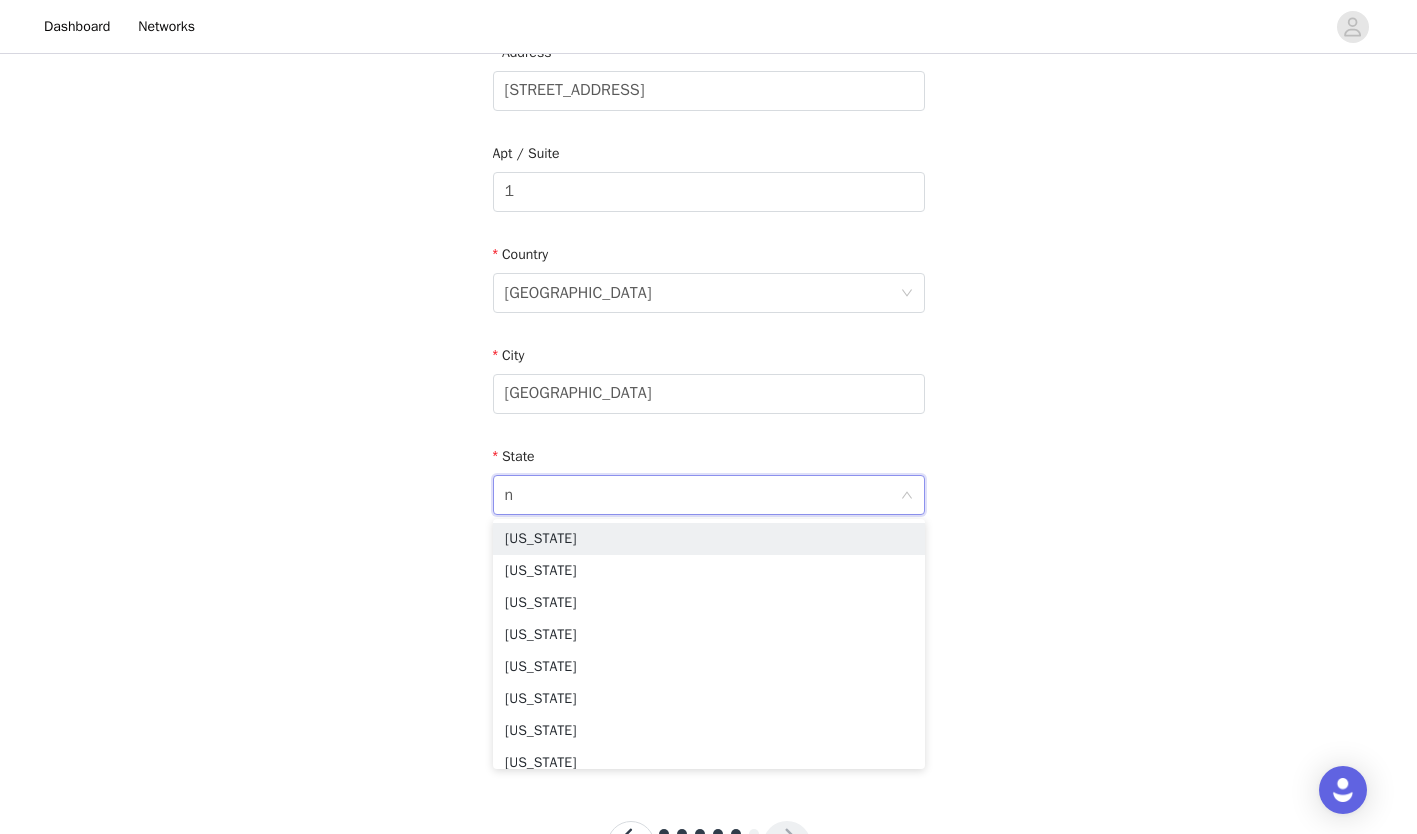 scroll, scrollTop: 472, scrollLeft: 0, axis: vertical 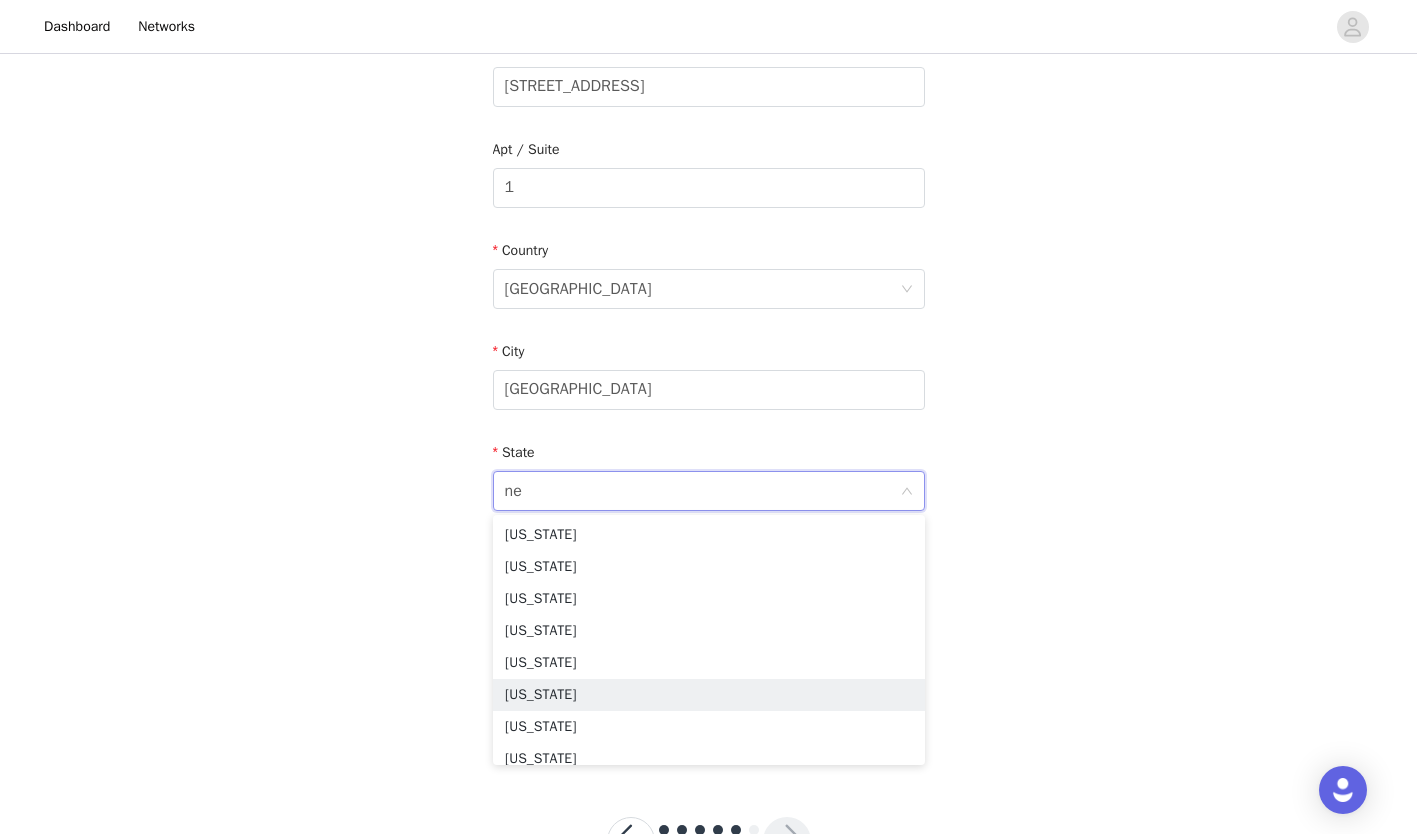 type on "new" 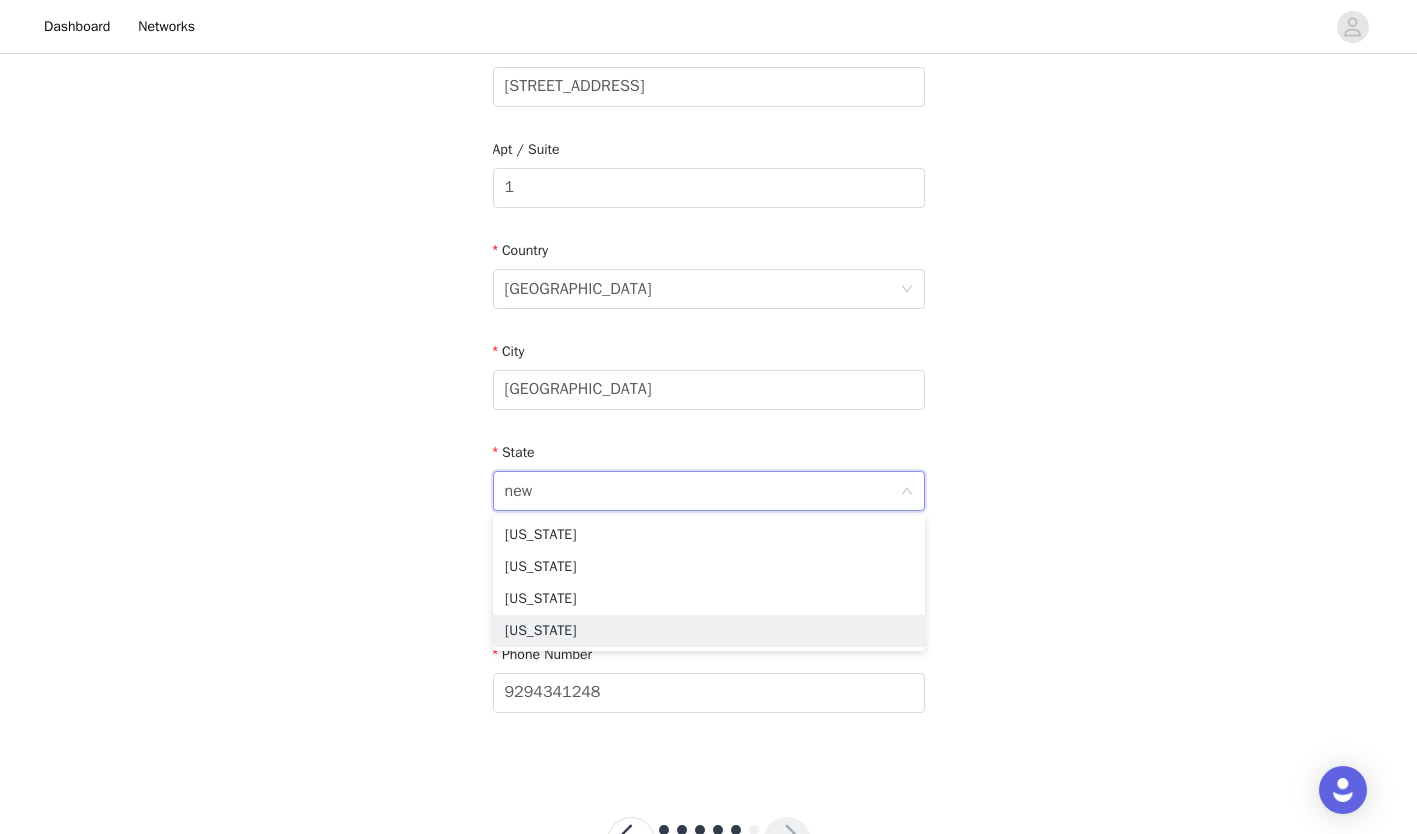 click on "[US_STATE]" at bounding box center [709, 631] 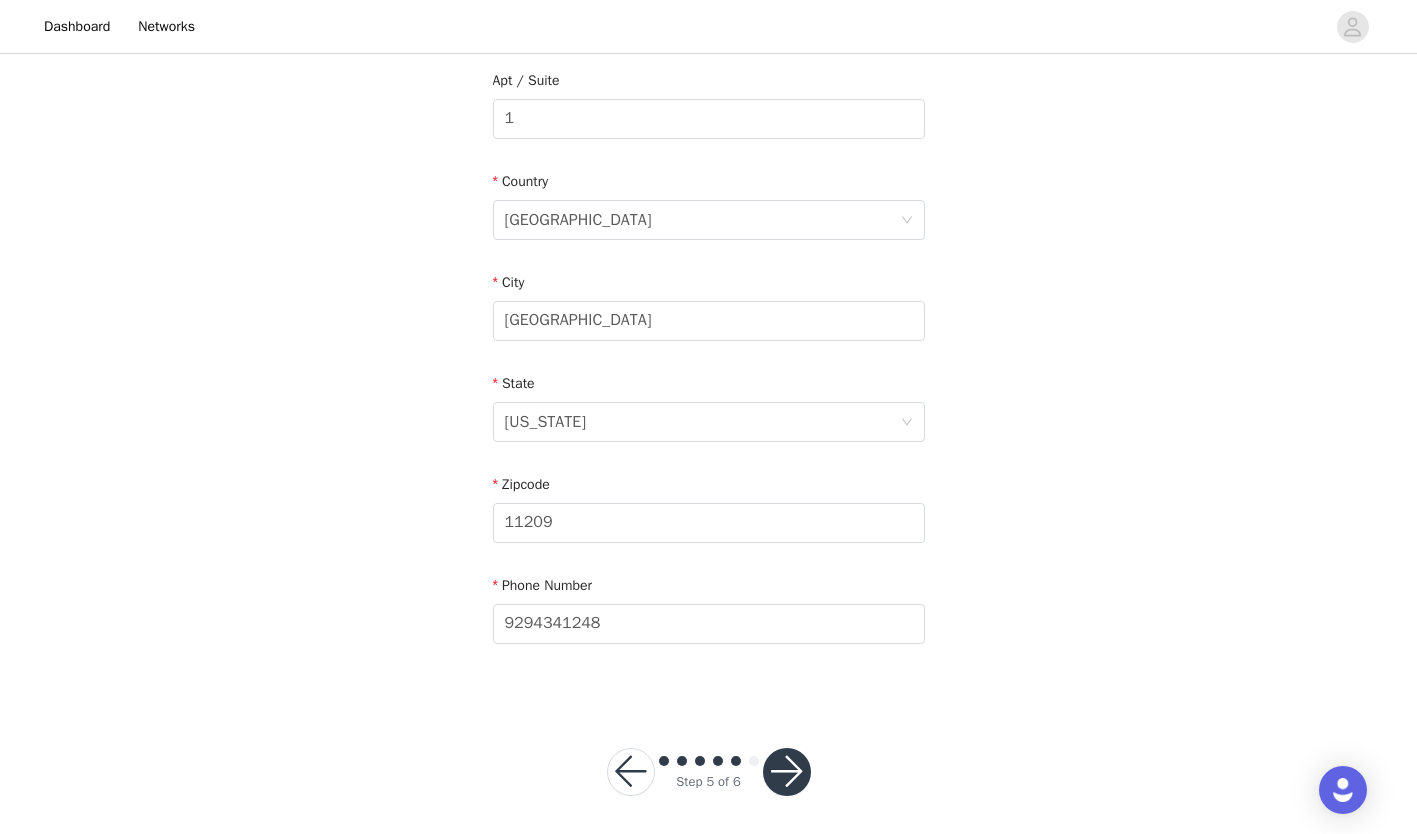 scroll, scrollTop: 550, scrollLeft: 0, axis: vertical 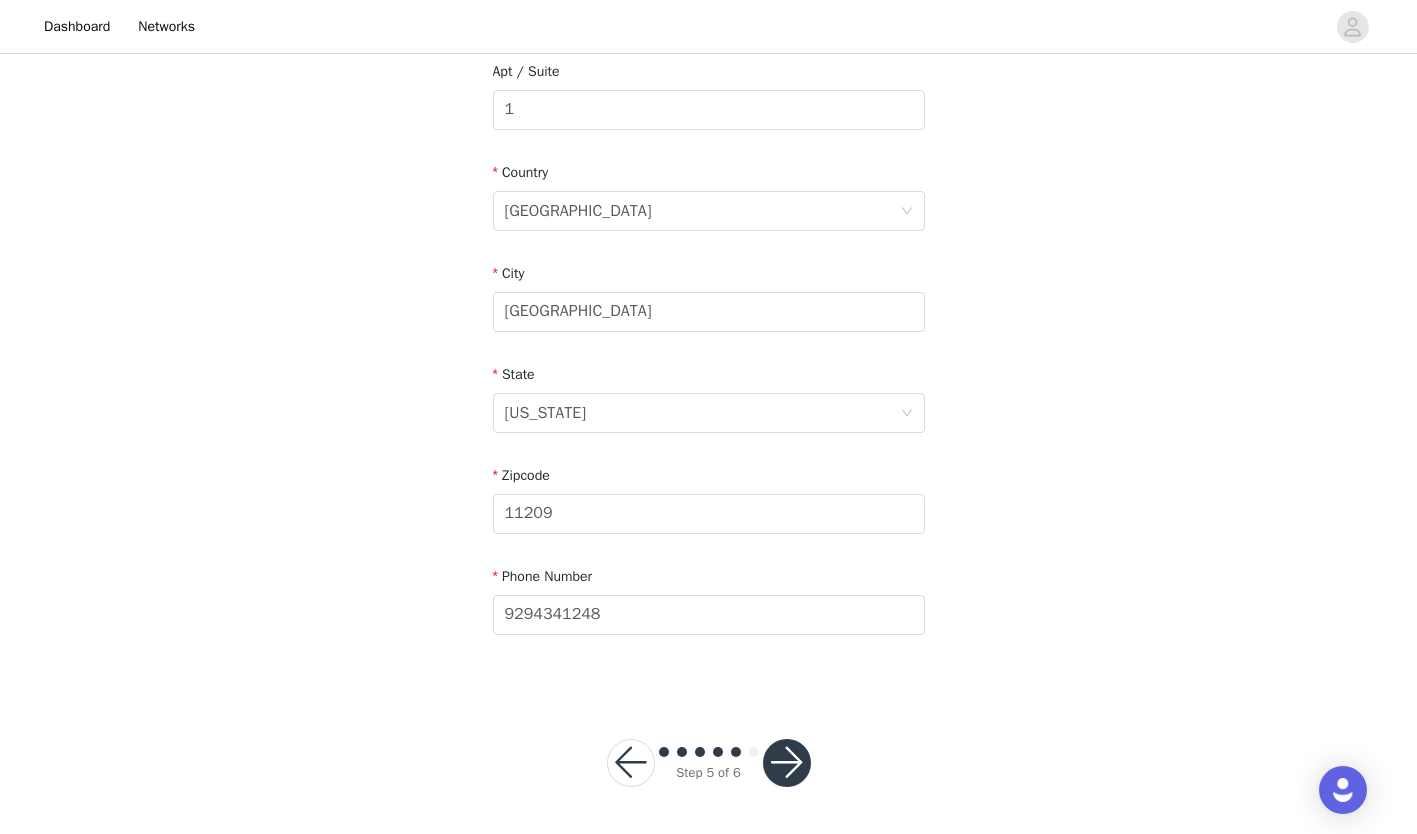 click at bounding box center [787, 763] 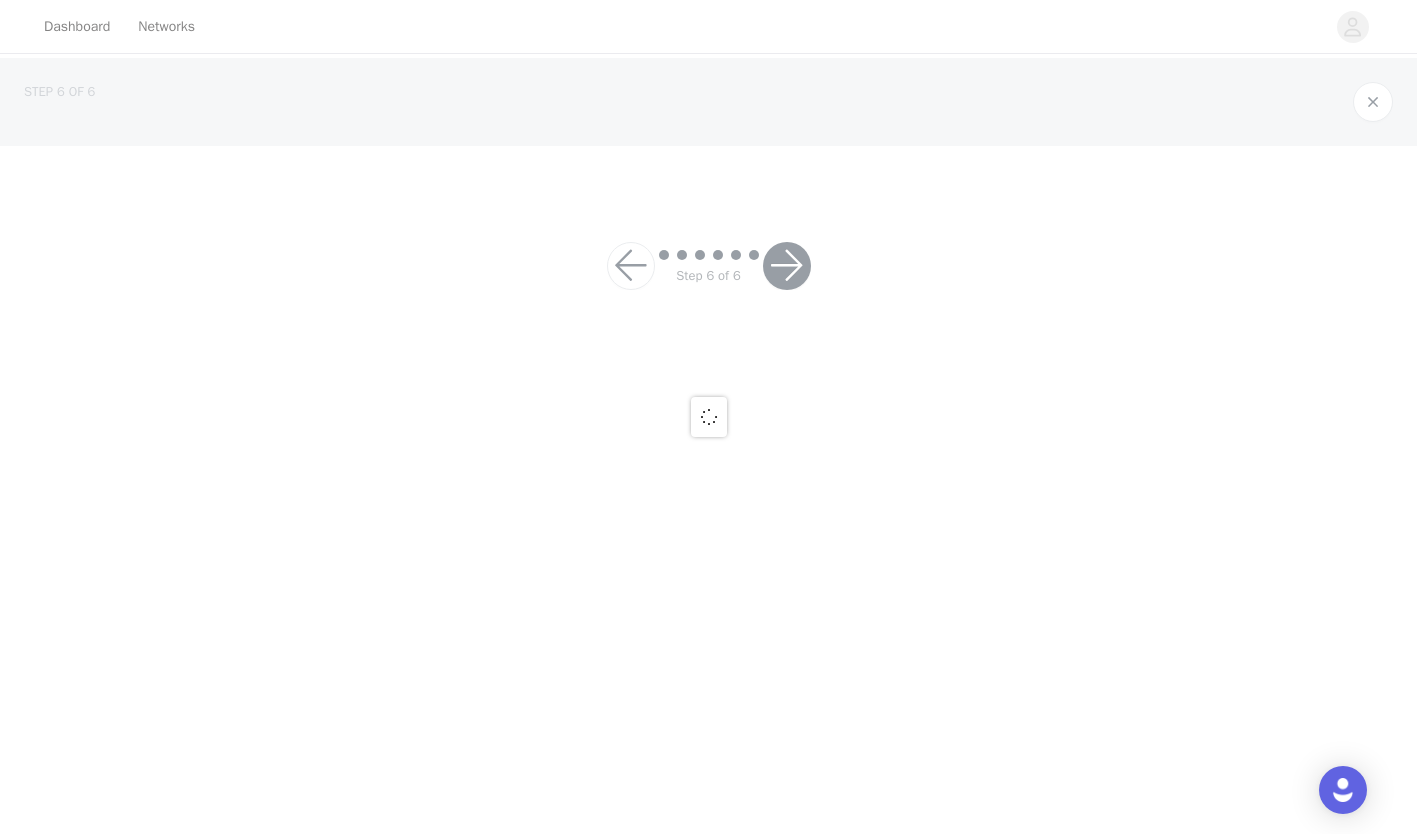 scroll, scrollTop: 0, scrollLeft: 0, axis: both 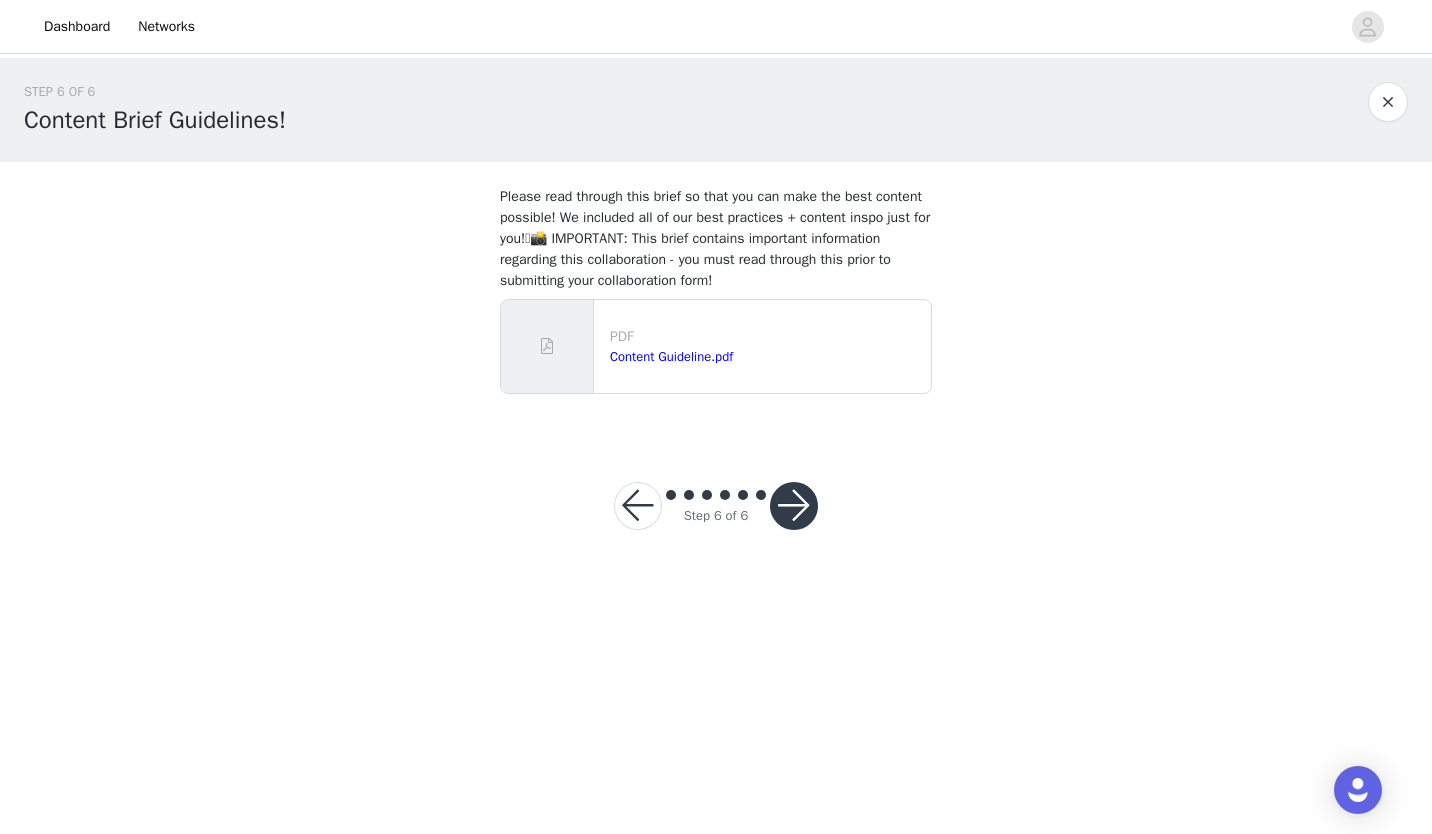 click at bounding box center (794, 506) 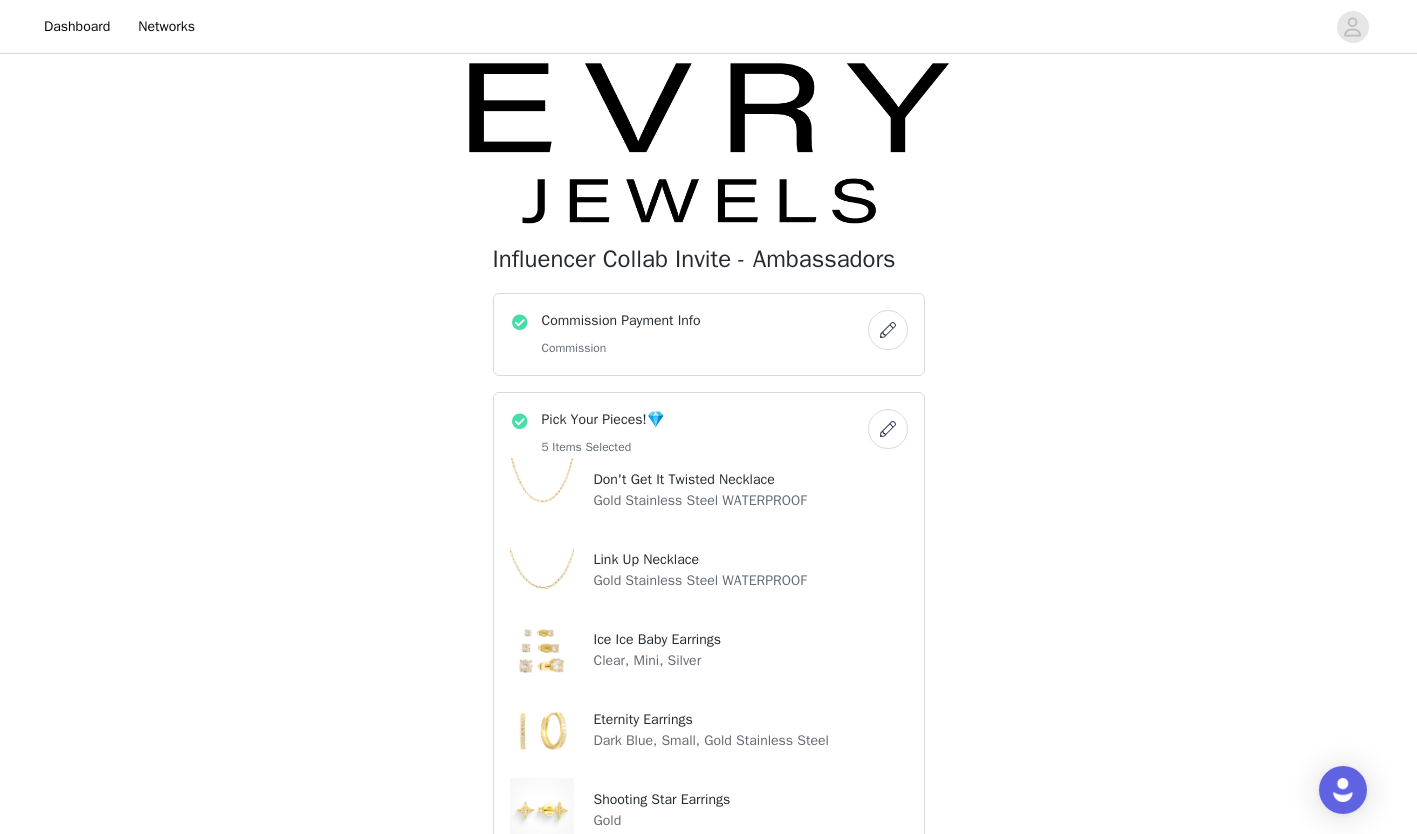 scroll, scrollTop: 822, scrollLeft: 0, axis: vertical 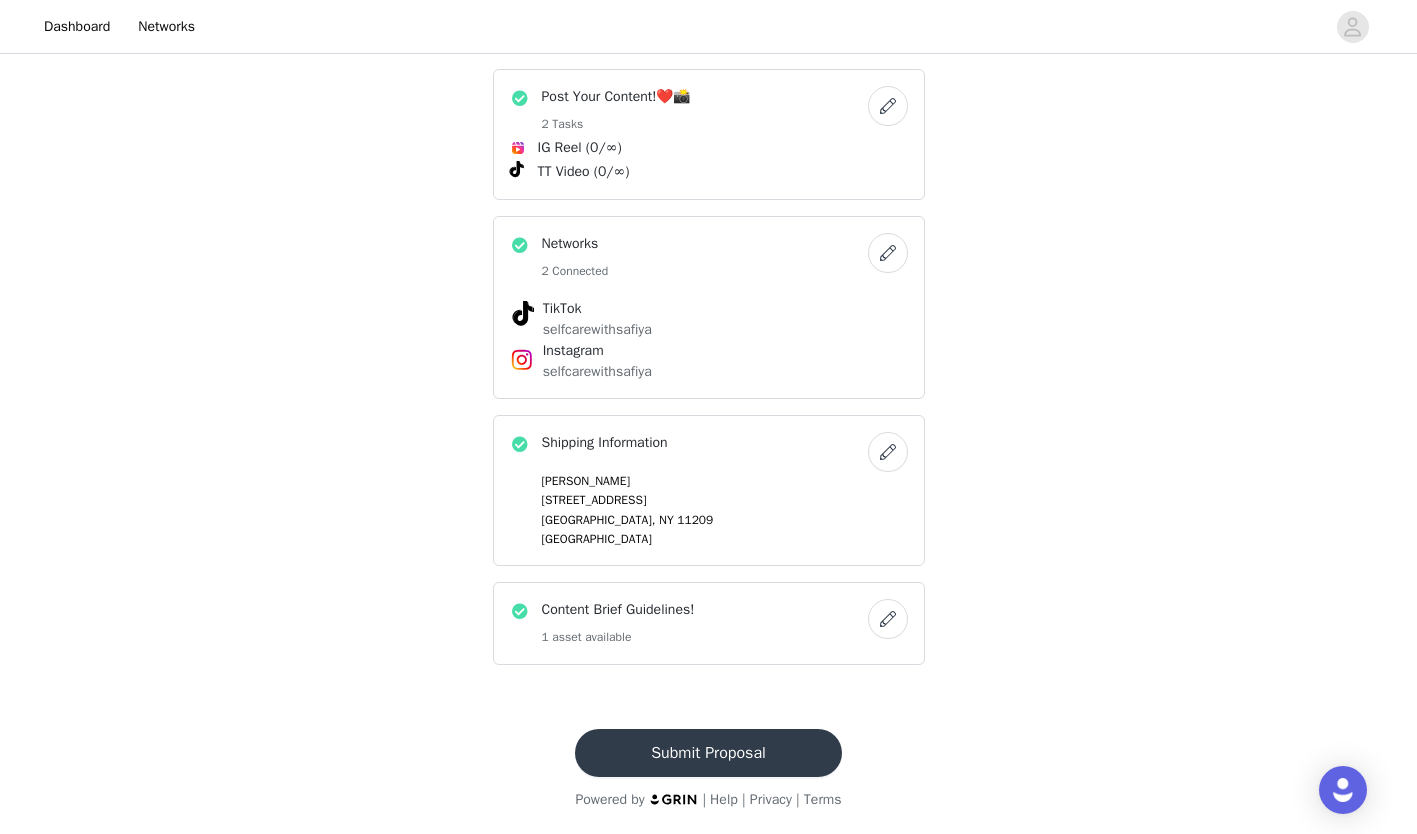 click on "Submit Proposal" at bounding box center [708, 753] 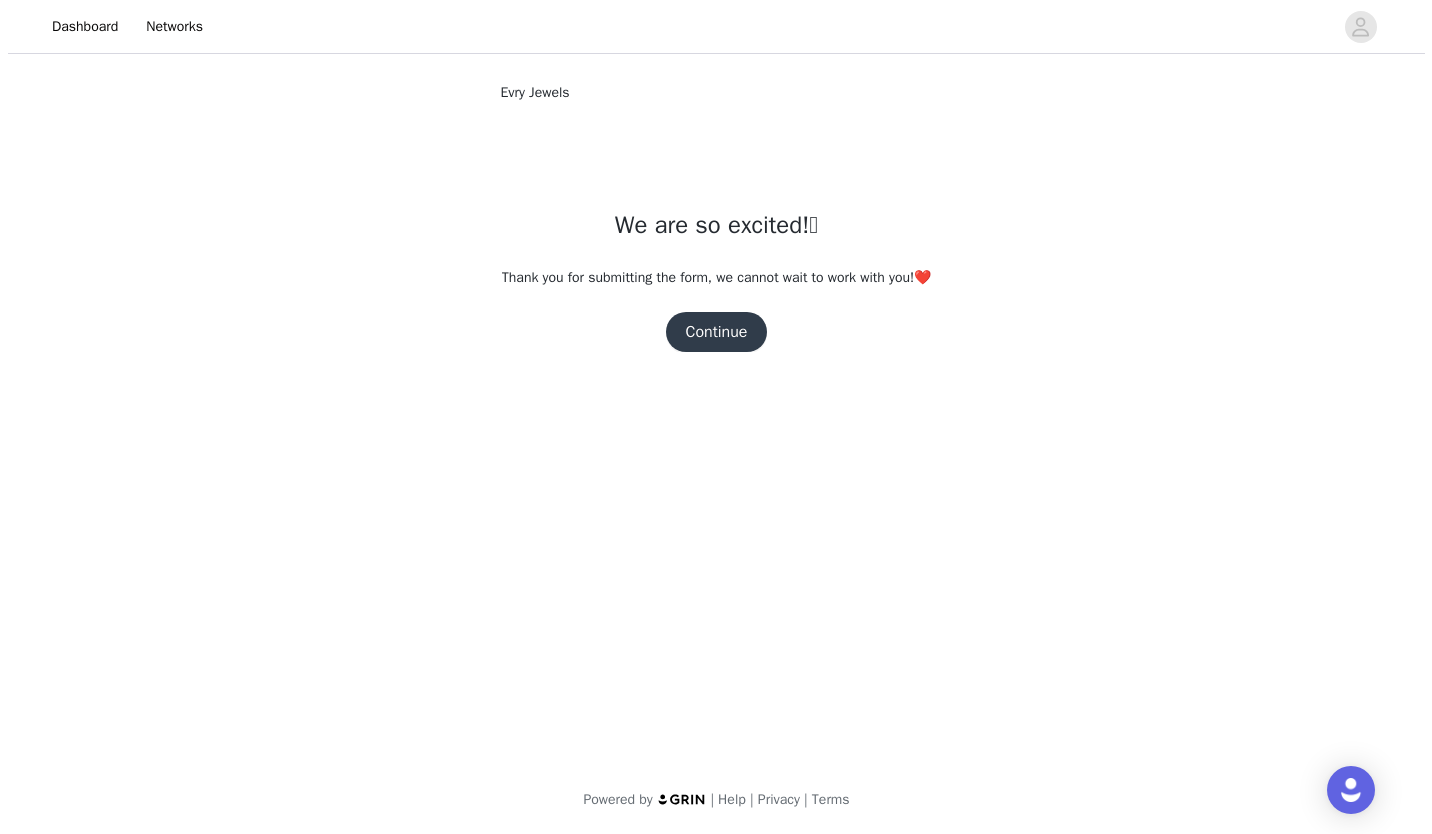 scroll, scrollTop: 0, scrollLeft: 0, axis: both 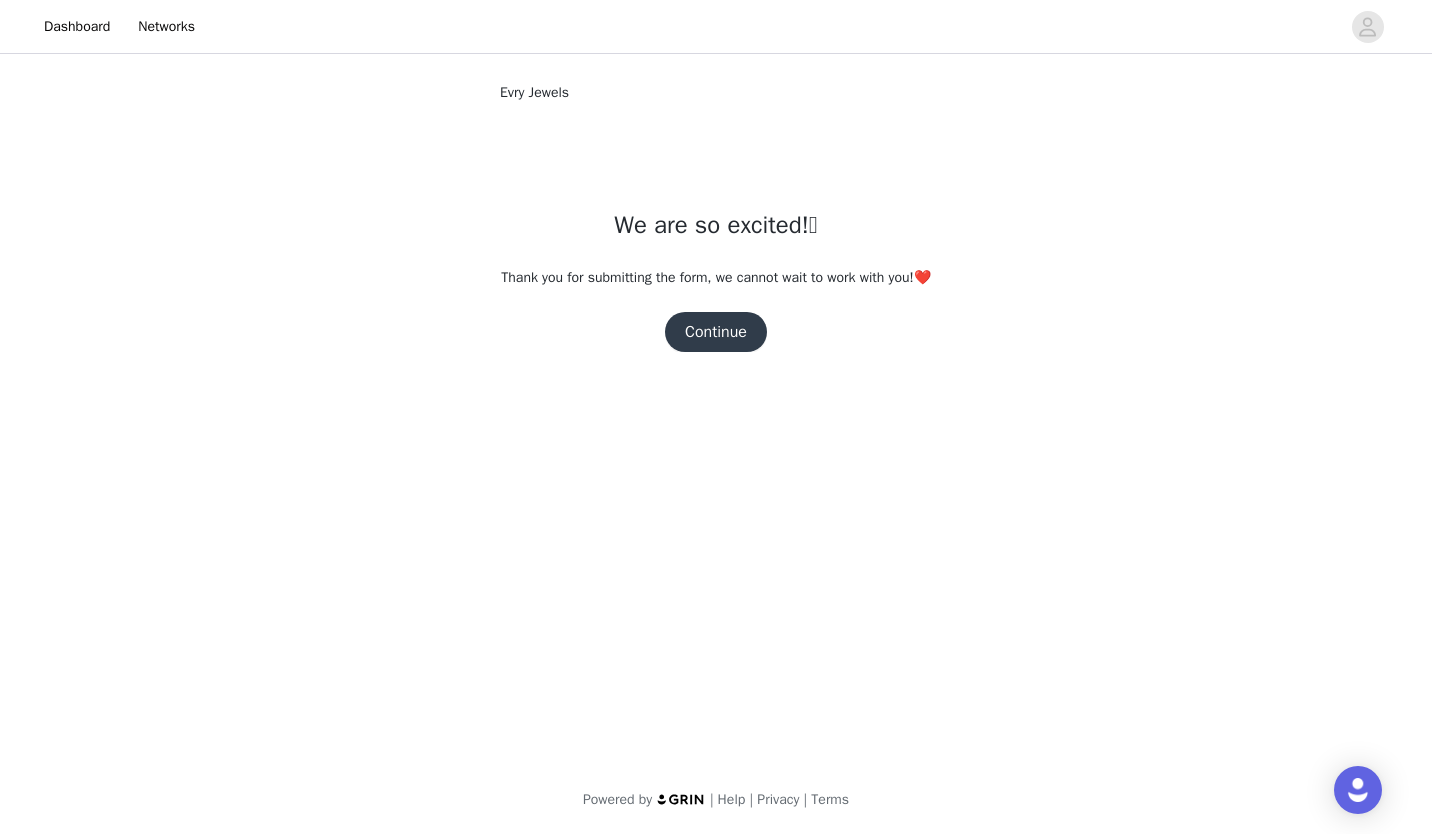 click on "Continue" at bounding box center (716, 332) 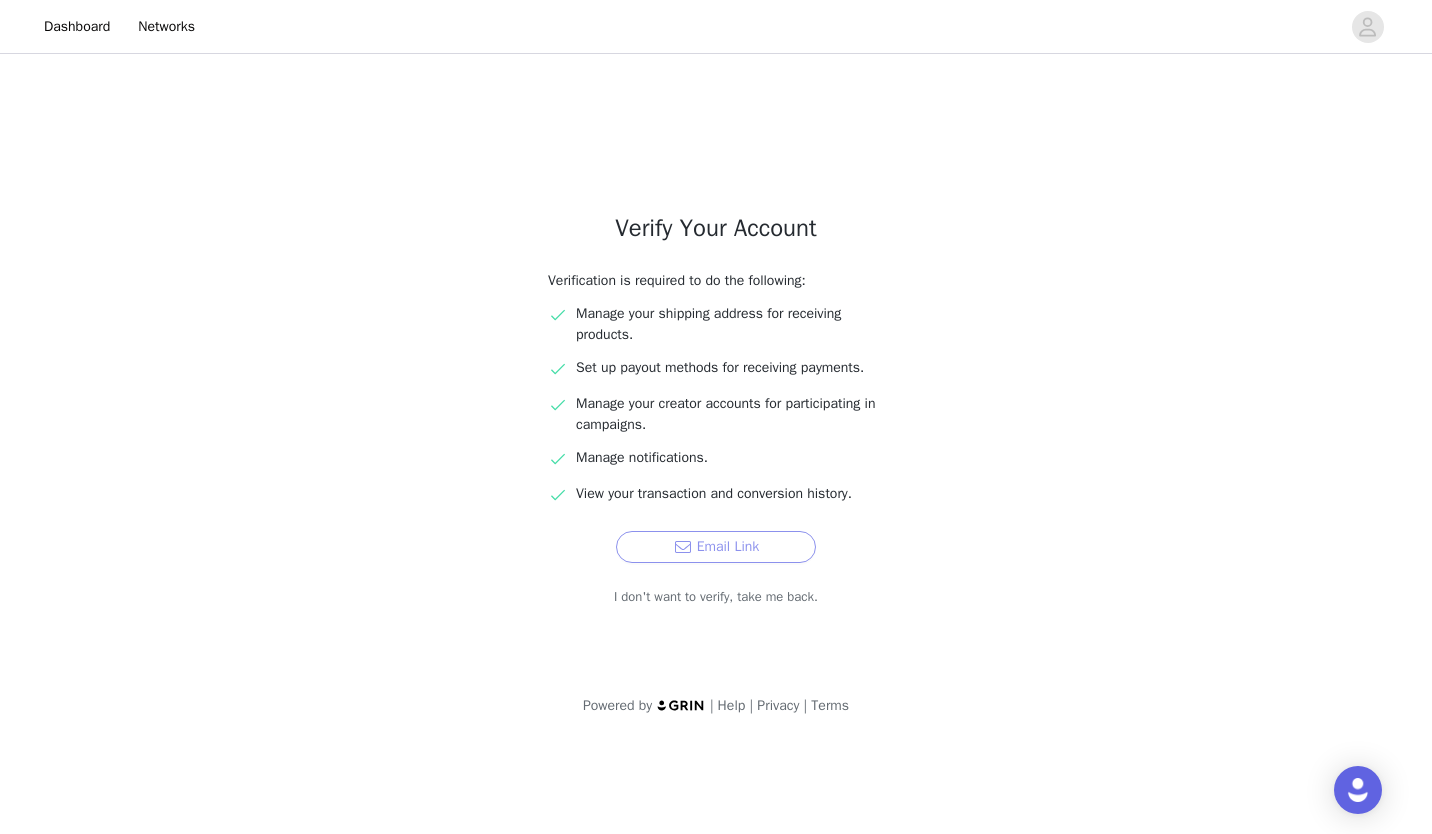 click on "Email Link" at bounding box center [716, 547] 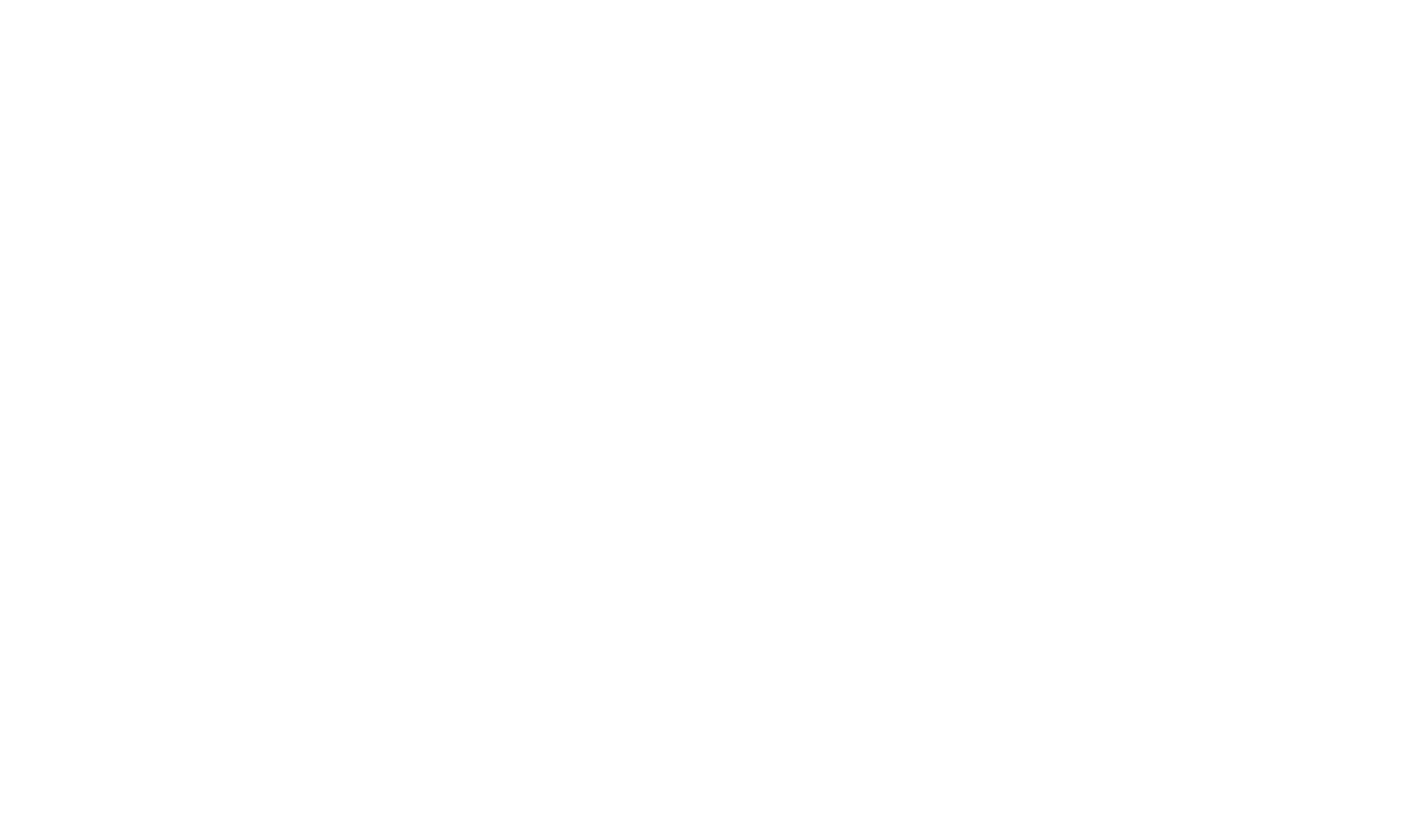 scroll, scrollTop: 0, scrollLeft: 0, axis: both 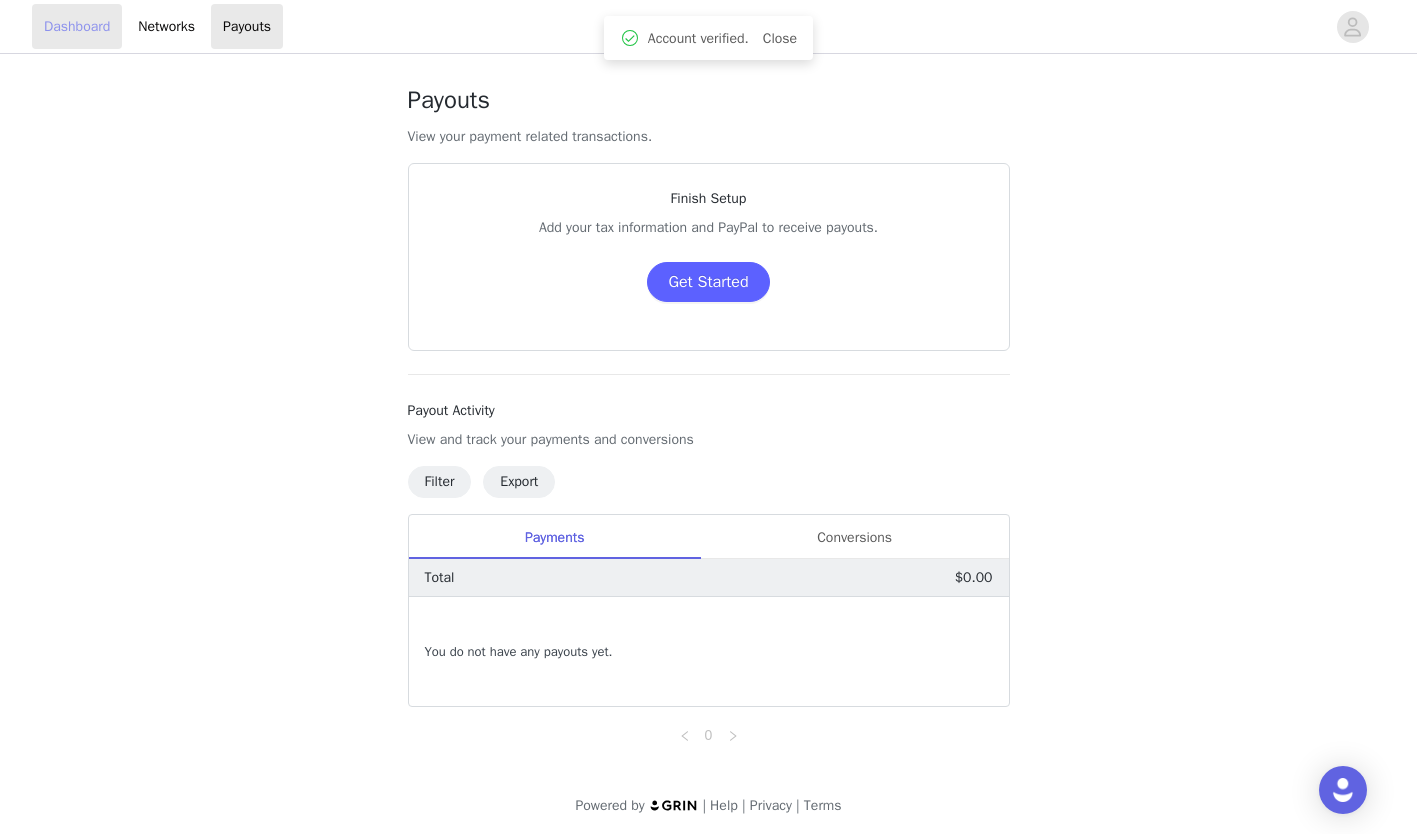 click on "Dashboard" at bounding box center [77, 26] 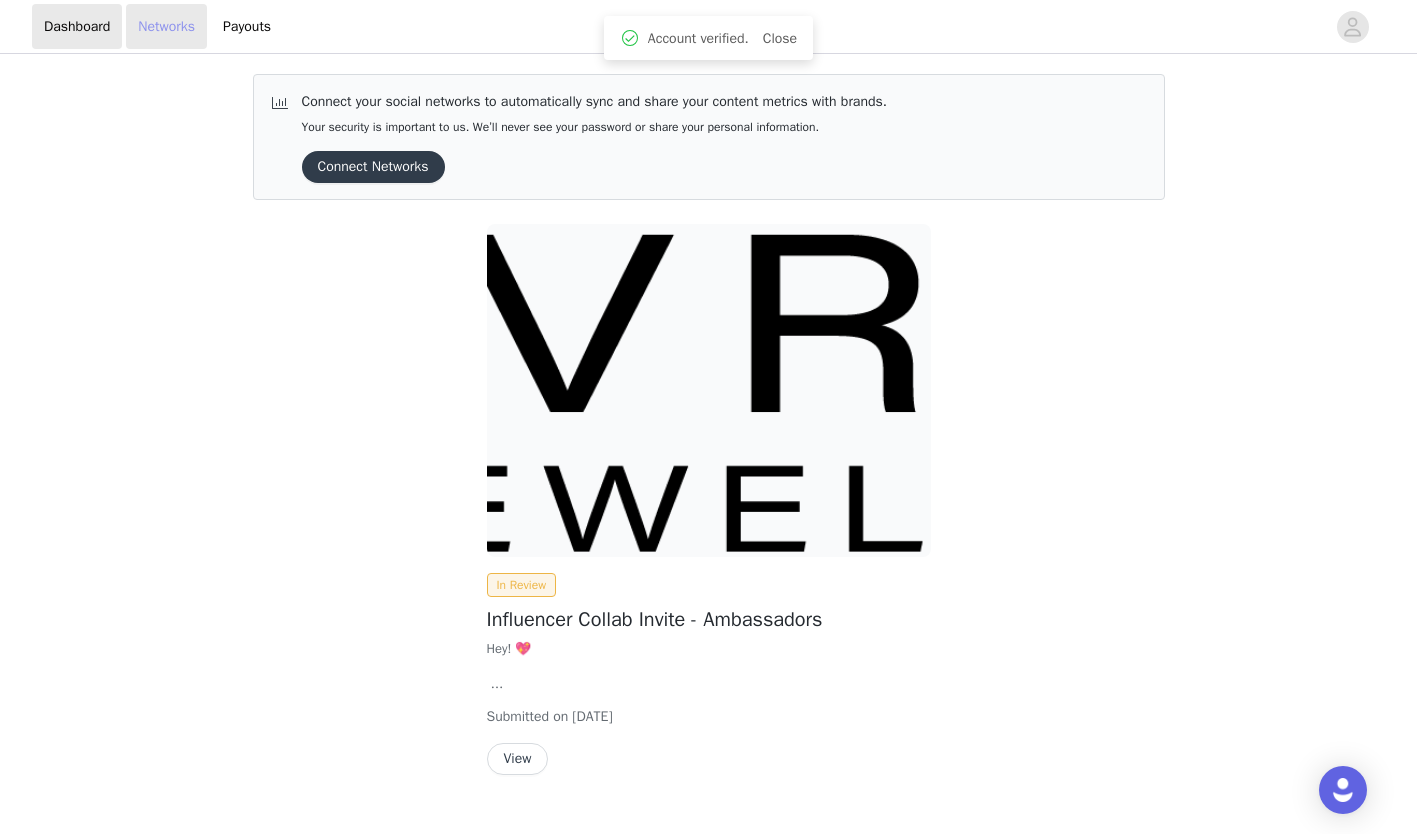 click on "Networks" at bounding box center (166, 26) 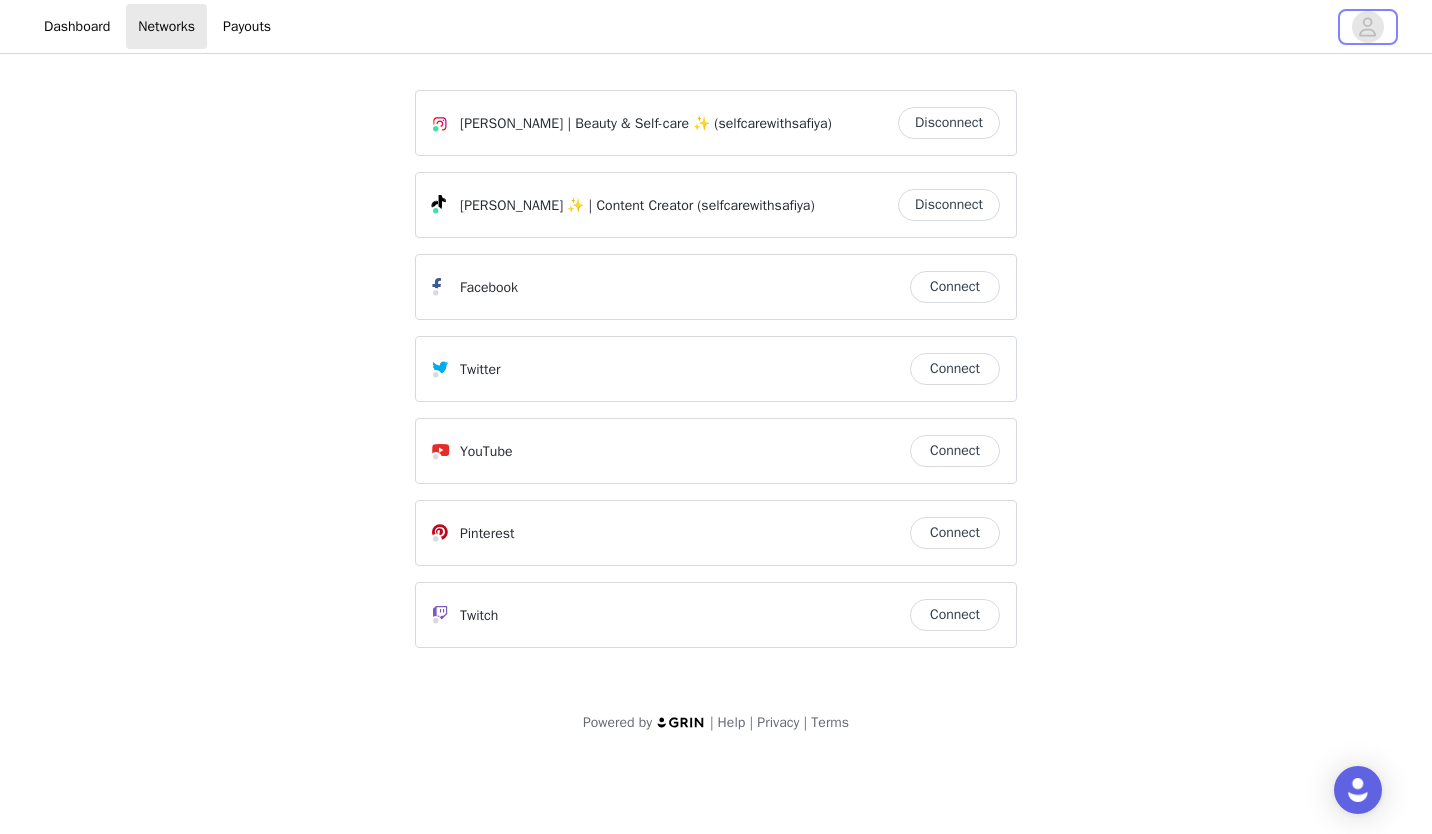 click 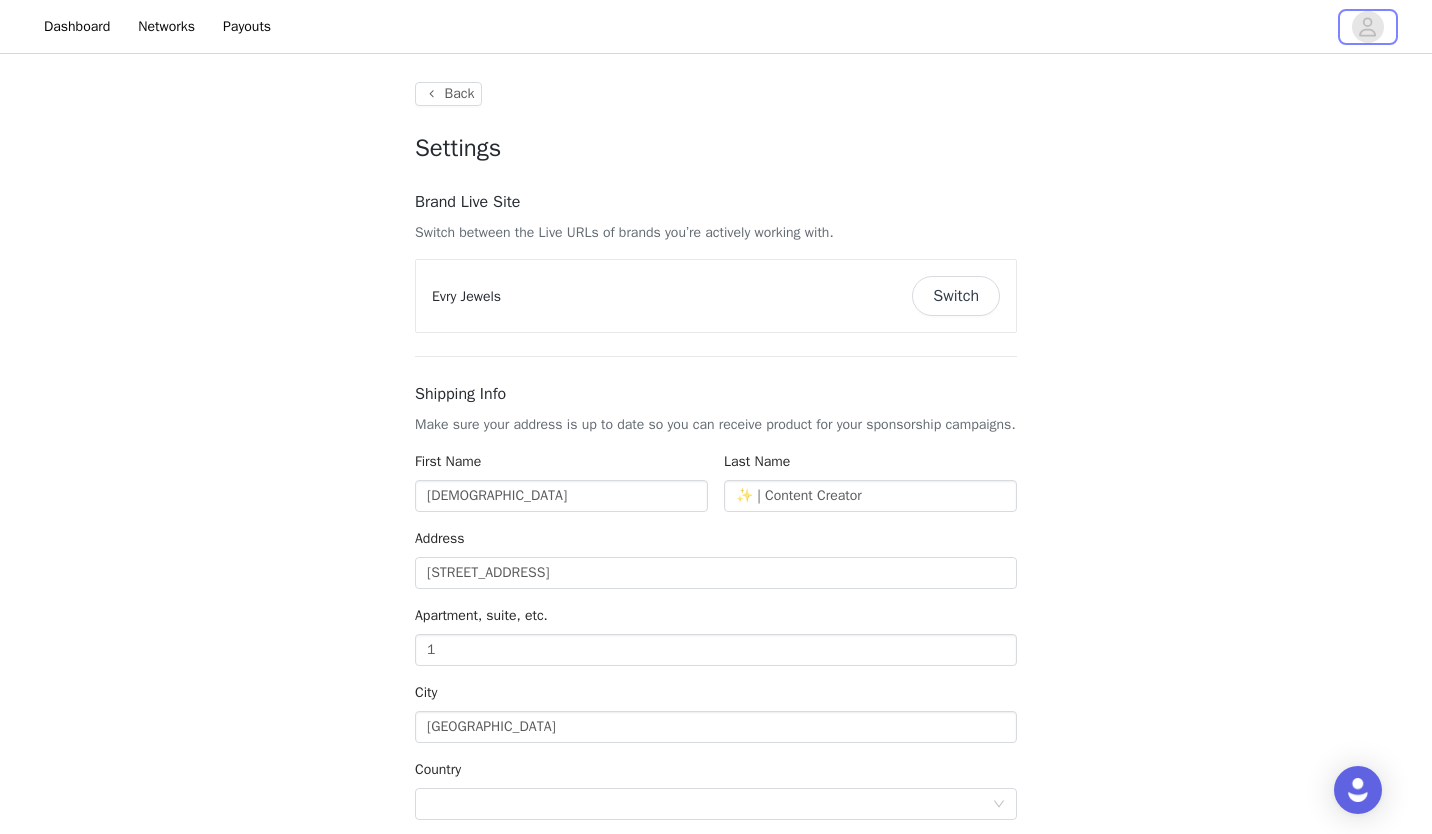 type on "+1 (United States)" 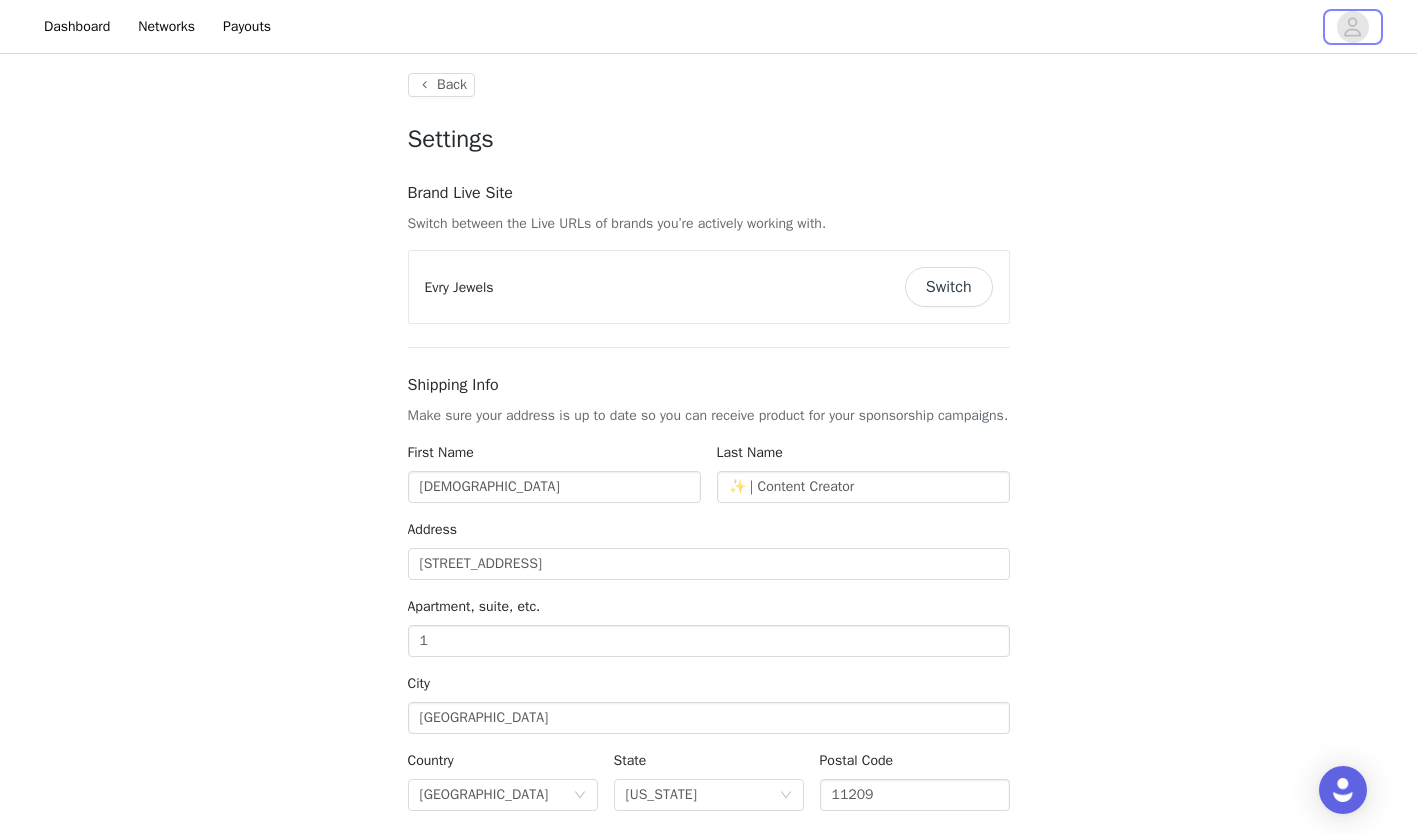 scroll, scrollTop: 0, scrollLeft: 0, axis: both 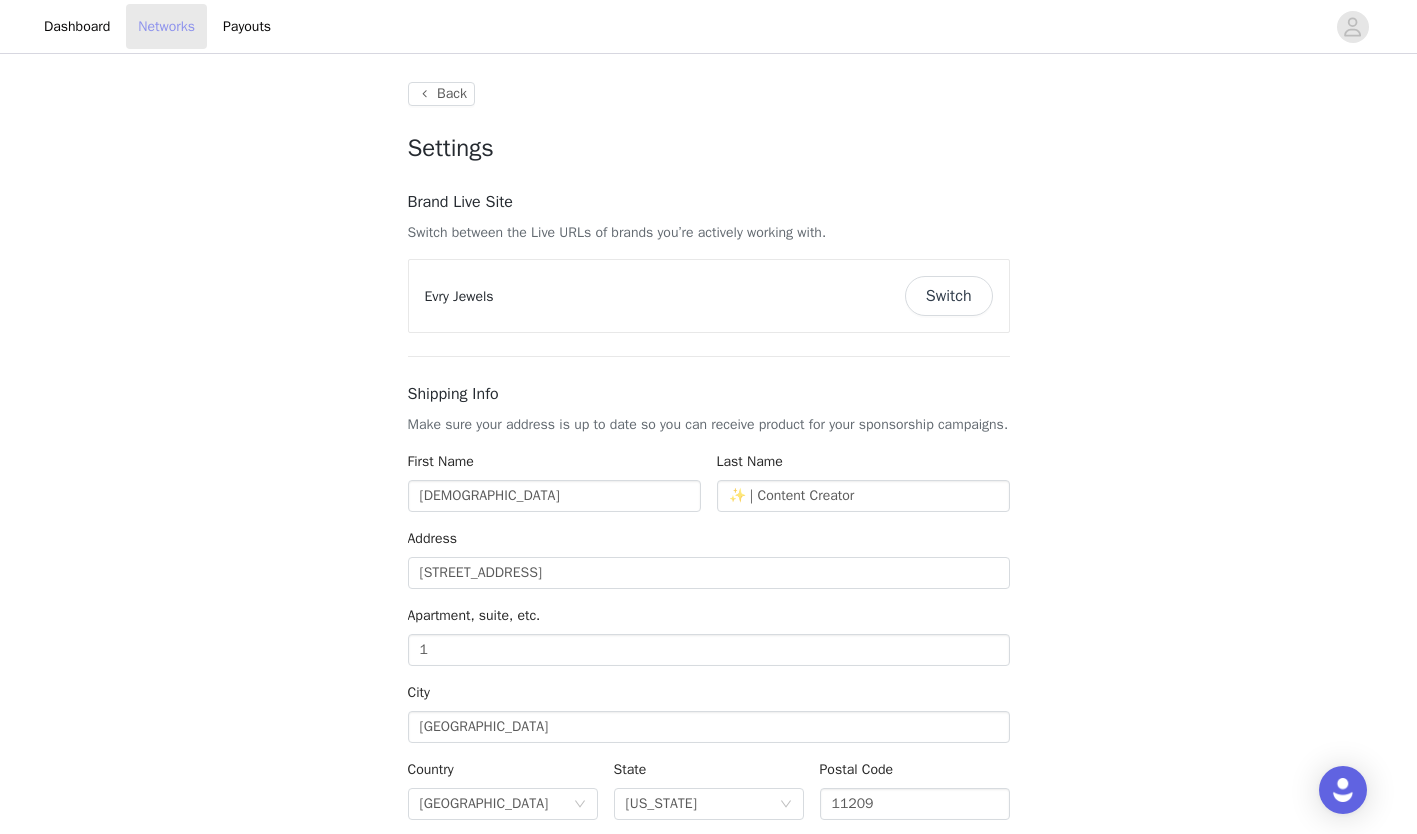 click on "Networks" at bounding box center [166, 26] 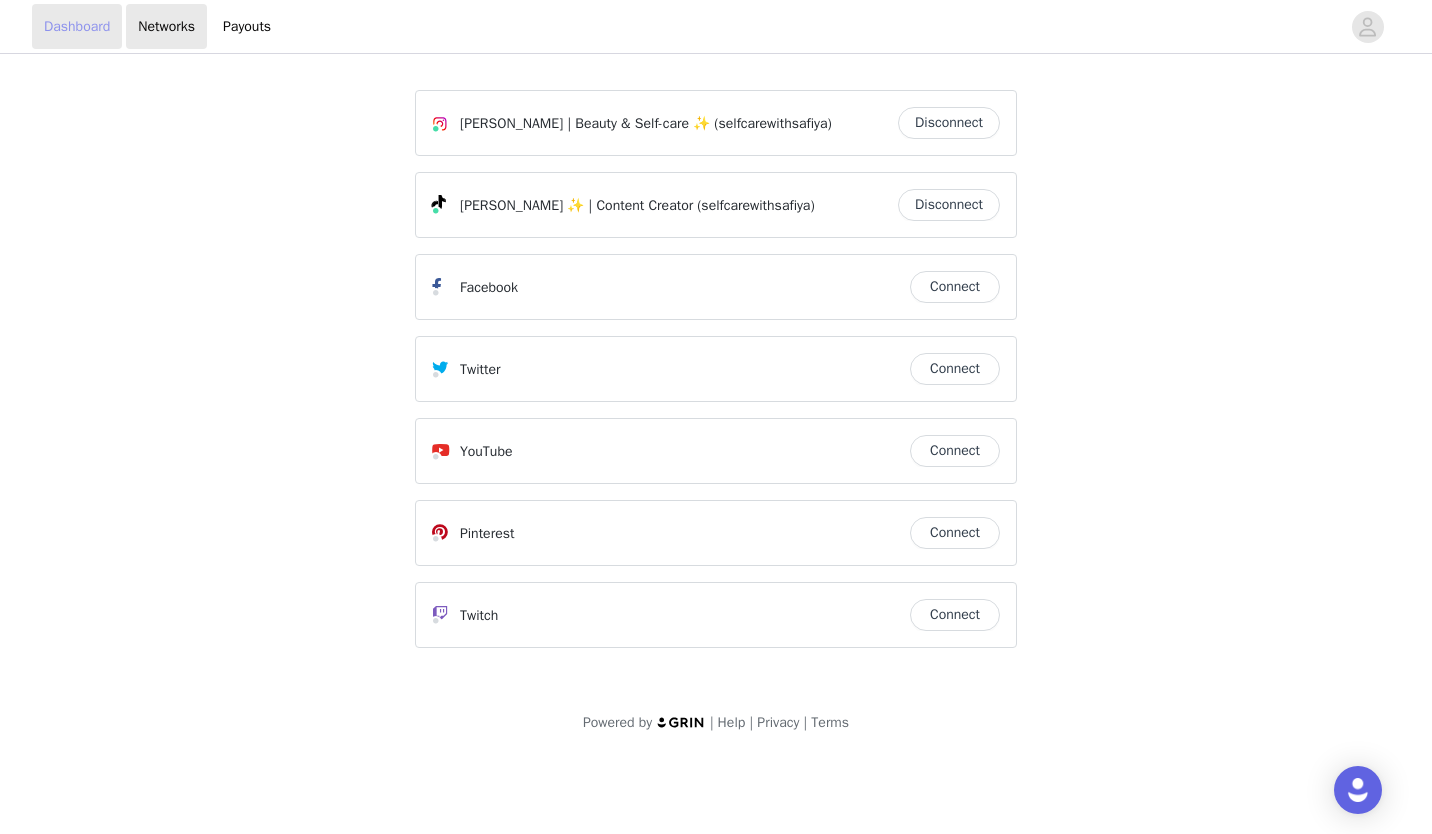 click on "Dashboard" at bounding box center [77, 26] 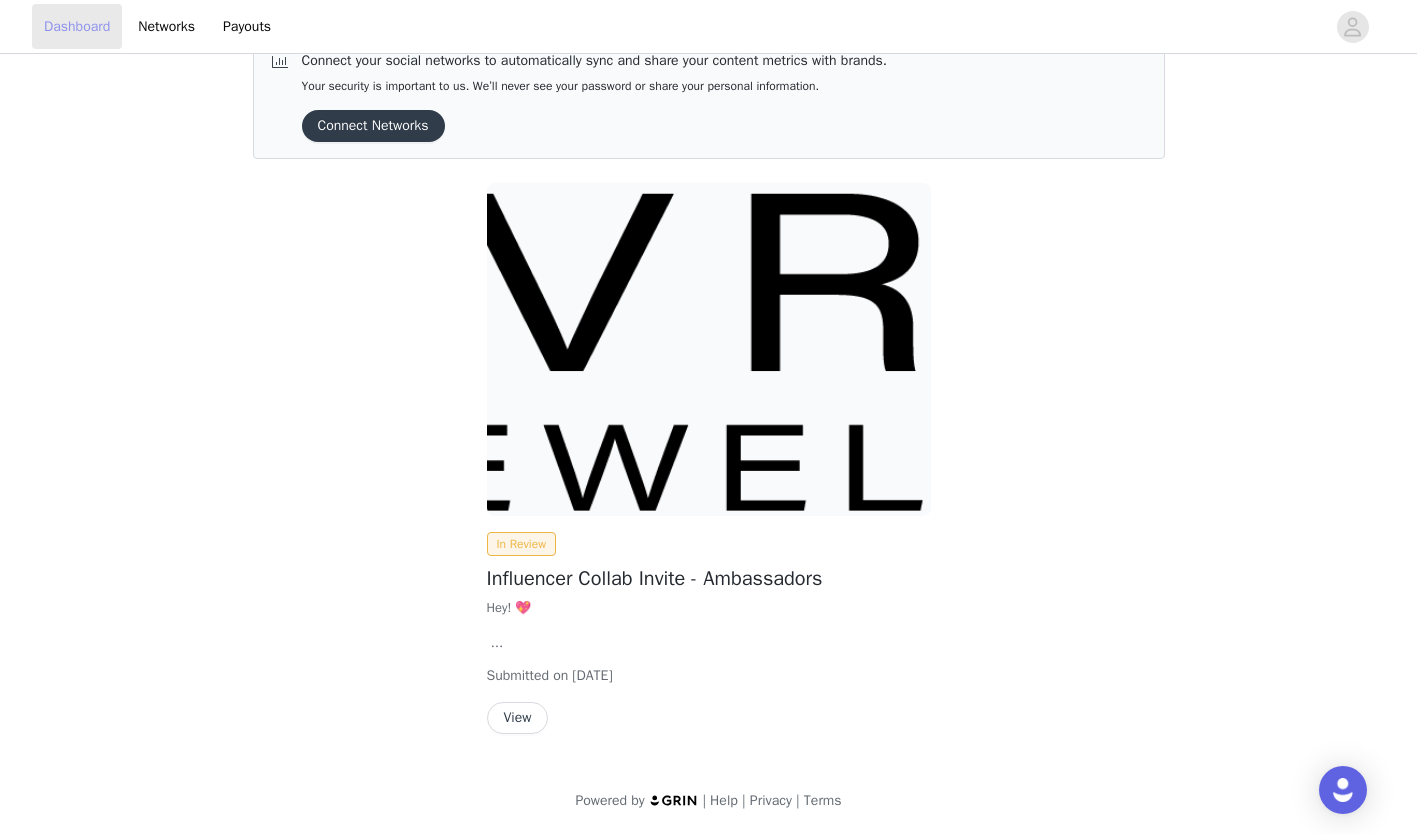 scroll, scrollTop: 0, scrollLeft: 0, axis: both 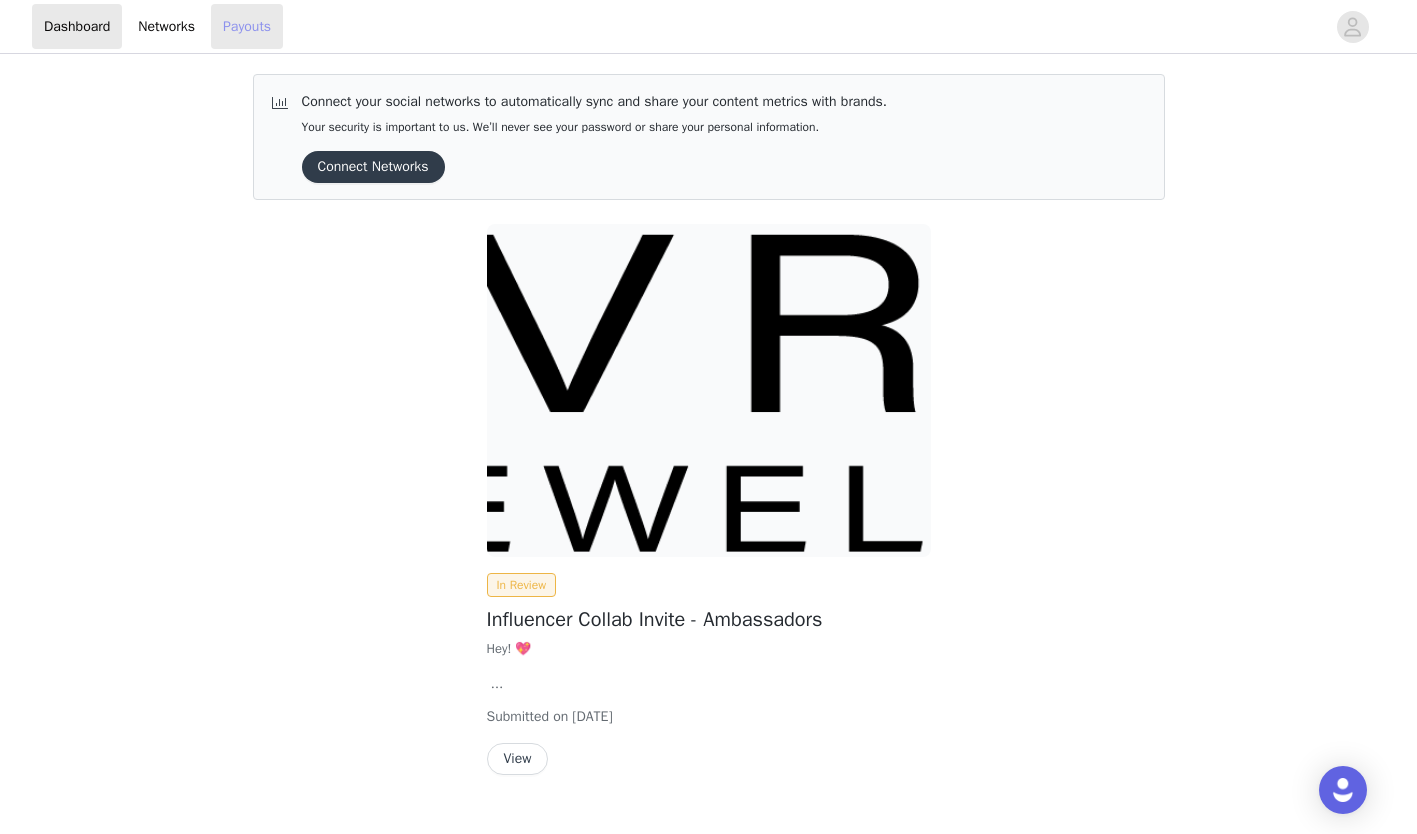 click on "Payouts" at bounding box center [247, 26] 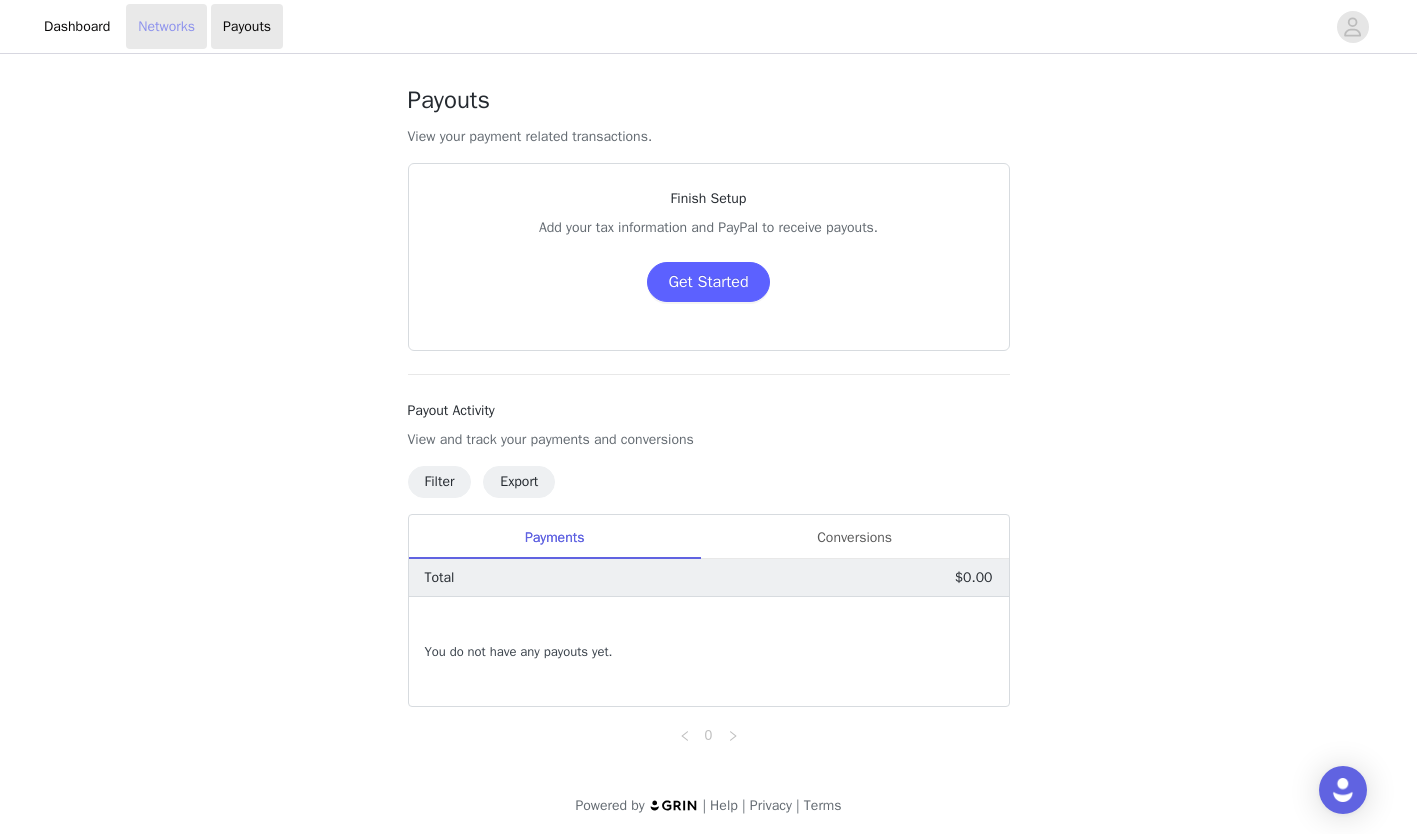 click on "Networks" at bounding box center [166, 26] 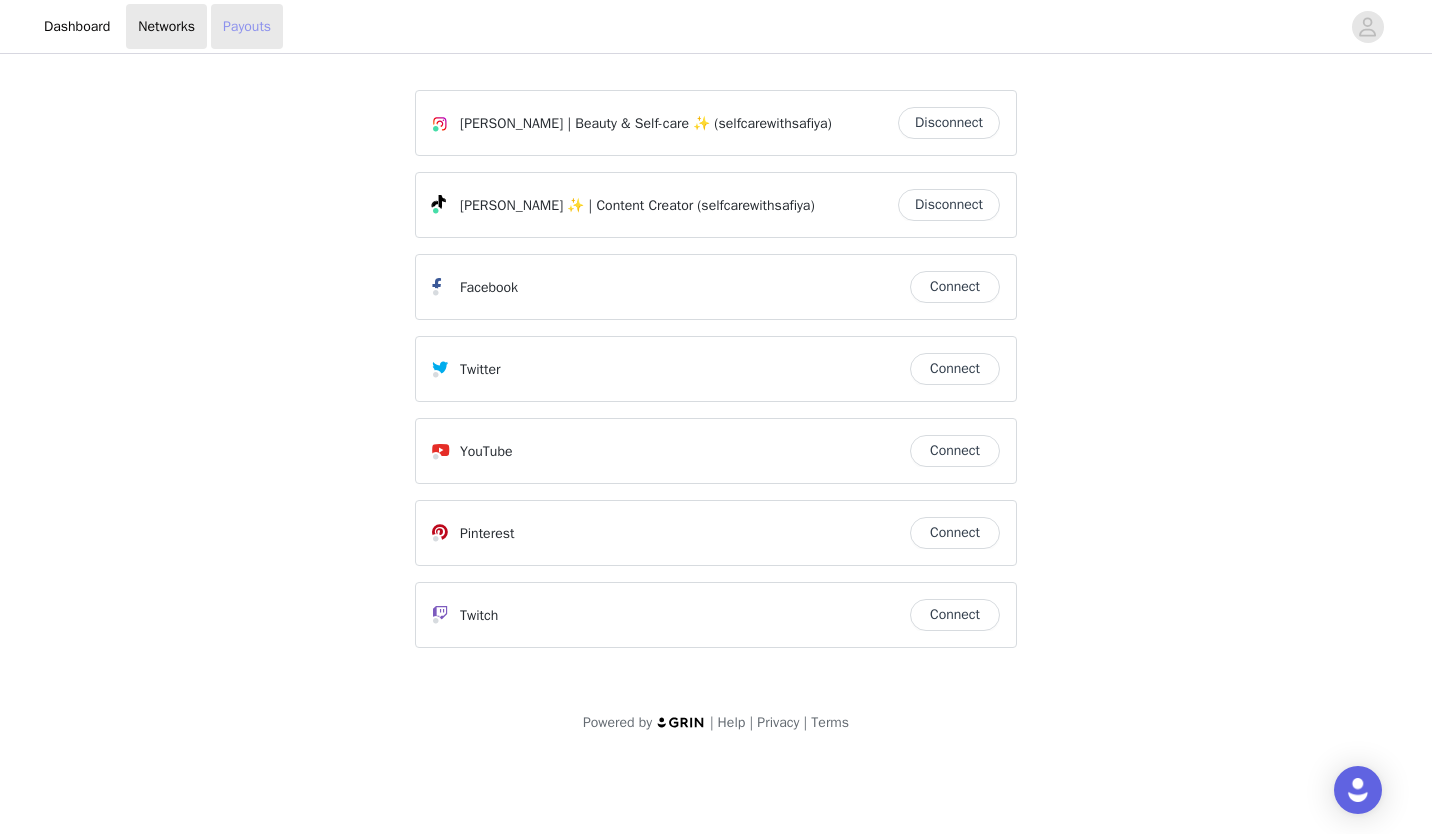 click on "Payouts" at bounding box center [247, 26] 